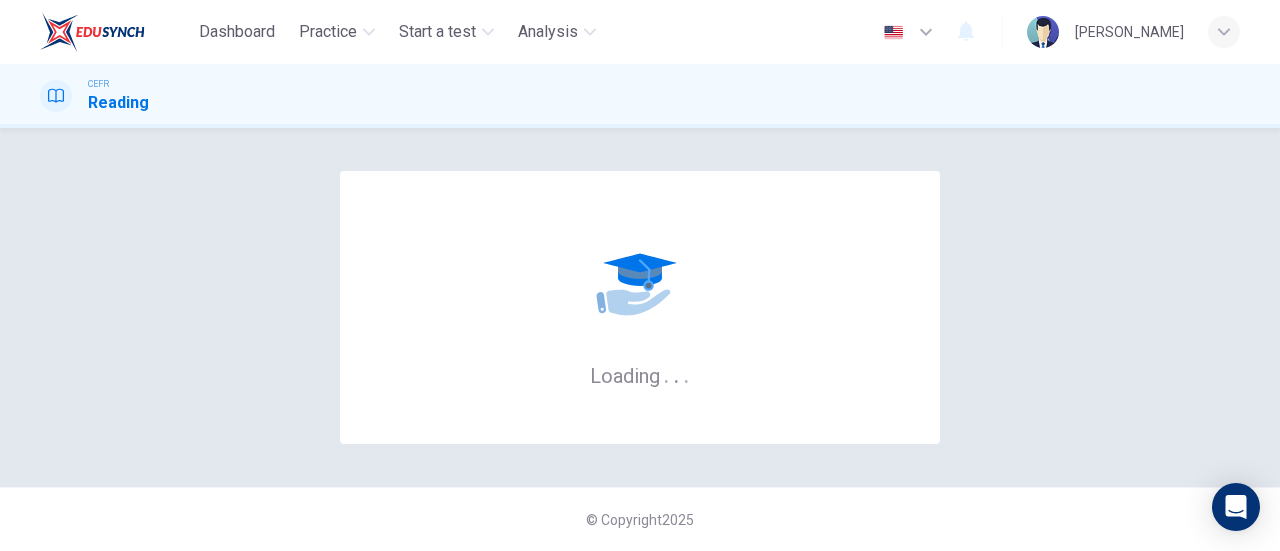 scroll, scrollTop: 0, scrollLeft: 0, axis: both 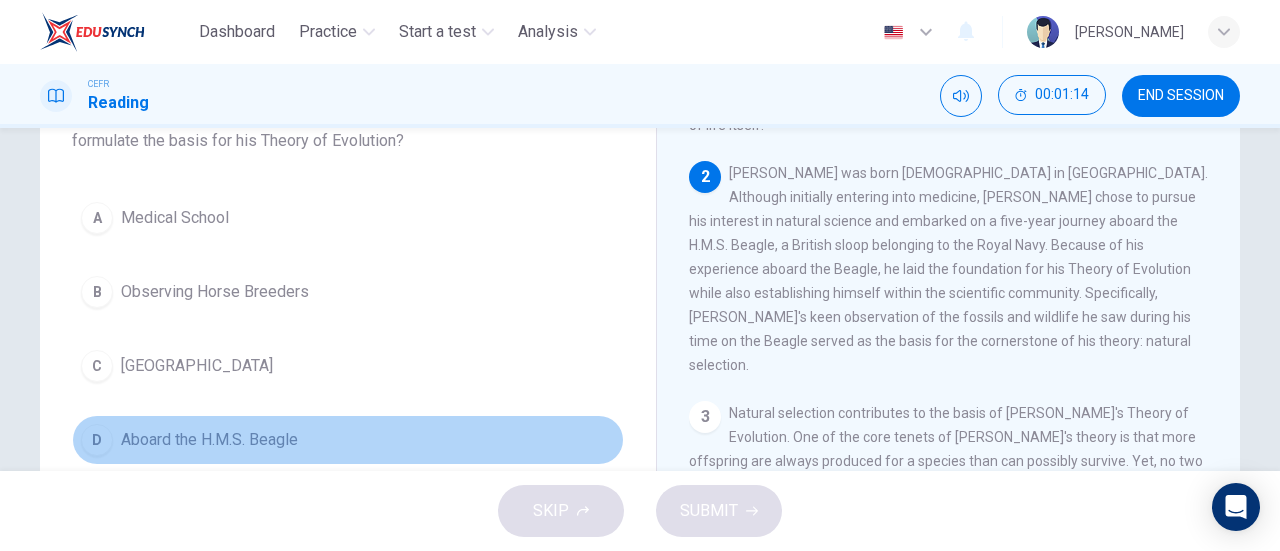 click on "Aboard the H.M.S. Beagle" at bounding box center (209, 440) 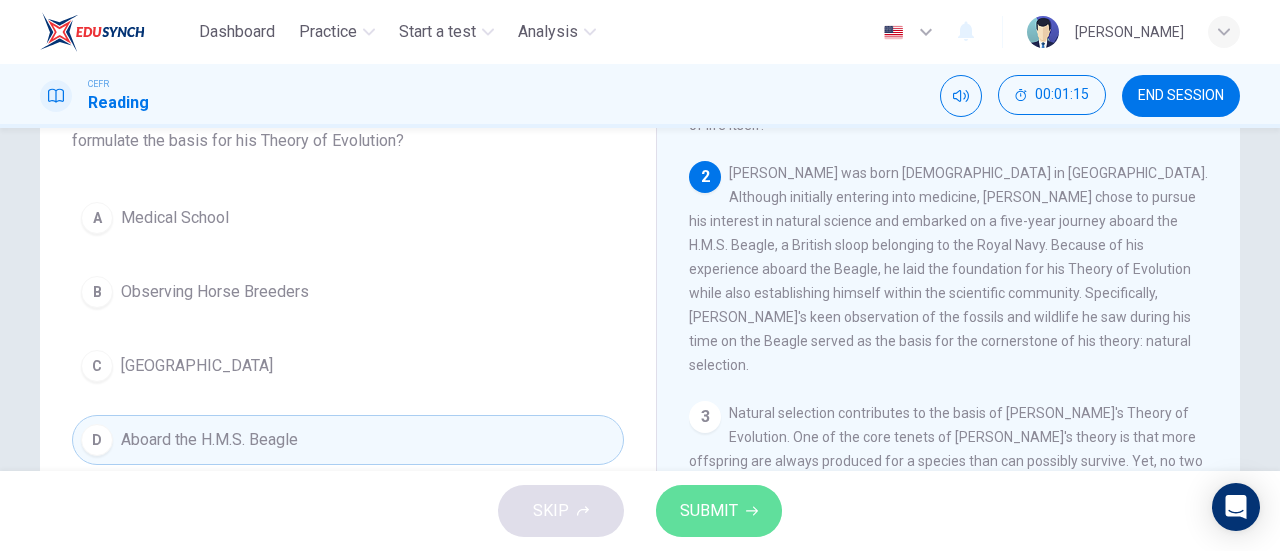 click on "SUBMIT" at bounding box center [719, 511] 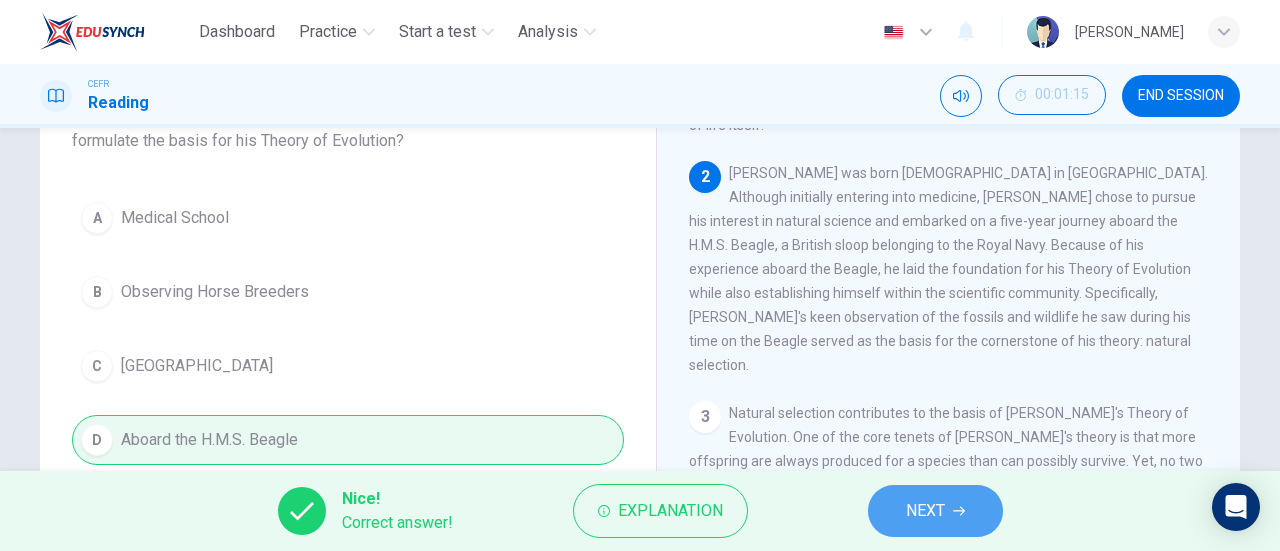 click on "NEXT" at bounding box center (925, 511) 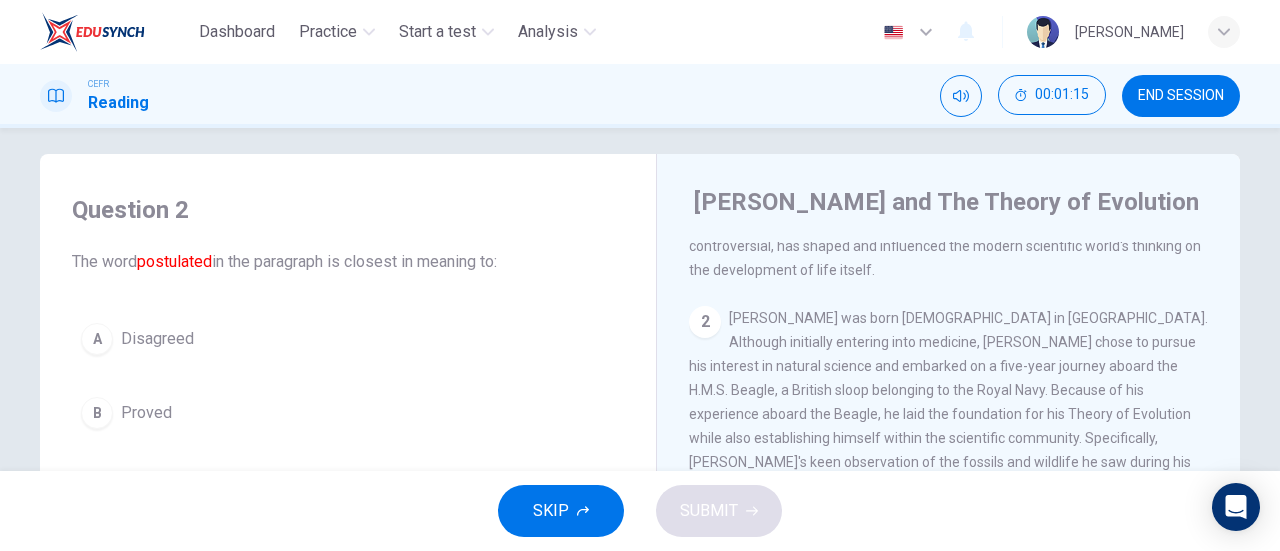 scroll, scrollTop: 0, scrollLeft: 0, axis: both 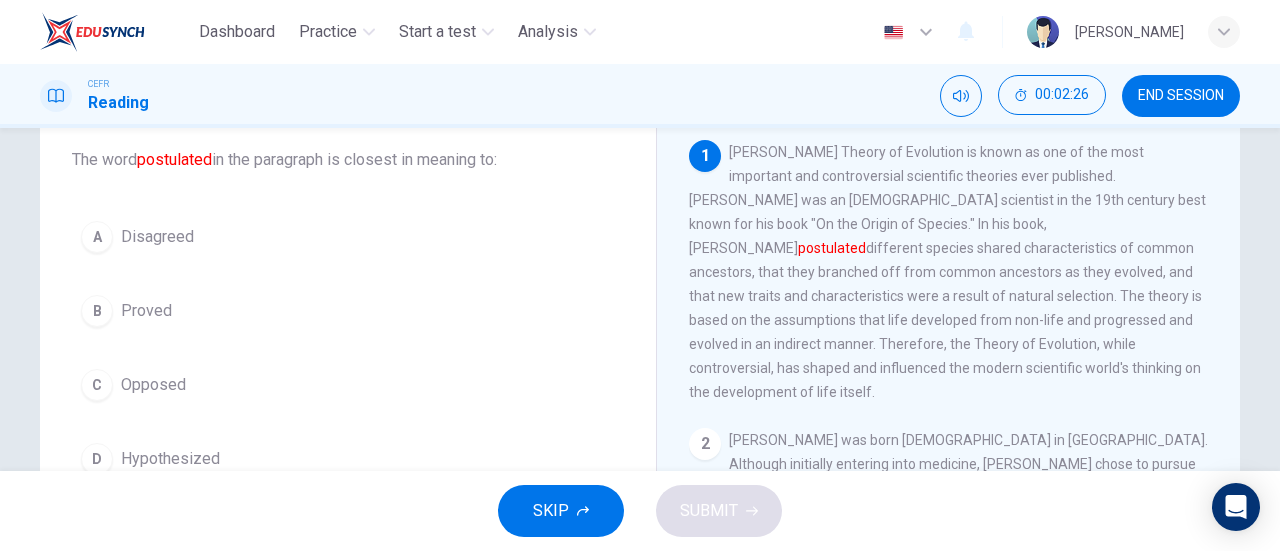 click on "B" at bounding box center (97, 311) 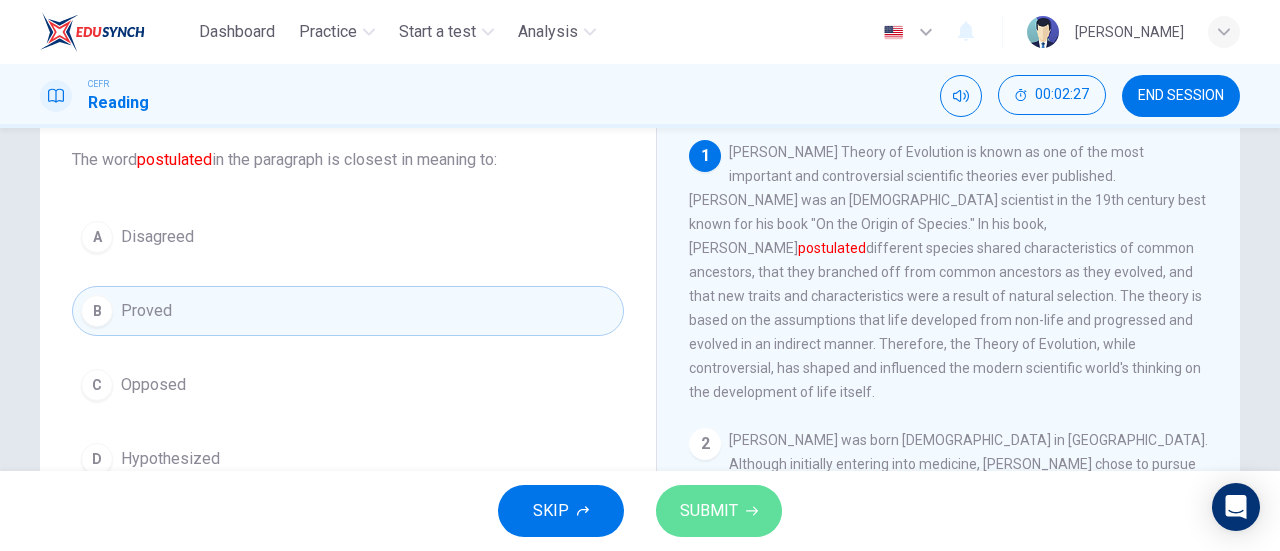 click on "SUBMIT" at bounding box center [709, 511] 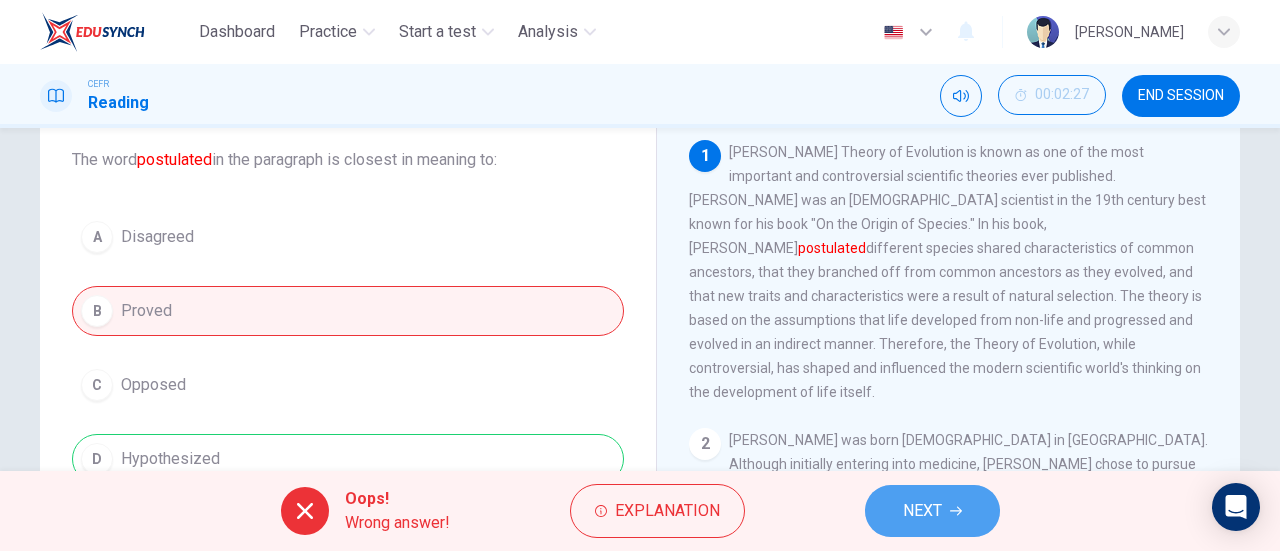 click on "NEXT" at bounding box center (932, 511) 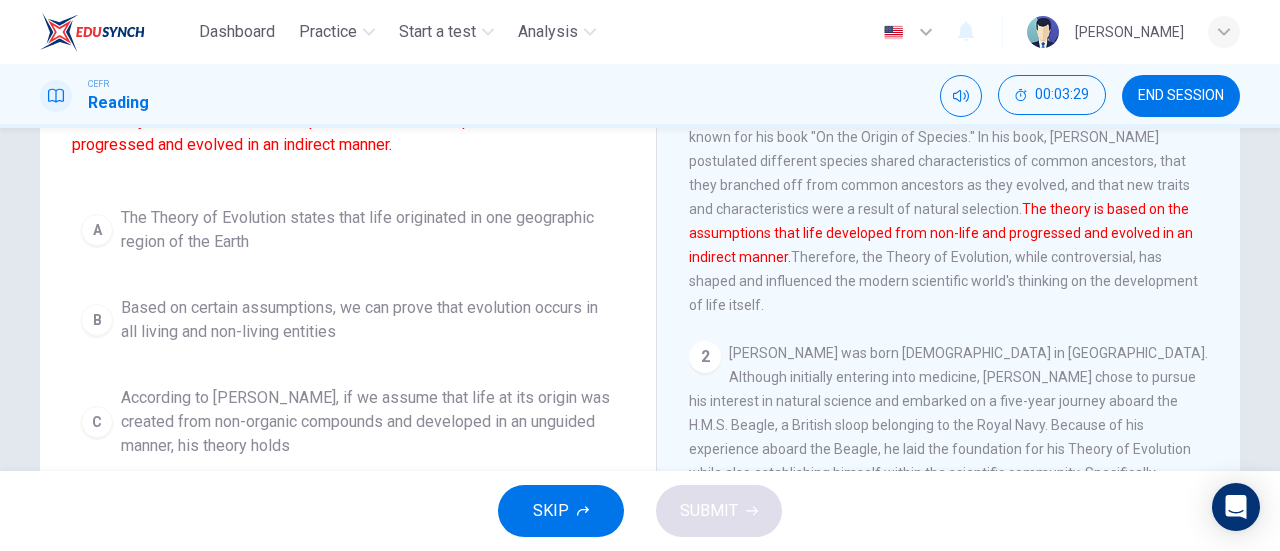 scroll, scrollTop: 202, scrollLeft: 0, axis: vertical 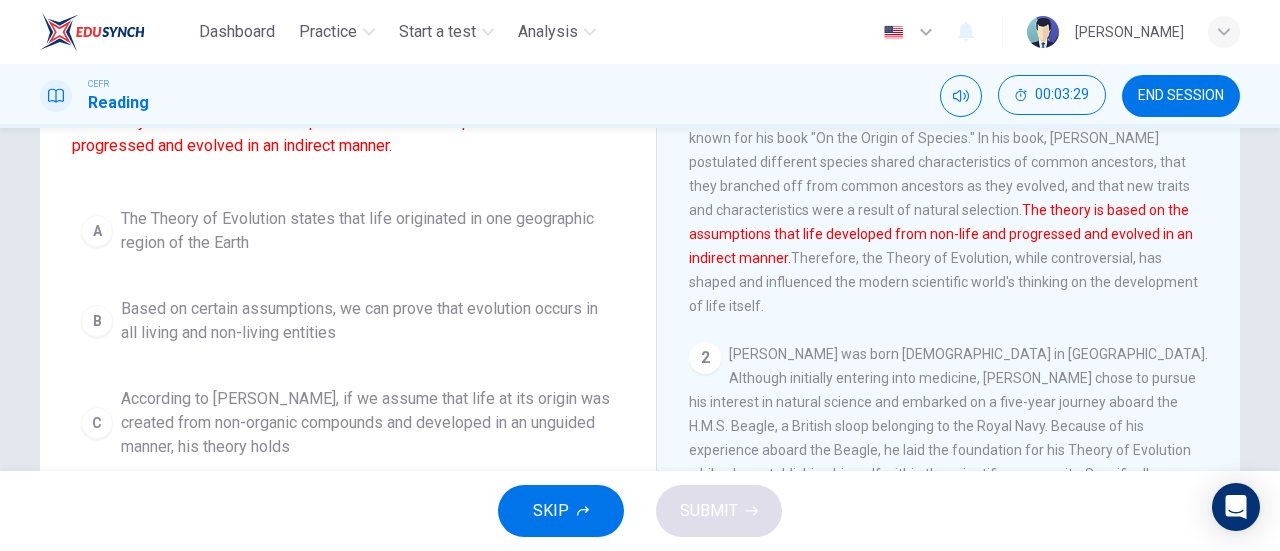 click on "Based on certain assumptions, we can prove that evolution occurs in all living and non-living entities" at bounding box center (368, 321) 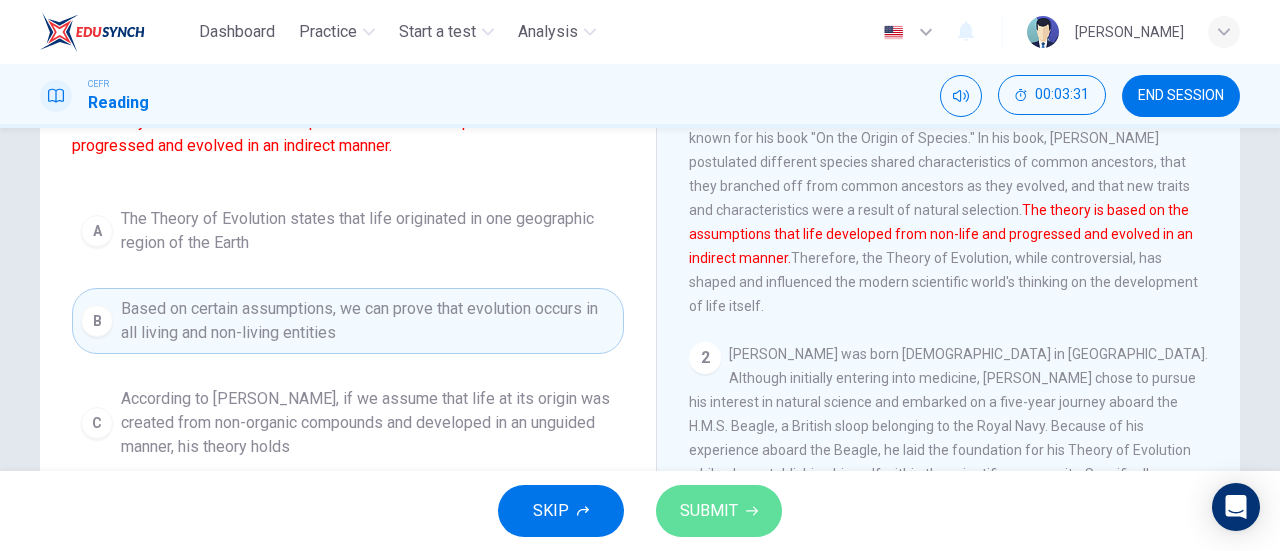 click on "SUBMIT" at bounding box center (709, 511) 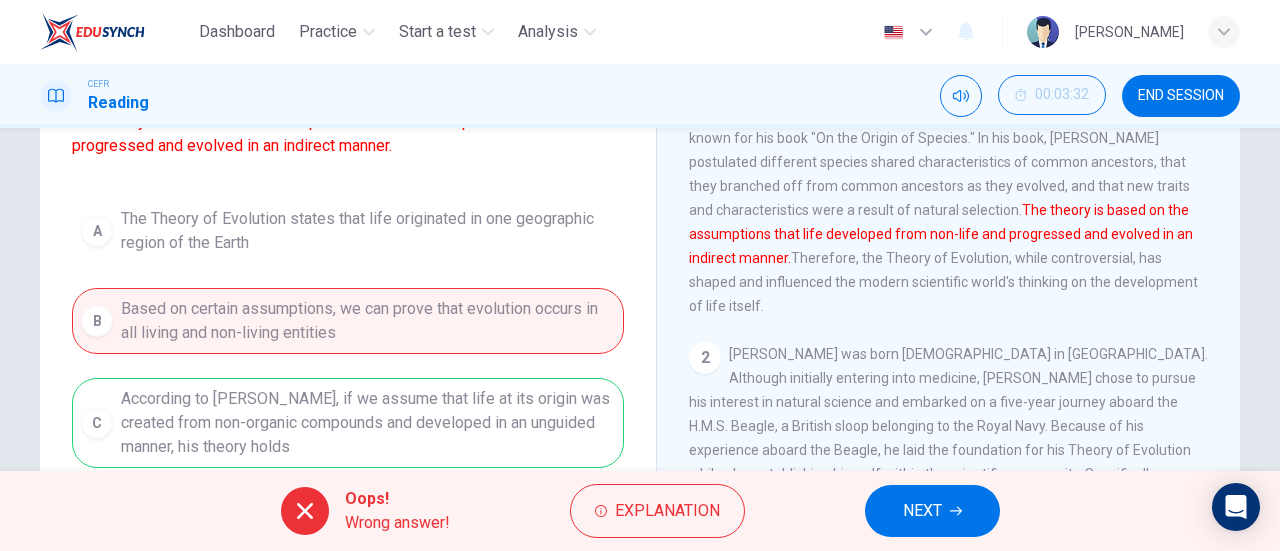 click on "A The Theory of Evolution states that life originated in one geographic region of the Earth B Based on certain assumptions, we can prove that evolution occurs in all living and non-living entities C According to Darwin, if we assume that life at its origin was created from non-organic compounds and developed in an unguided manner, his theory holds D Due to the controversy, it is hard to make assumptions about the Theory of Evolution" at bounding box center [348, 378] 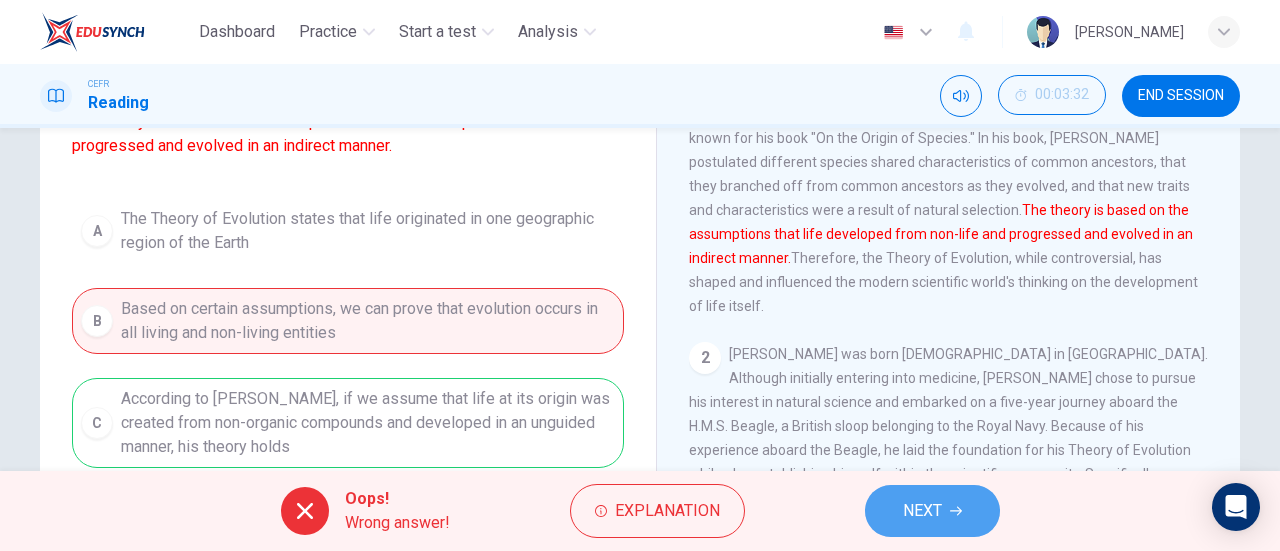 click on "NEXT" at bounding box center (932, 511) 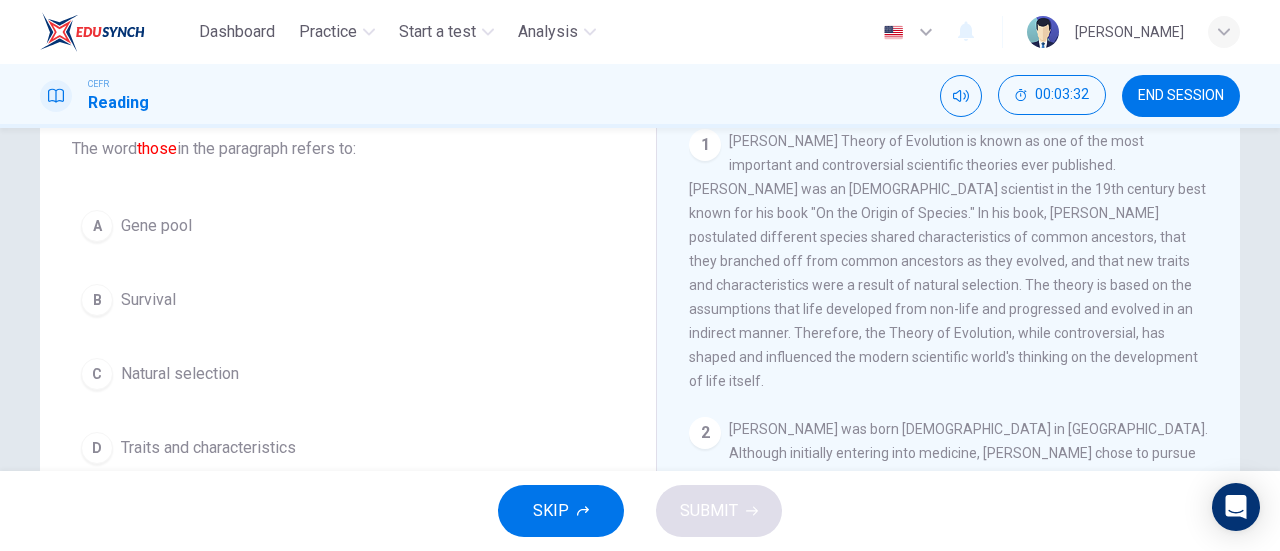 scroll, scrollTop: 131, scrollLeft: 0, axis: vertical 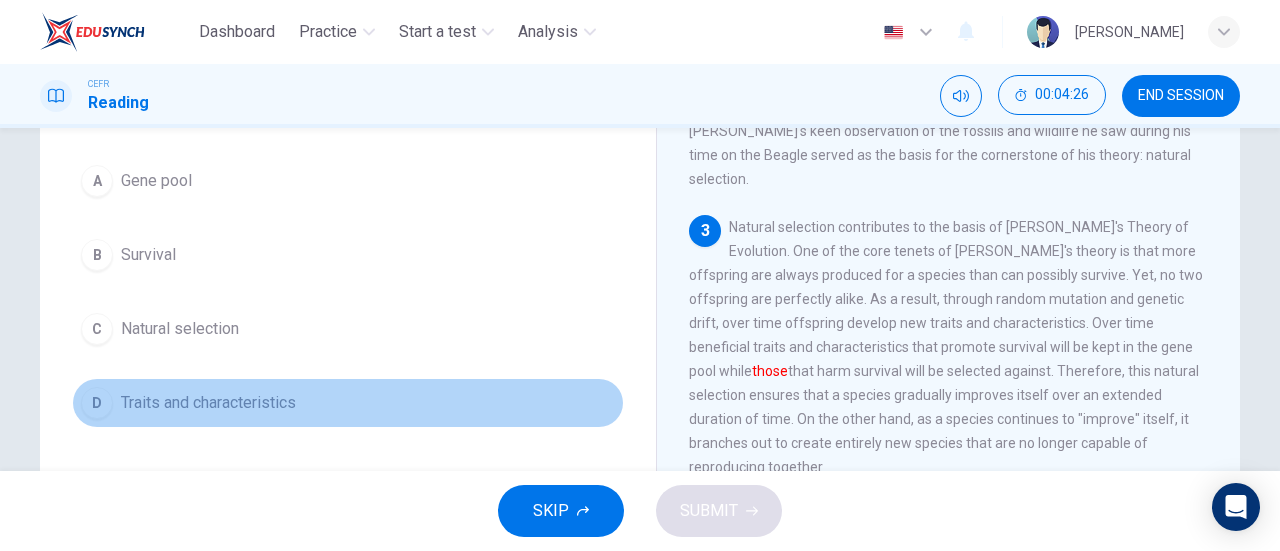 click on "Traits and characteristics" at bounding box center [208, 403] 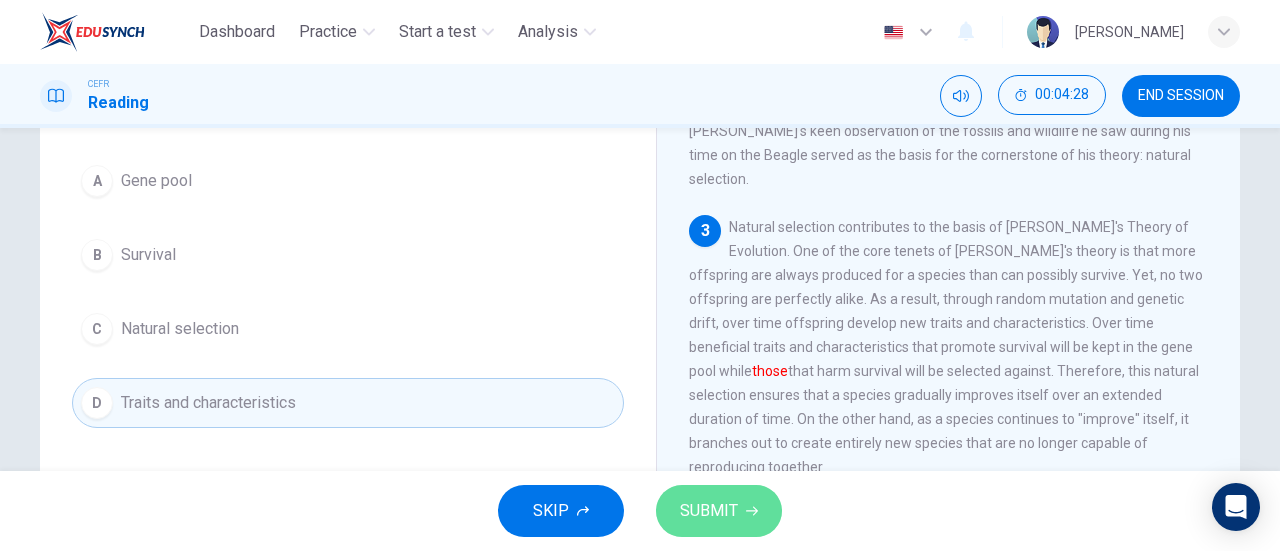 click on "SUBMIT" at bounding box center [719, 511] 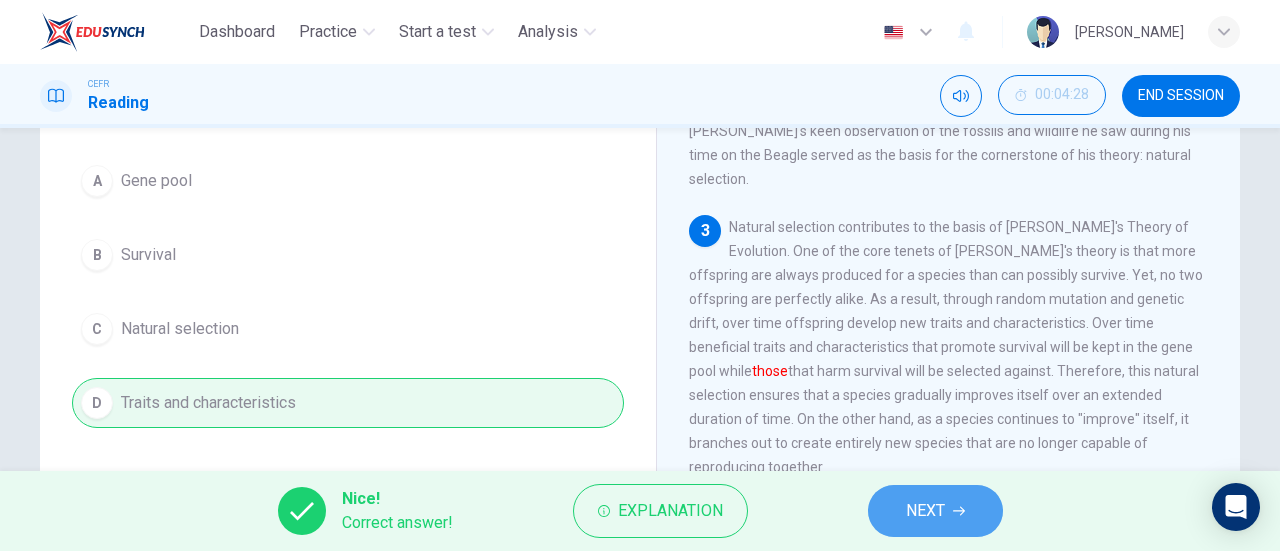 click on "NEXT" at bounding box center (925, 511) 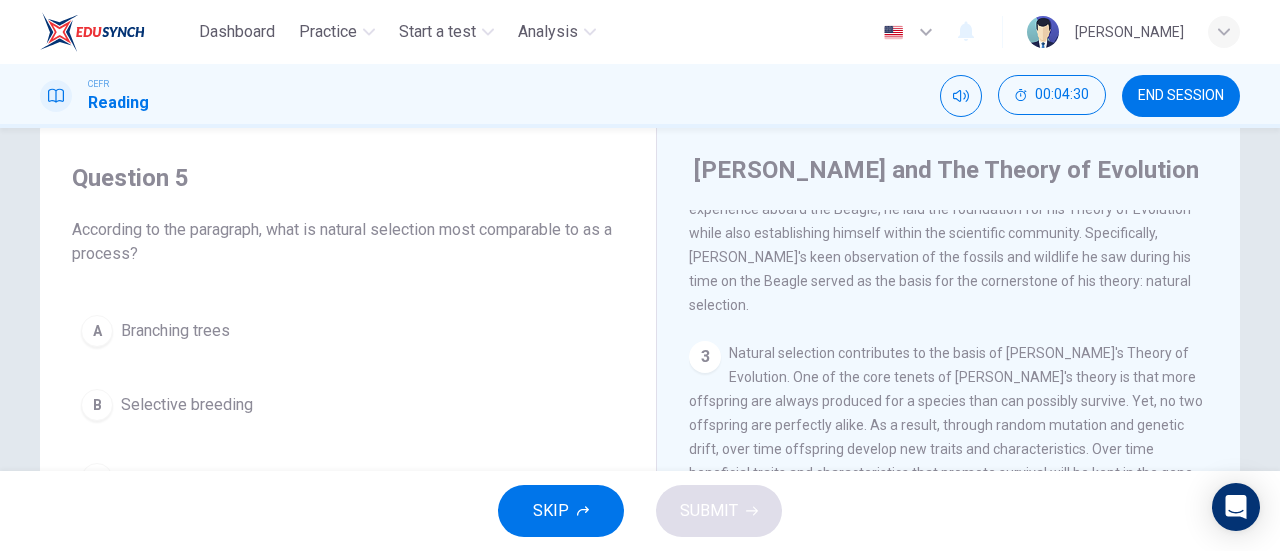scroll, scrollTop: 46, scrollLeft: 0, axis: vertical 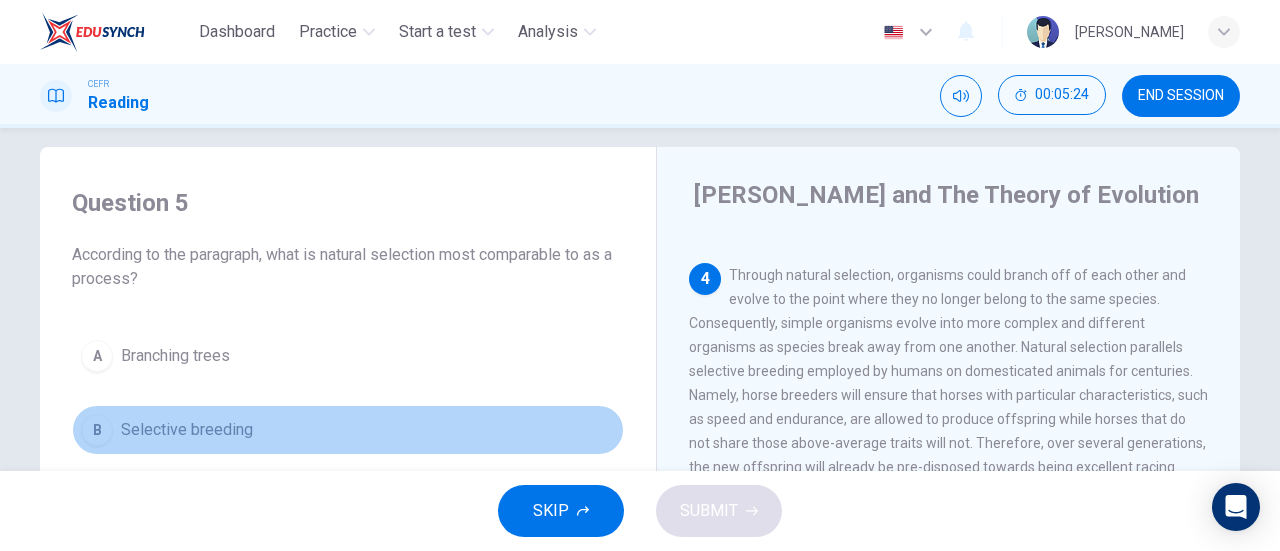 click on "Selective breeding" at bounding box center (187, 430) 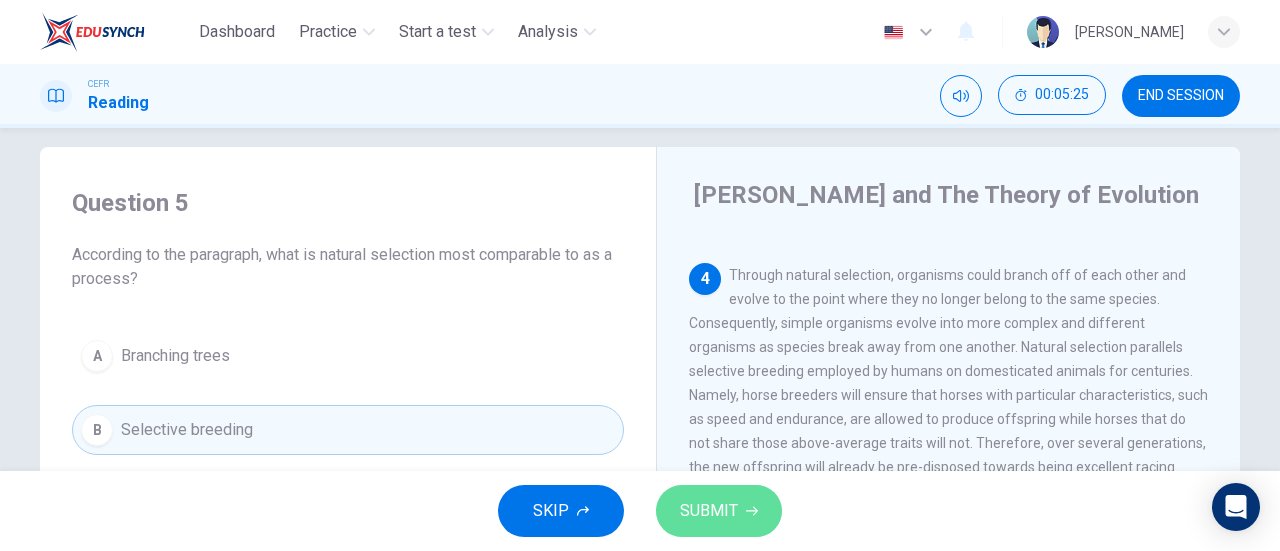 click on "SUBMIT" at bounding box center (709, 511) 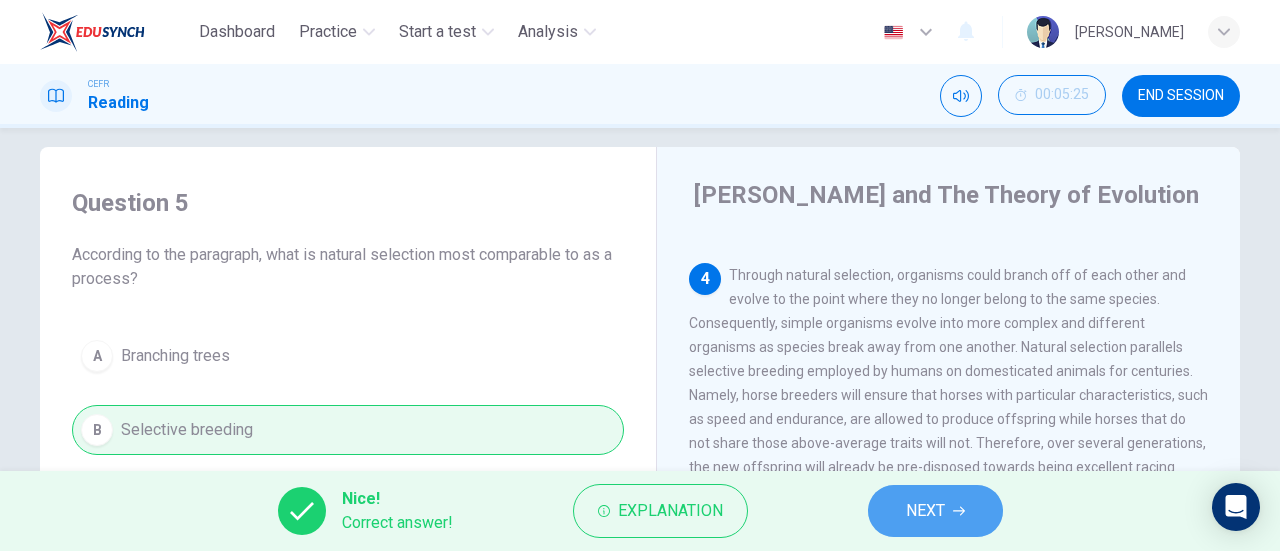 click on "NEXT" at bounding box center [925, 511] 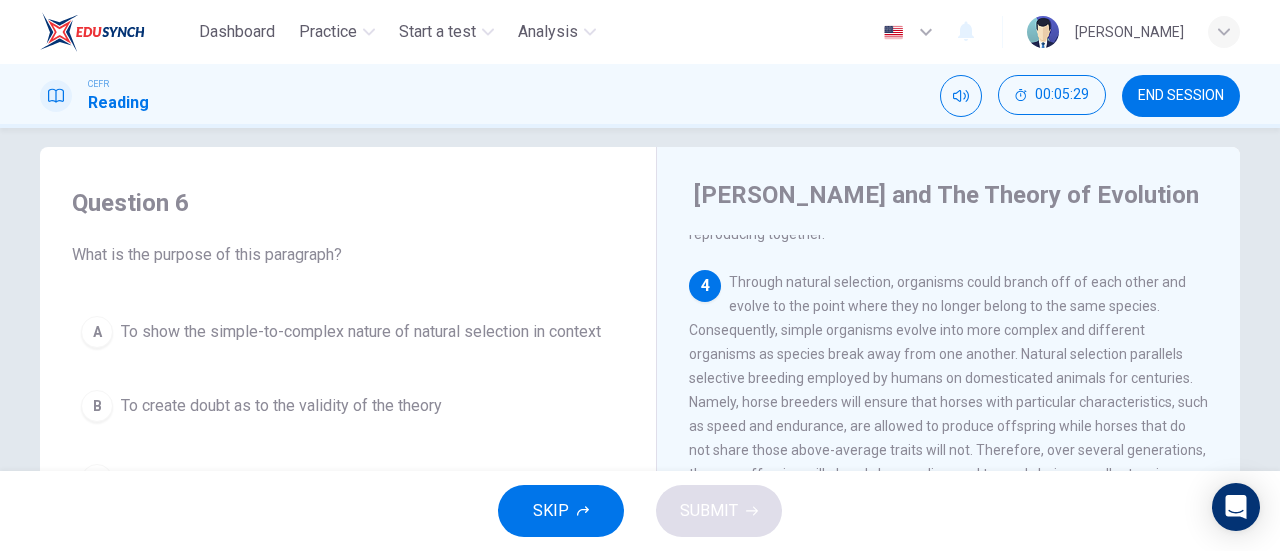 scroll, scrollTop: 782, scrollLeft: 0, axis: vertical 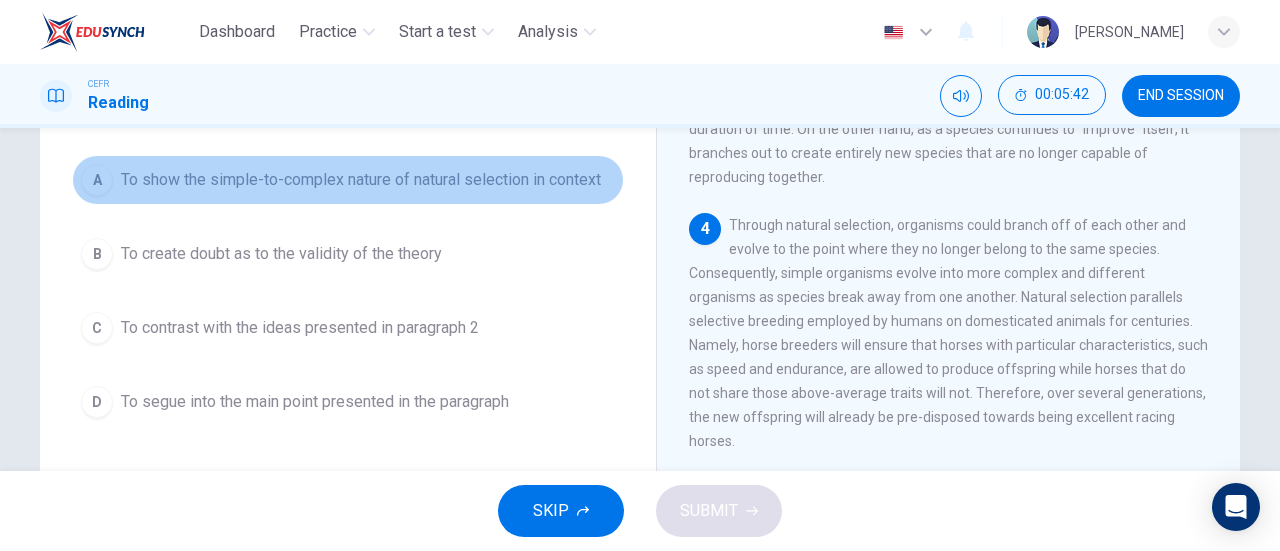 click on "To show the simple-to-complex nature of natural selection in context" at bounding box center [361, 180] 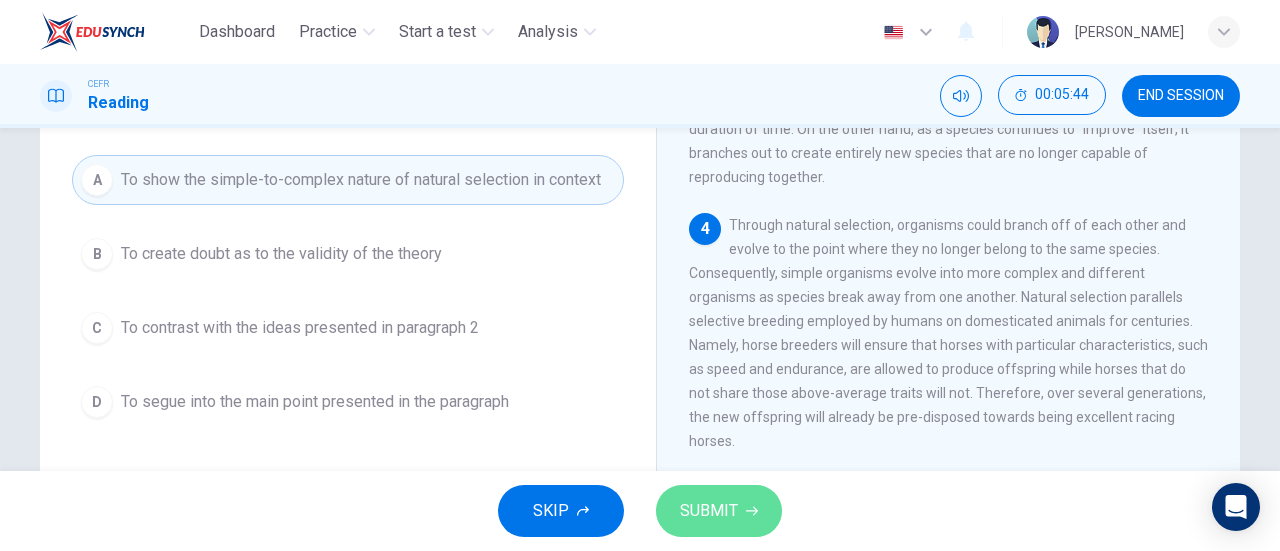 click on "SUBMIT" at bounding box center [719, 511] 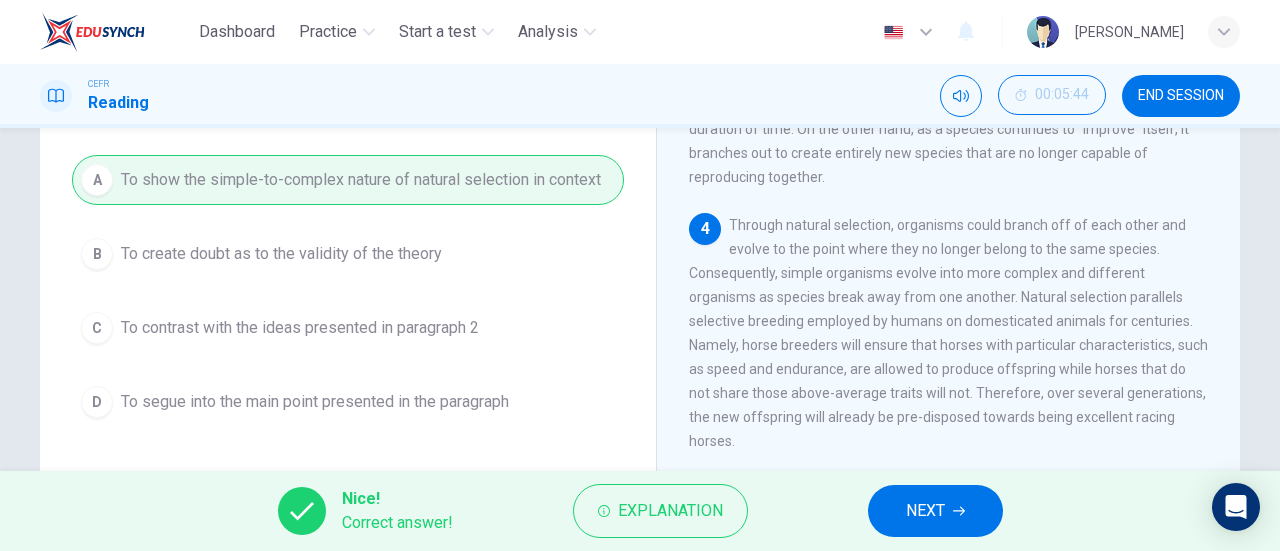 click on "NEXT" at bounding box center [925, 511] 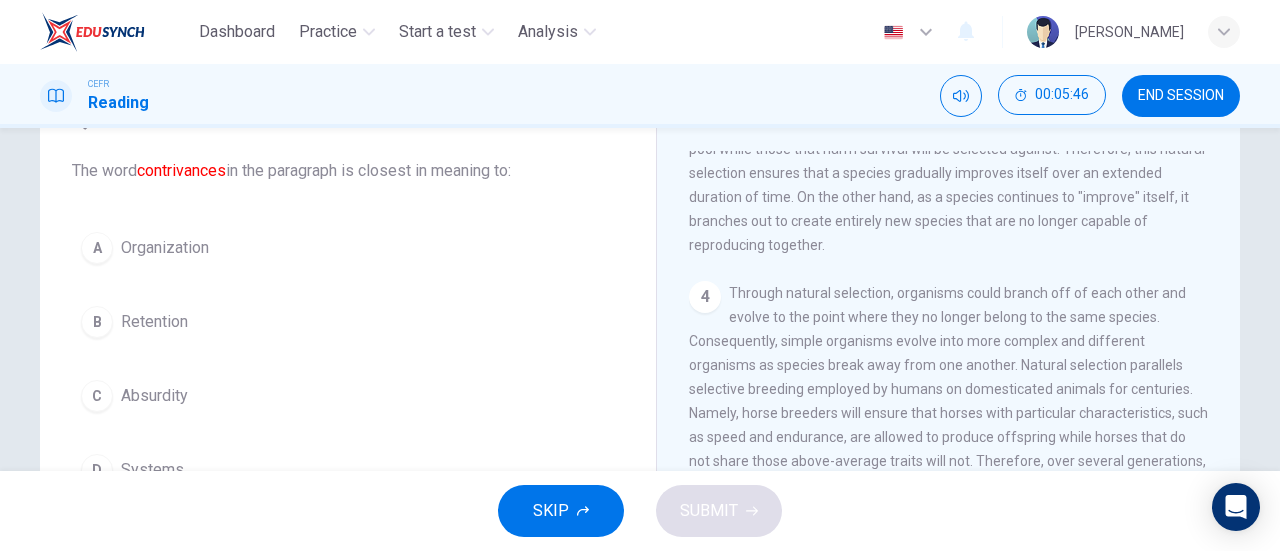 scroll, scrollTop: 116, scrollLeft: 0, axis: vertical 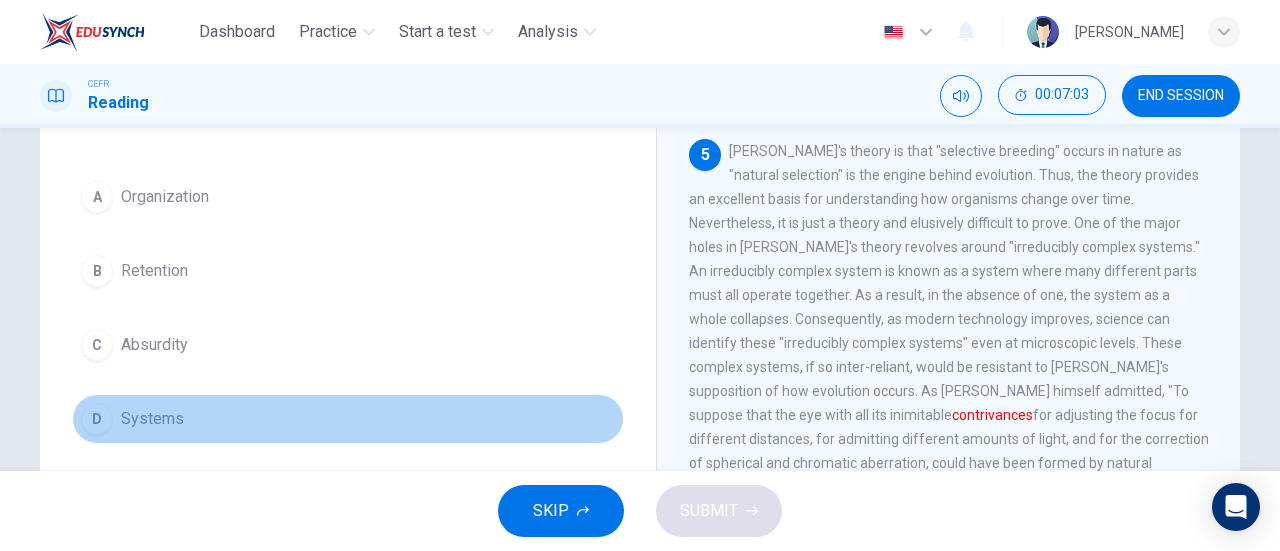 click on "Systems" at bounding box center (152, 419) 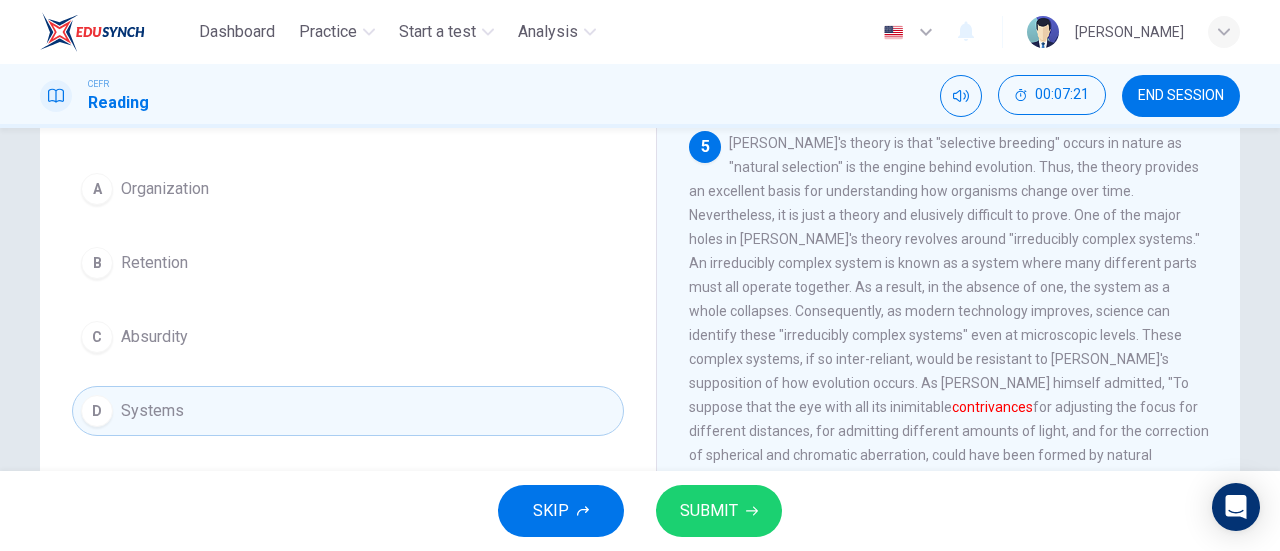 scroll, scrollTop: 155, scrollLeft: 0, axis: vertical 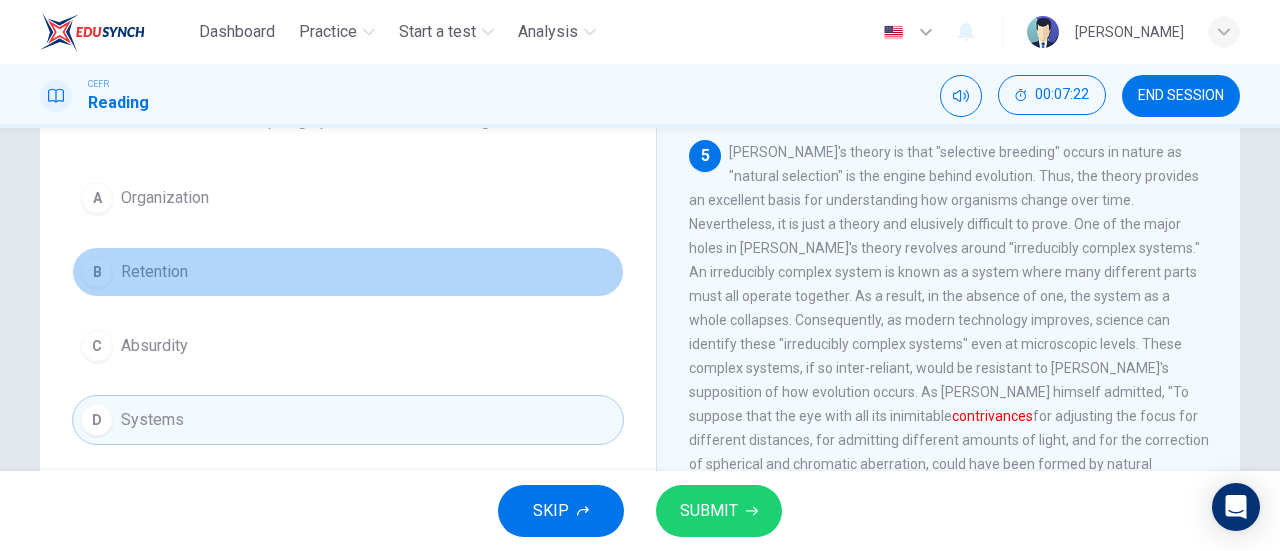click on "Retention" at bounding box center [154, 272] 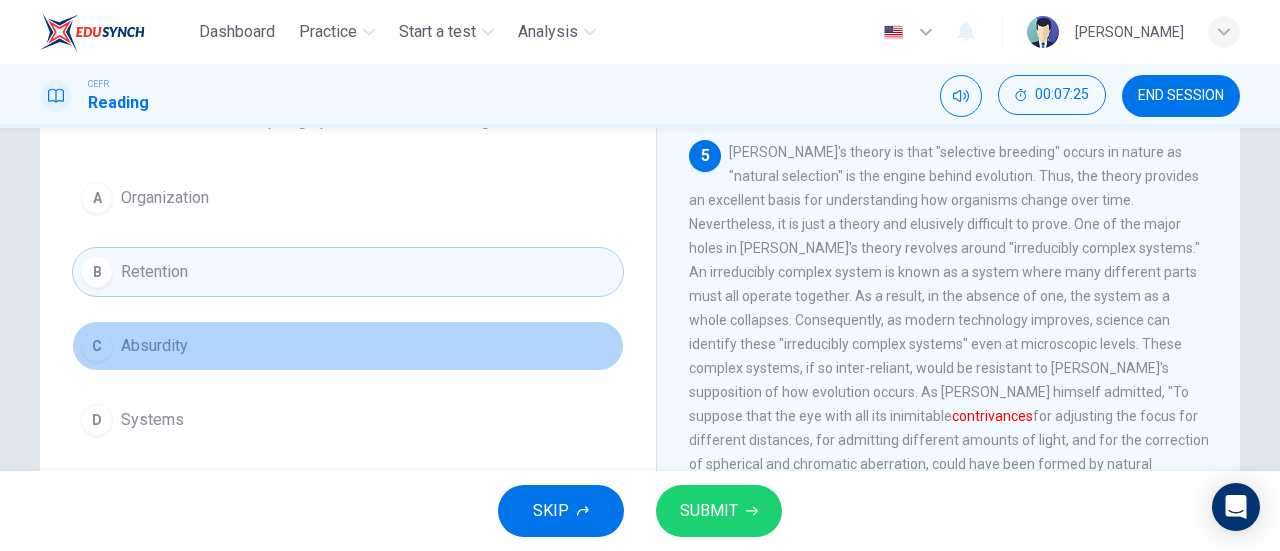 click on "Absurdity" at bounding box center (154, 346) 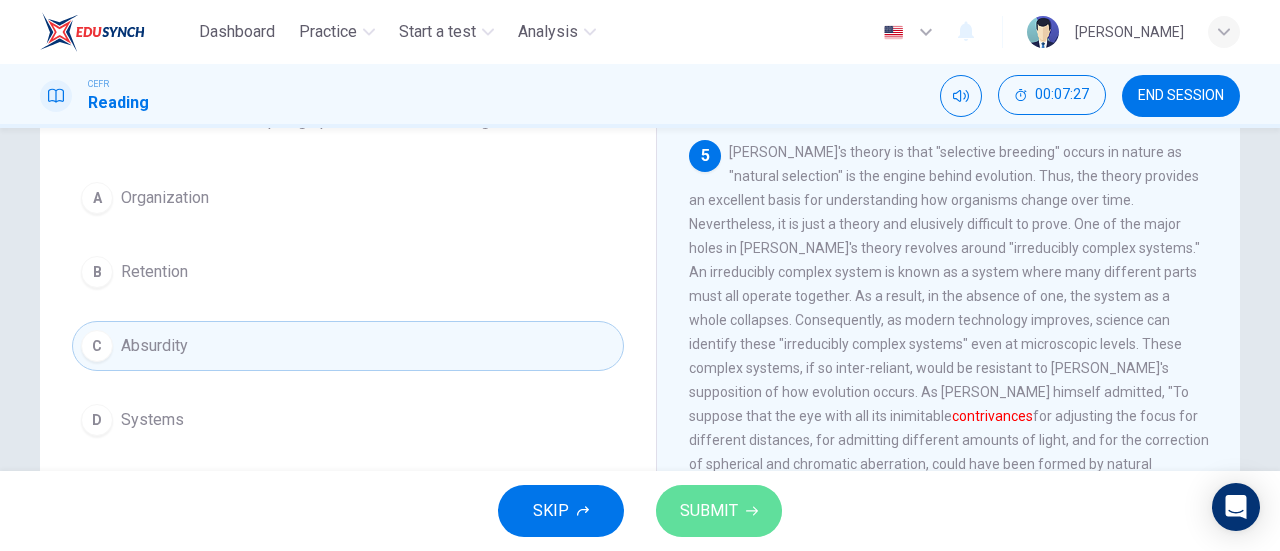 click on "SUBMIT" at bounding box center [709, 511] 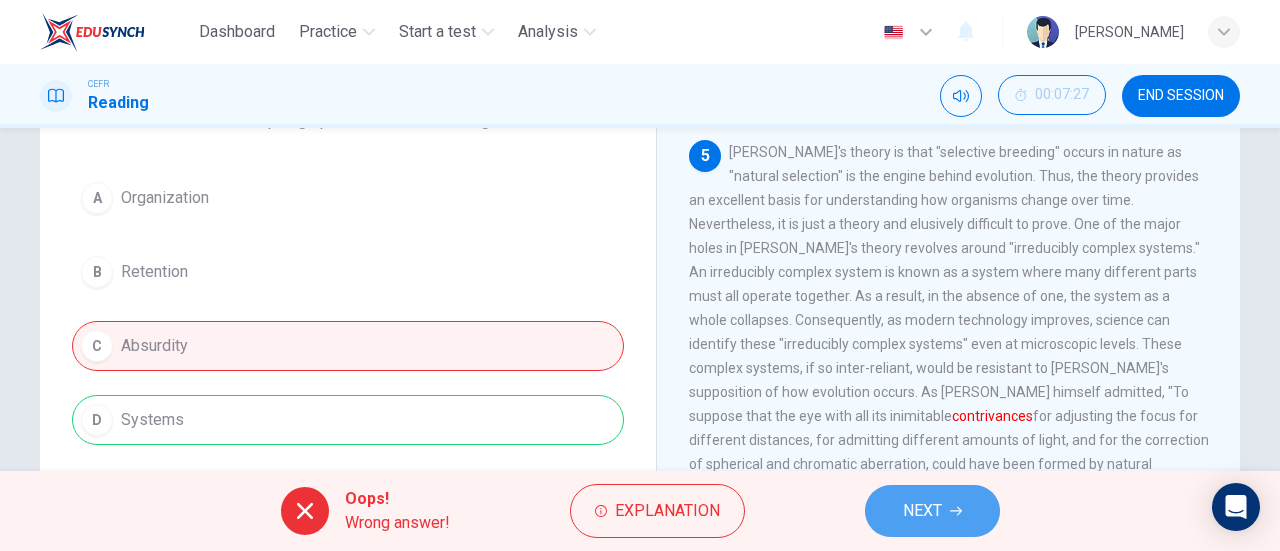 click on "NEXT" at bounding box center [932, 511] 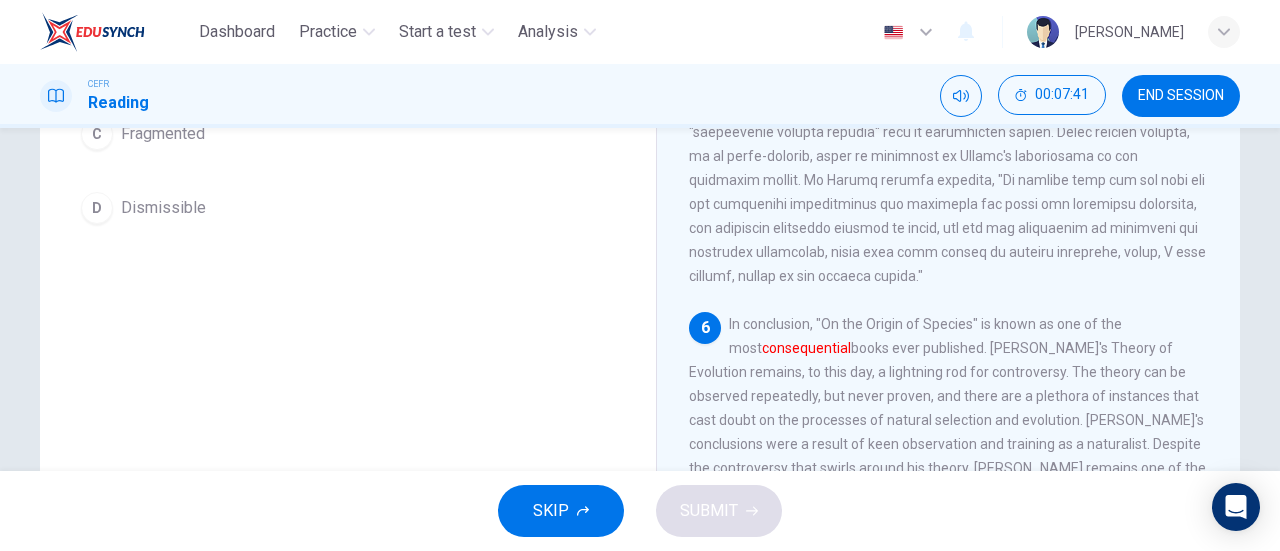 scroll, scrollTop: 368, scrollLeft: 0, axis: vertical 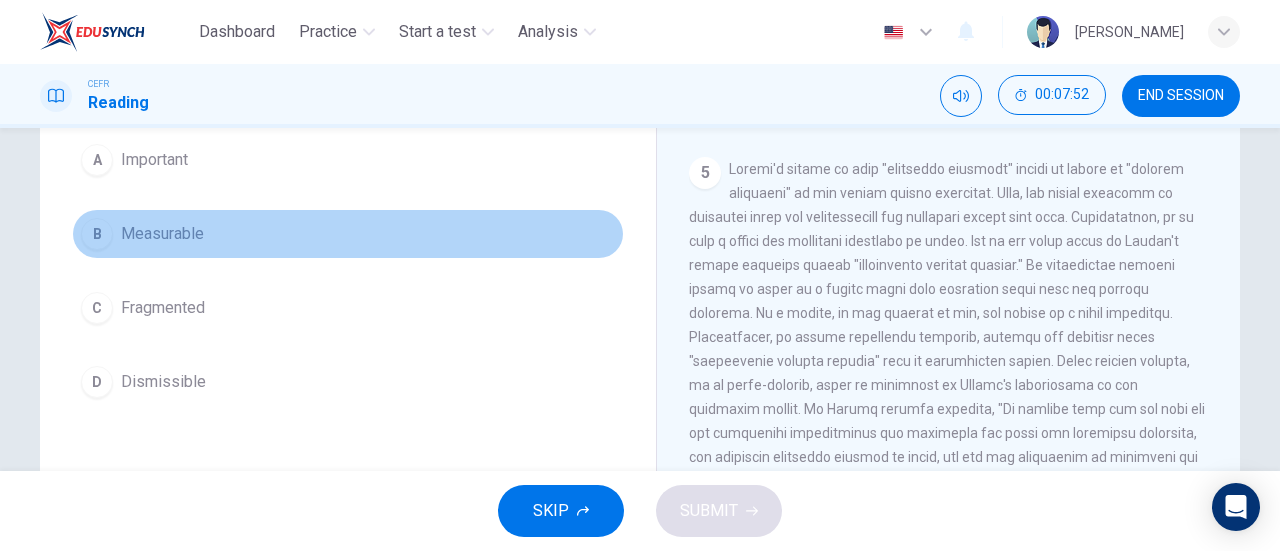 click on "B Measurable" at bounding box center [348, 234] 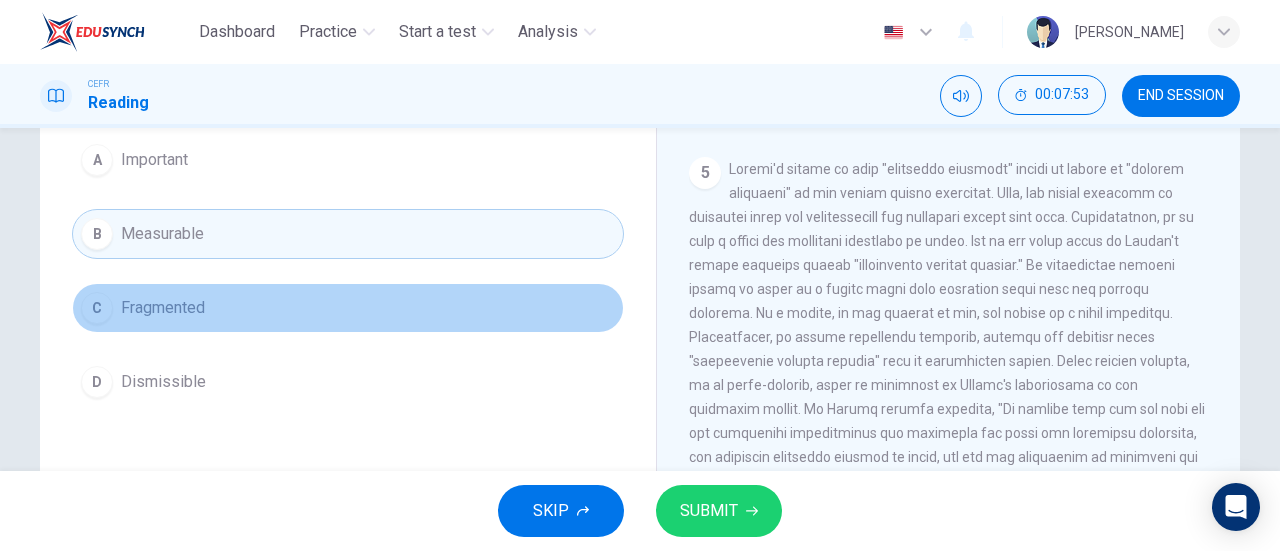click on "Fragmented" at bounding box center [163, 308] 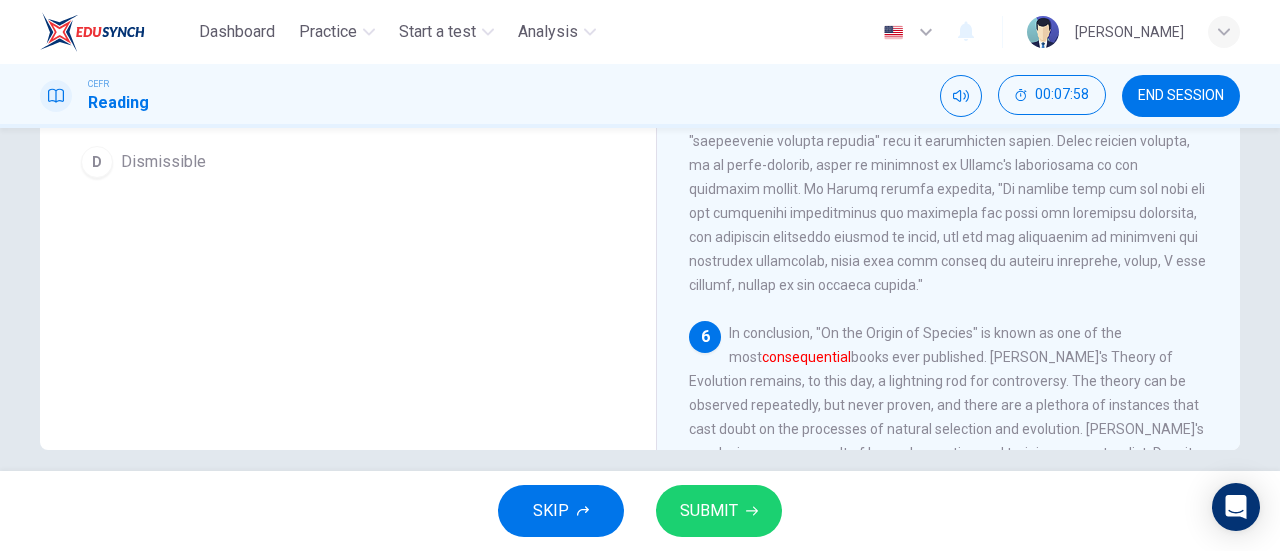 scroll, scrollTop: 413, scrollLeft: 0, axis: vertical 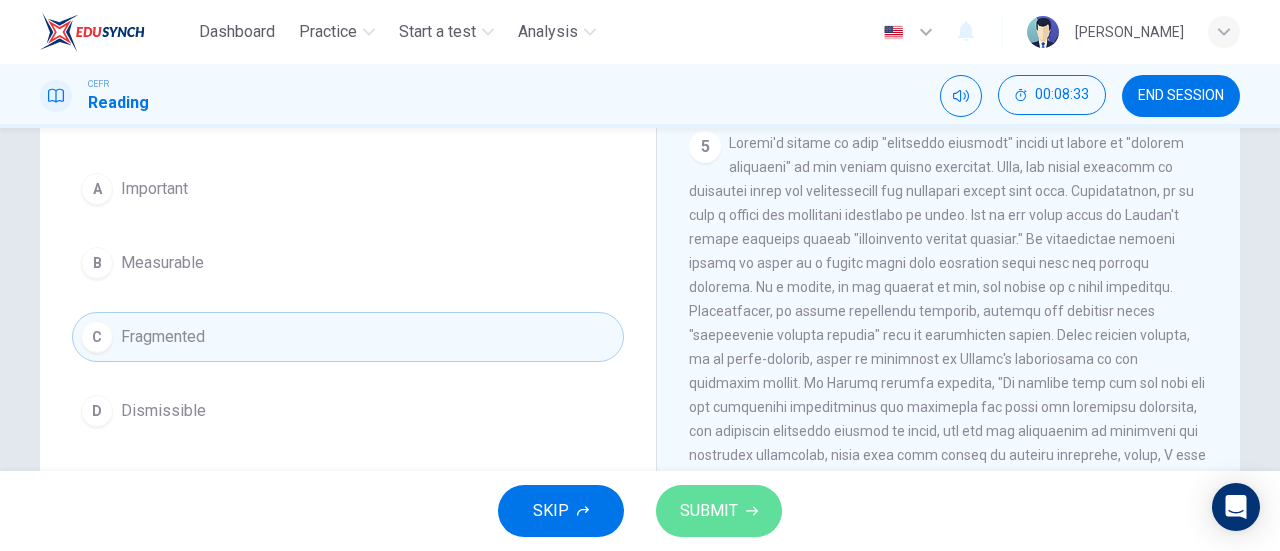 click on "SUBMIT" at bounding box center [709, 511] 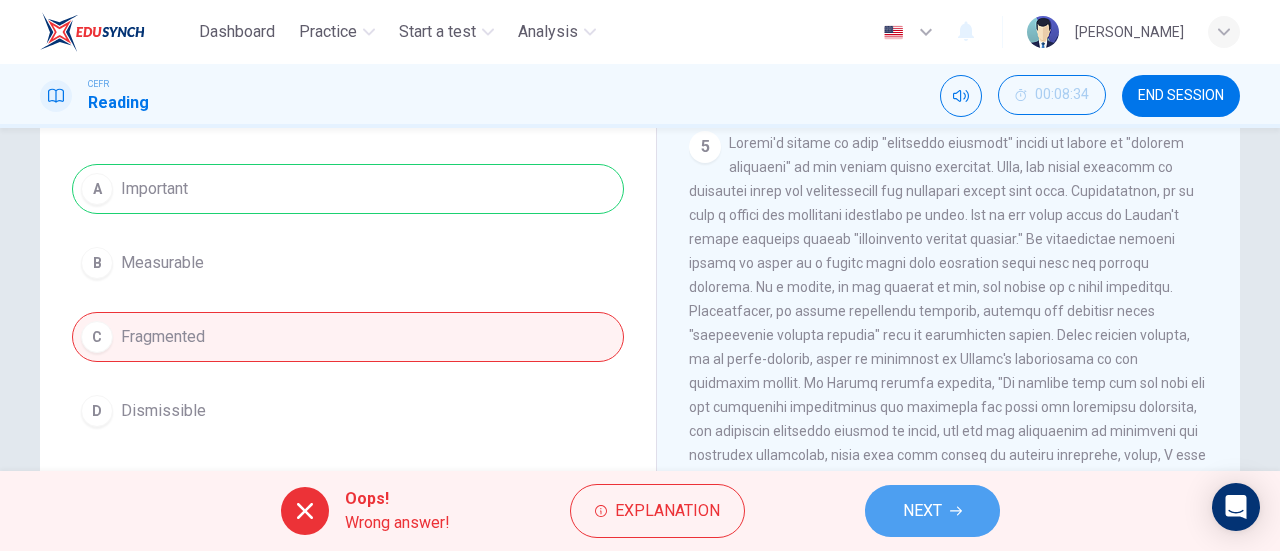 click on "NEXT" at bounding box center (922, 511) 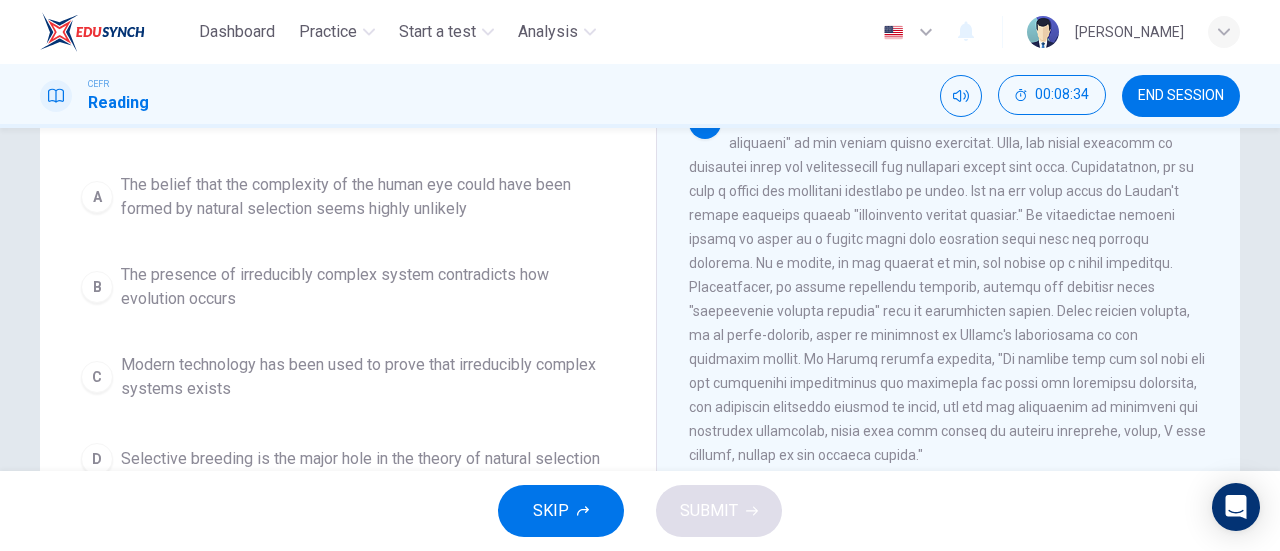 scroll, scrollTop: 0, scrollLeft: 0, axis: both 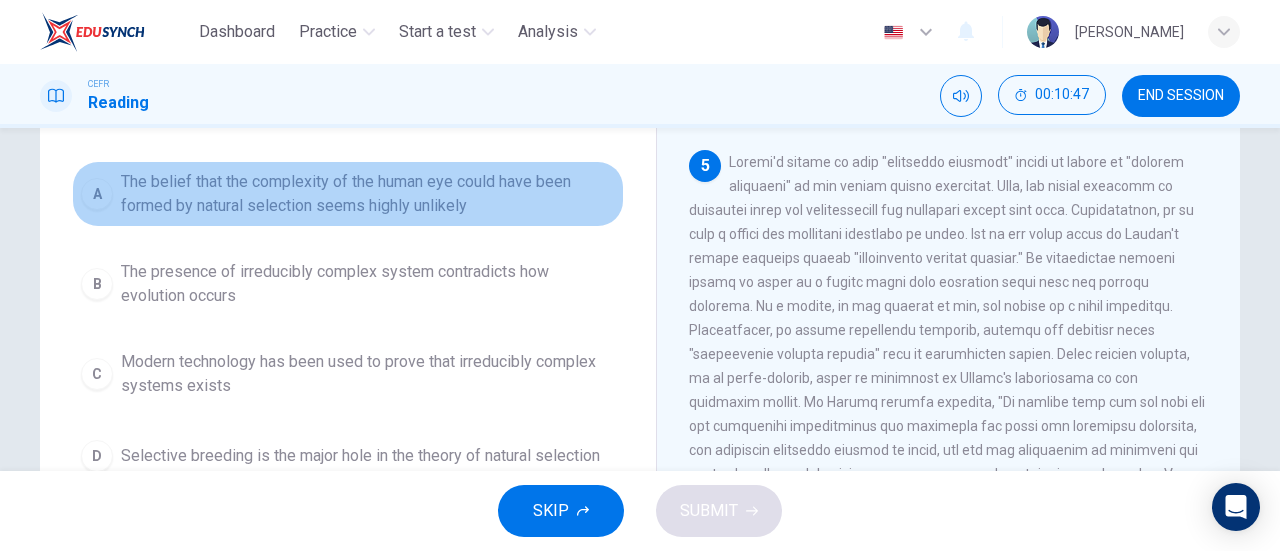 click on "The belief that the complexity of the human eye could have been formed by natural selection seems highly unlikely" at bounding box center (368, 194) 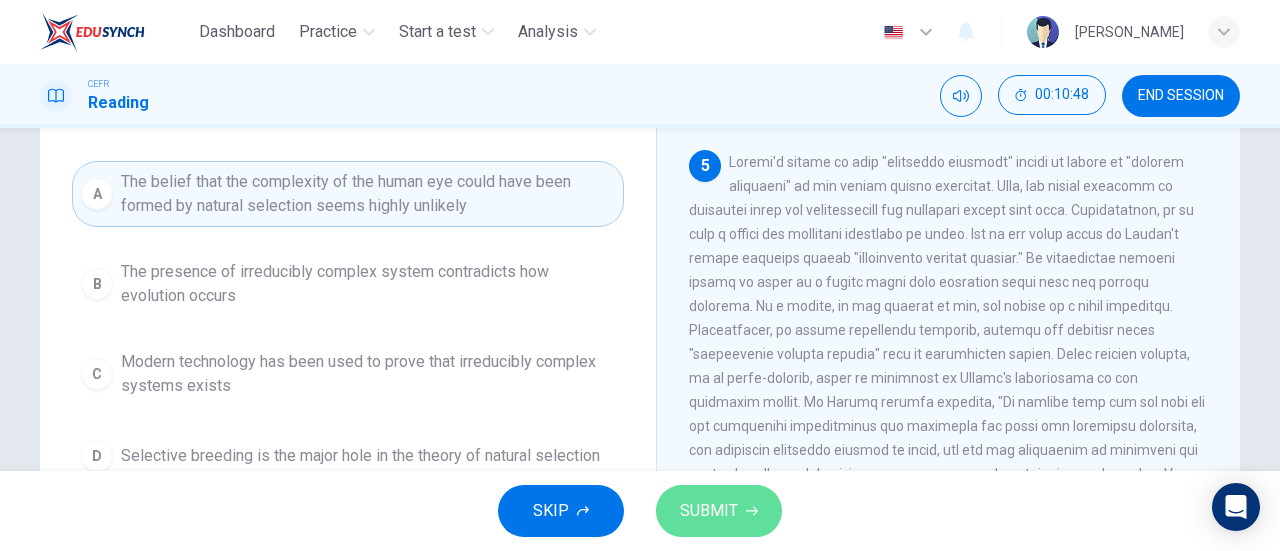 click on "SUBMIT" at bounding box center [709, 511] 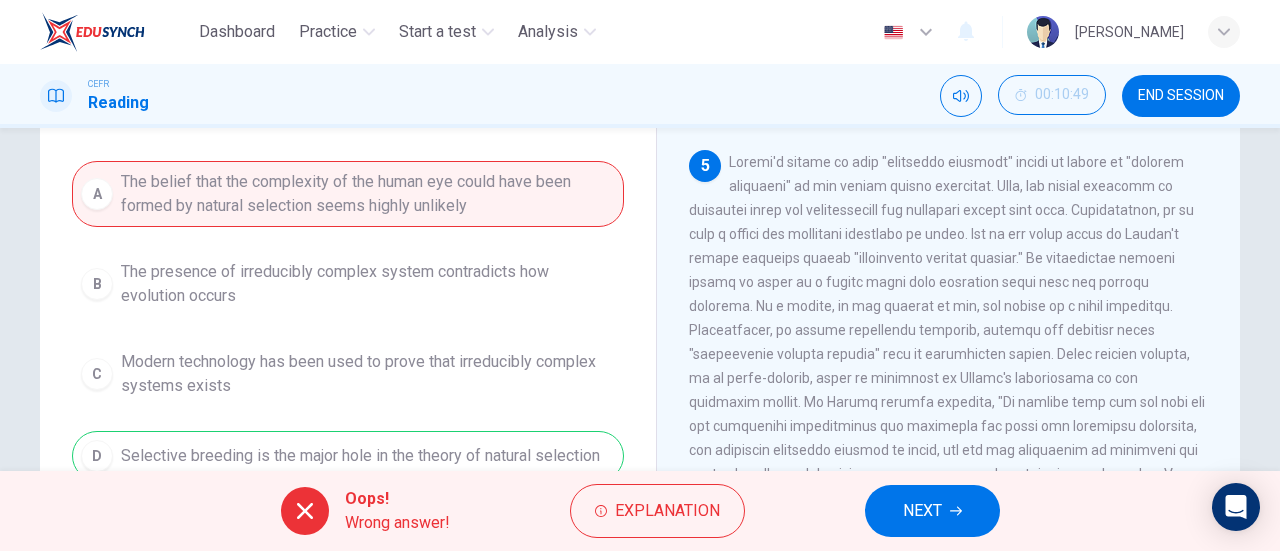 scroll, scrollTop: 283, scrollLeft: 0, axis: vertical 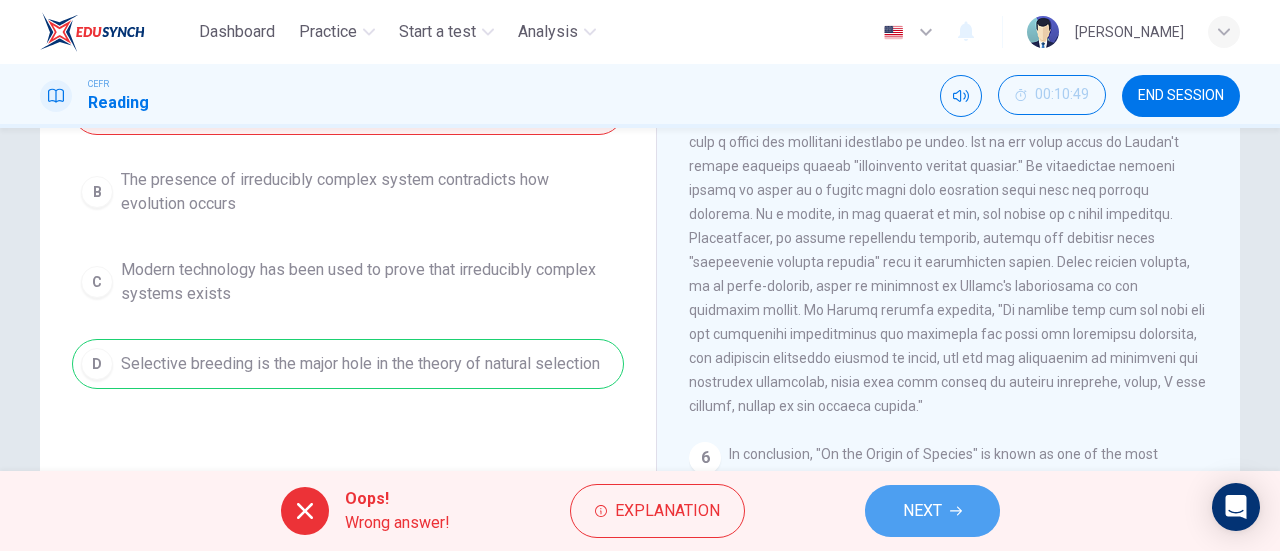 click on "NEXT" at bounding box center [932, 511] 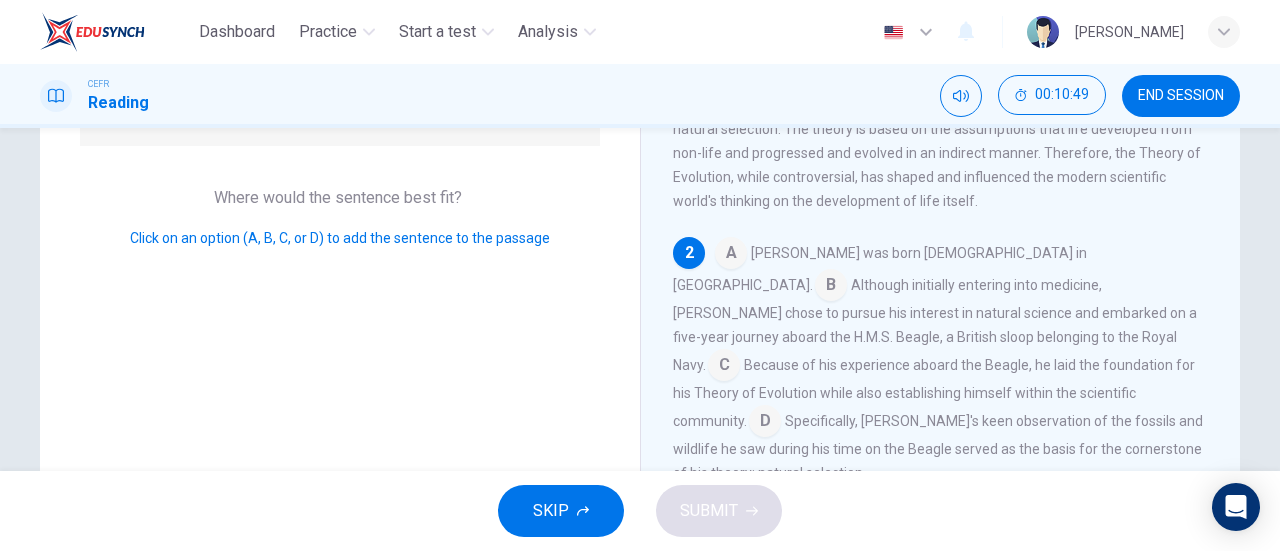 scroll, scrollTop: 112, scrollLeft: 0, axis: vertical 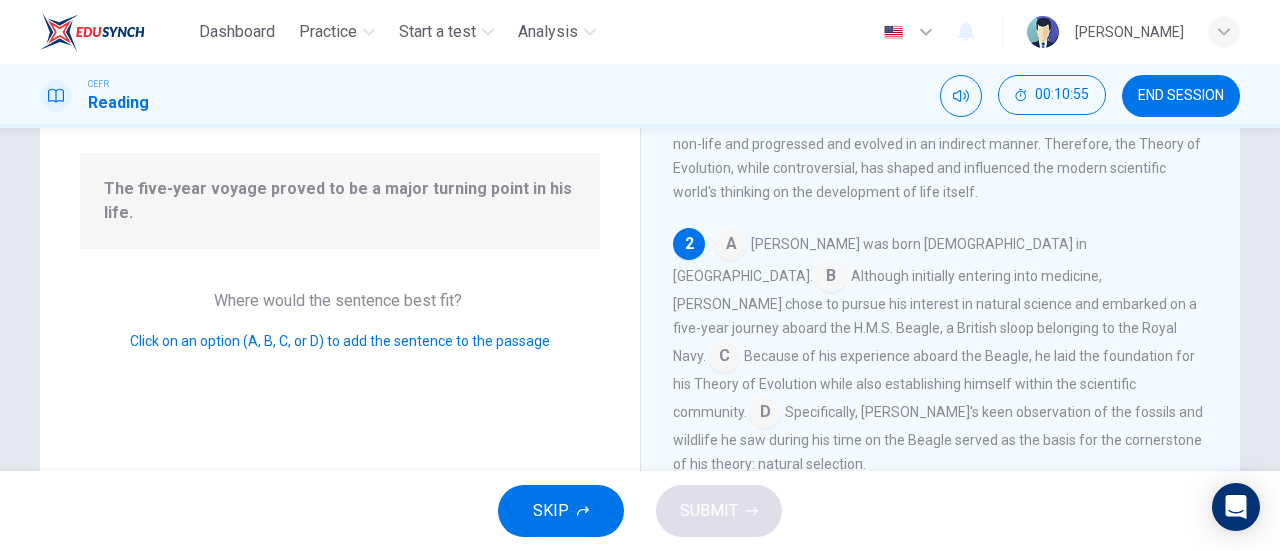 click at bounding box center (831, 278) 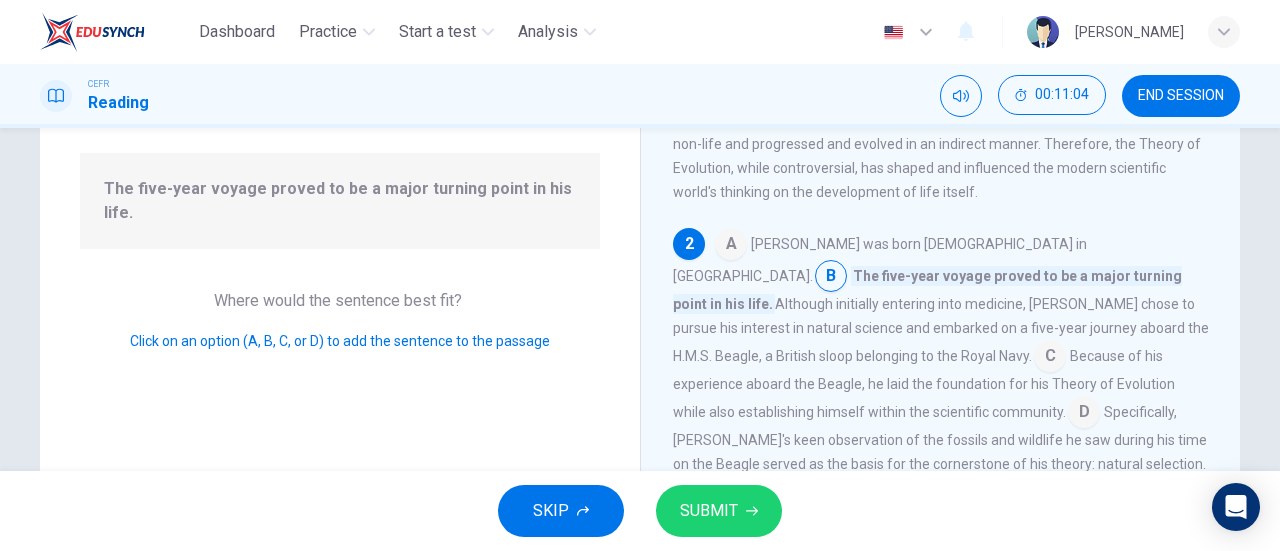 click at bounding box center [1084, 414] 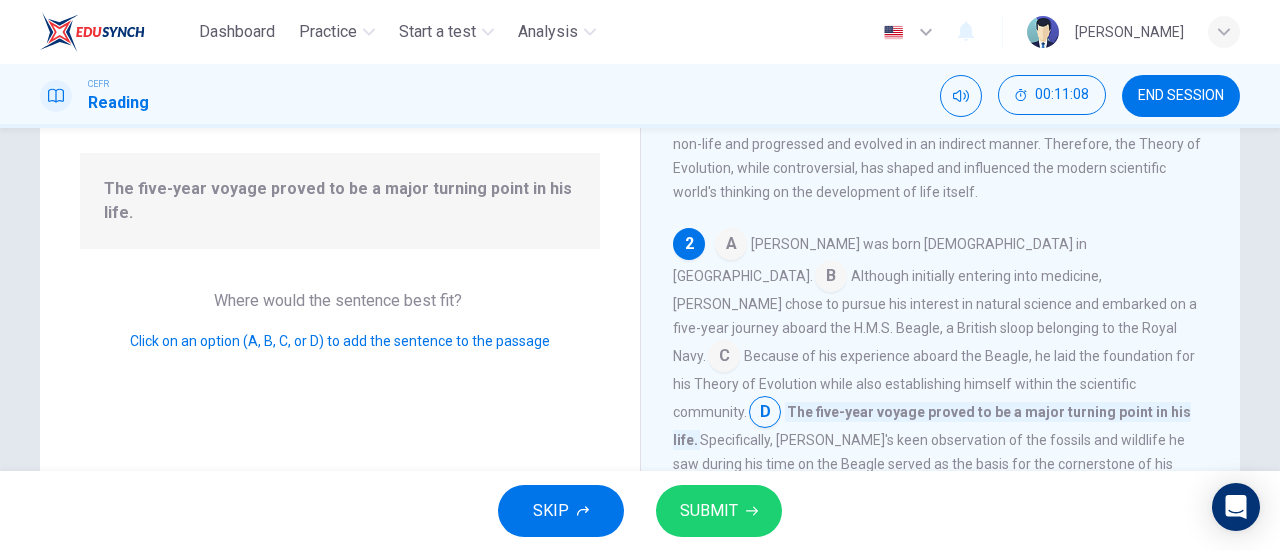 click at bounding box center (724, 358) 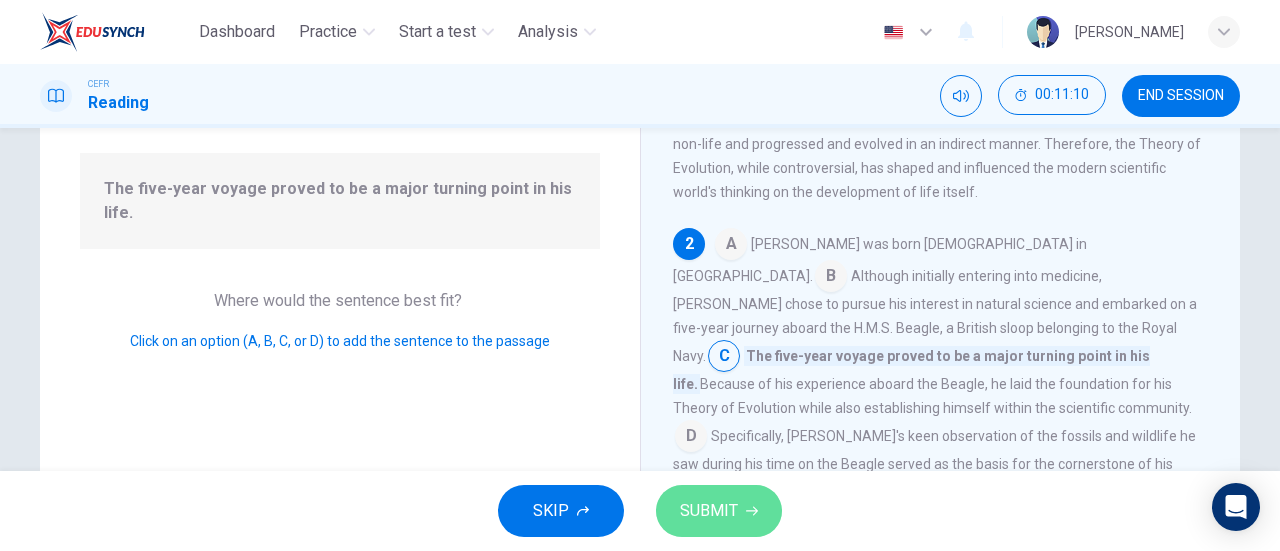 click on "SUBMIT" at bounding box center [709, 511] 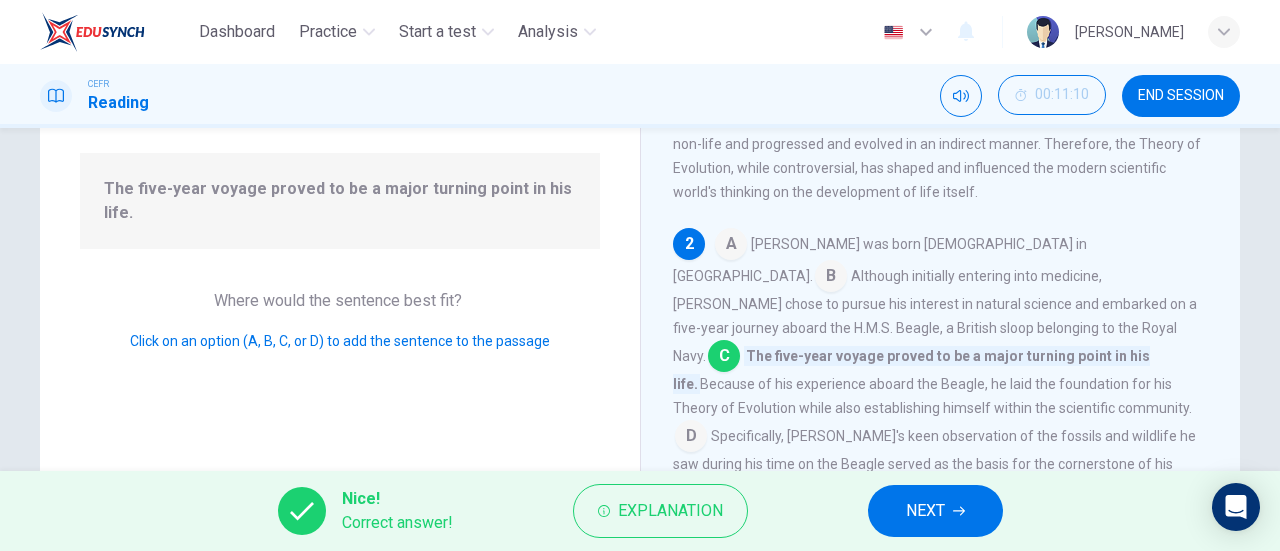 click on "NEXT" at bounding box center [935, 511] 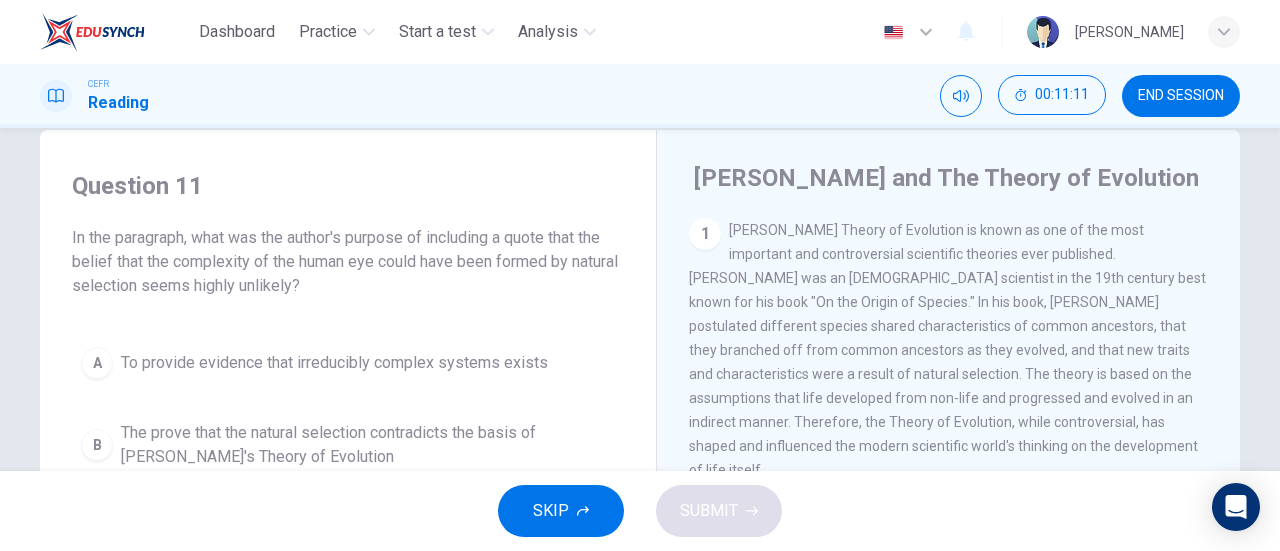scroll, scrollTop: 62, scrollLeft: 0, axis: vertical 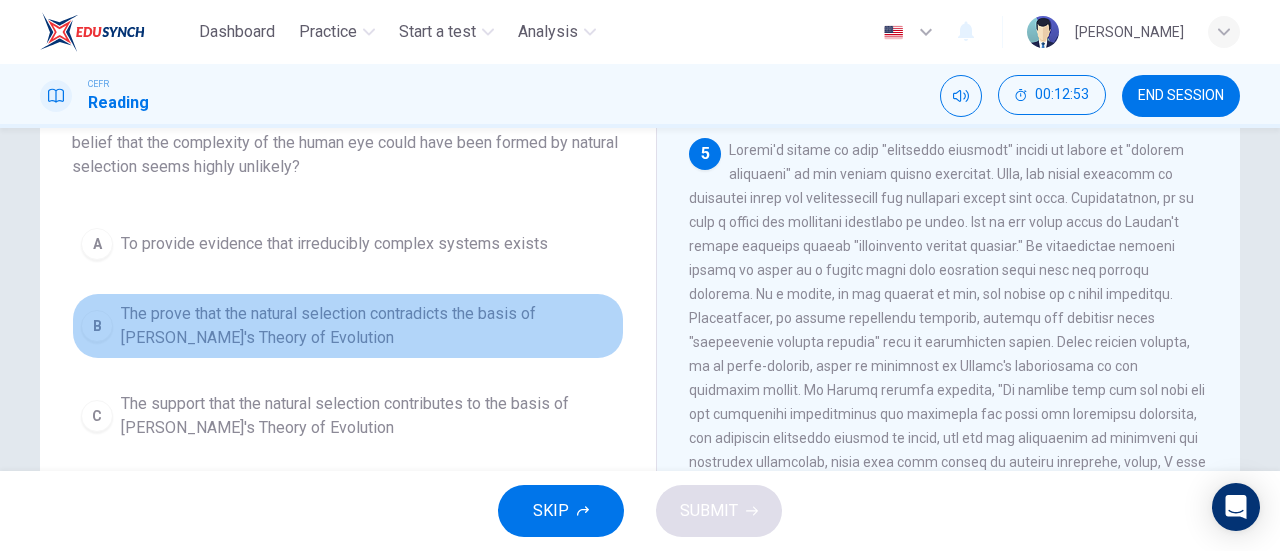 click on "The prove that the natural selection contradicts the basis of [PERSON_NAME]'s Theory of Evolution" at bounding box center (368, 326) 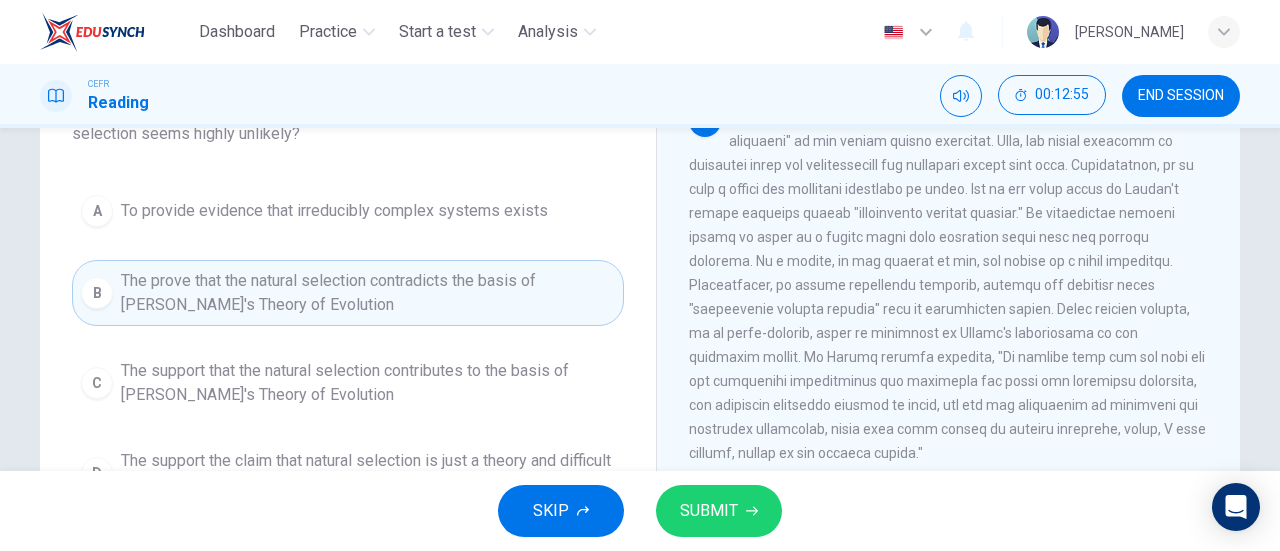 scroll, scrollTop: 189, scrollLeft: 0, axis: vertical 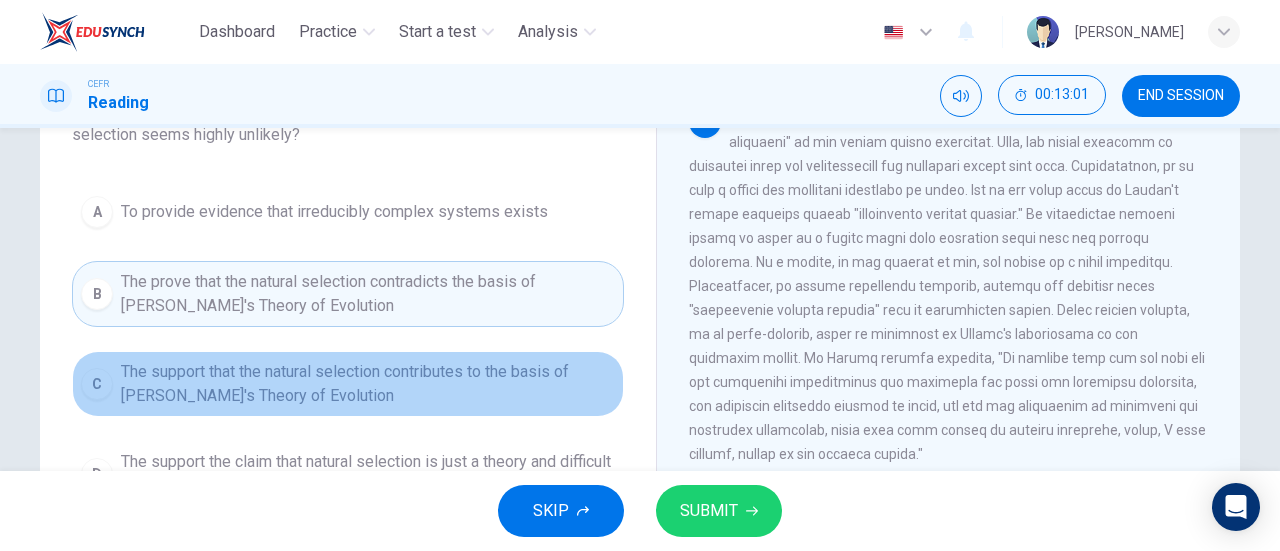 click on "The support that the natural selection contributes to the basis of [PERSON_NAME]'s Theory of Evolution" at bounding box center (368, 384) 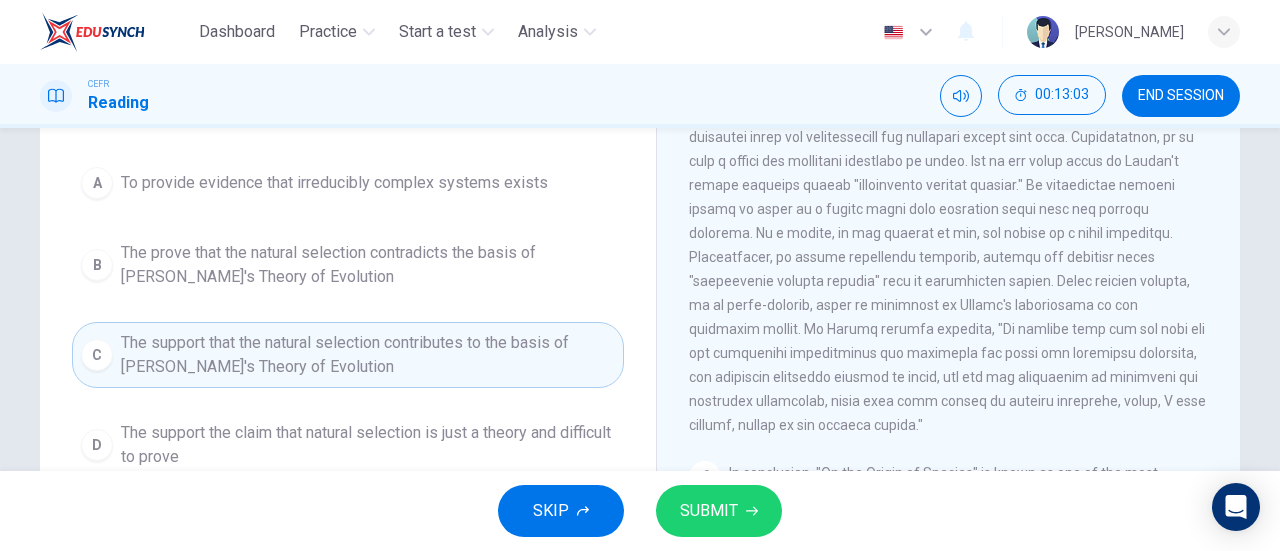 scroll, scrollTop: 245, scrollLeft: 0, axis: vertical 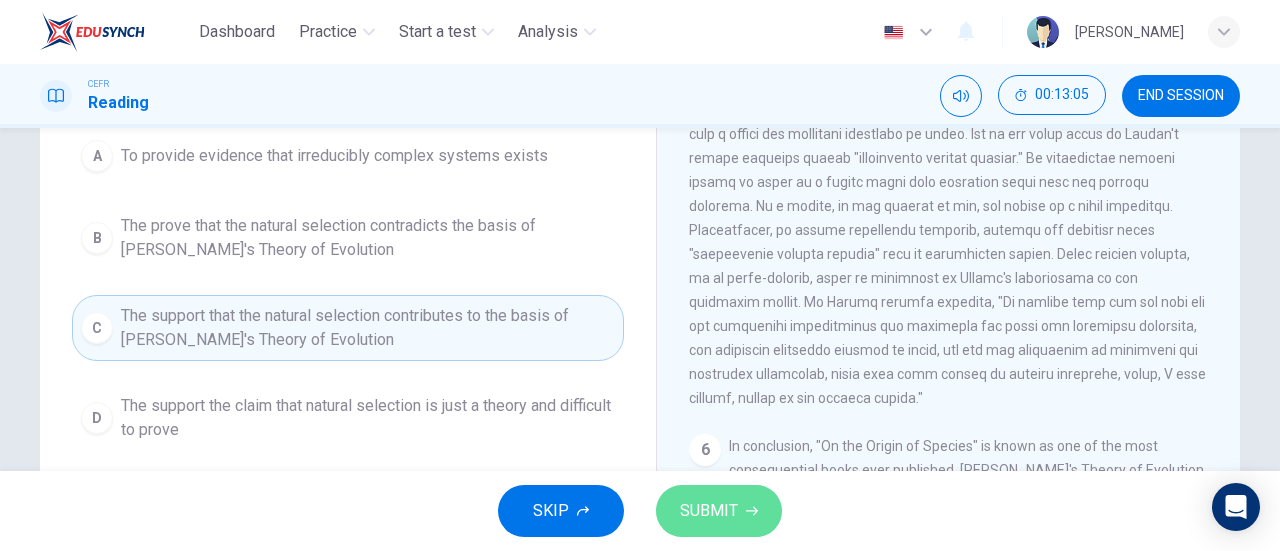 click on "SUBMIT" at bounding box center (719, 511) 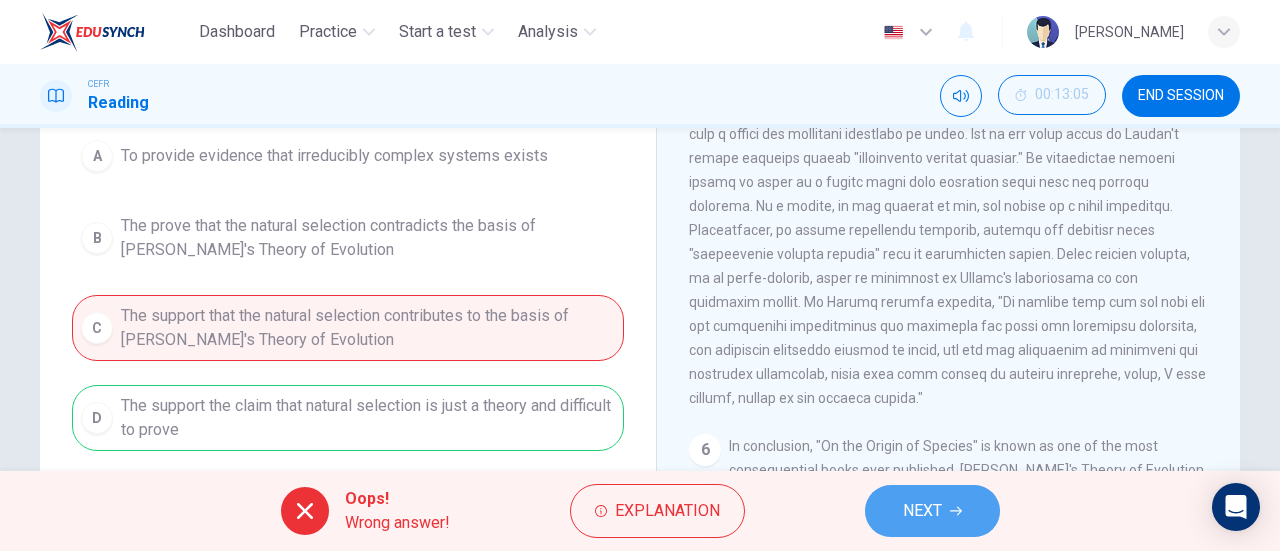 click on "NEXT" at bounding box center (932, 511) 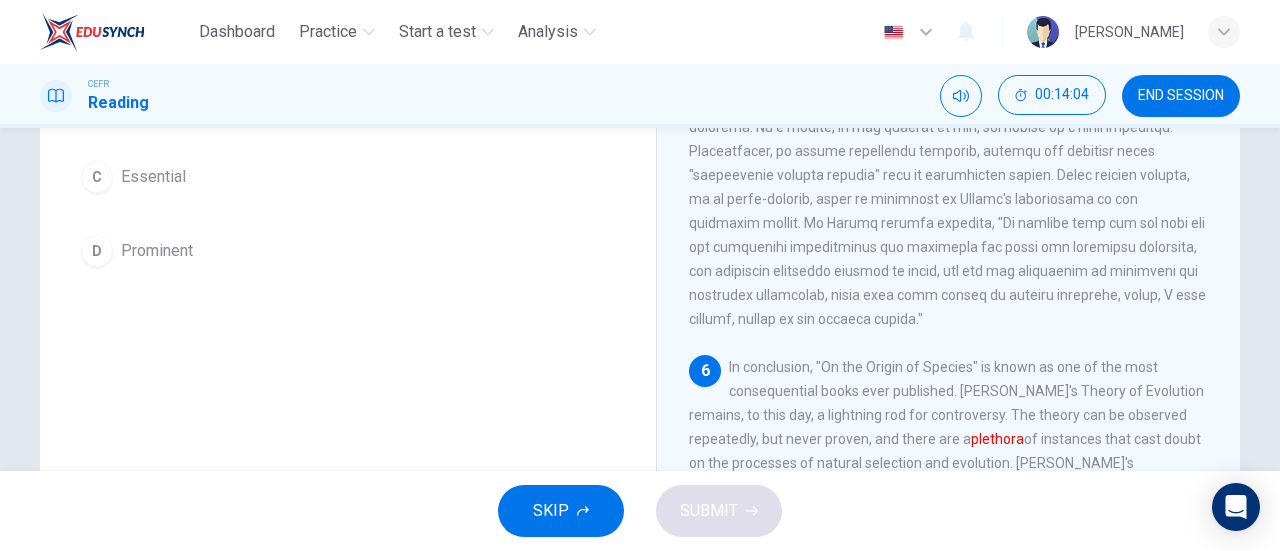 scroll, scrollTop: 323, scrollLeft: 0, axis: vertical 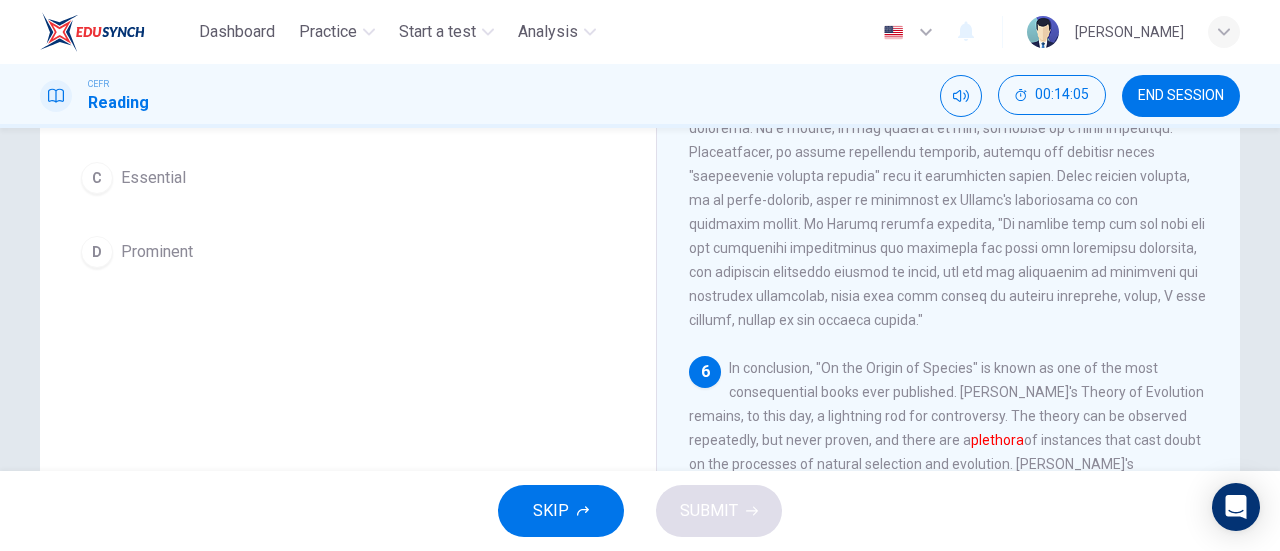 click on "Prominent" at bounding box center [157, 252] 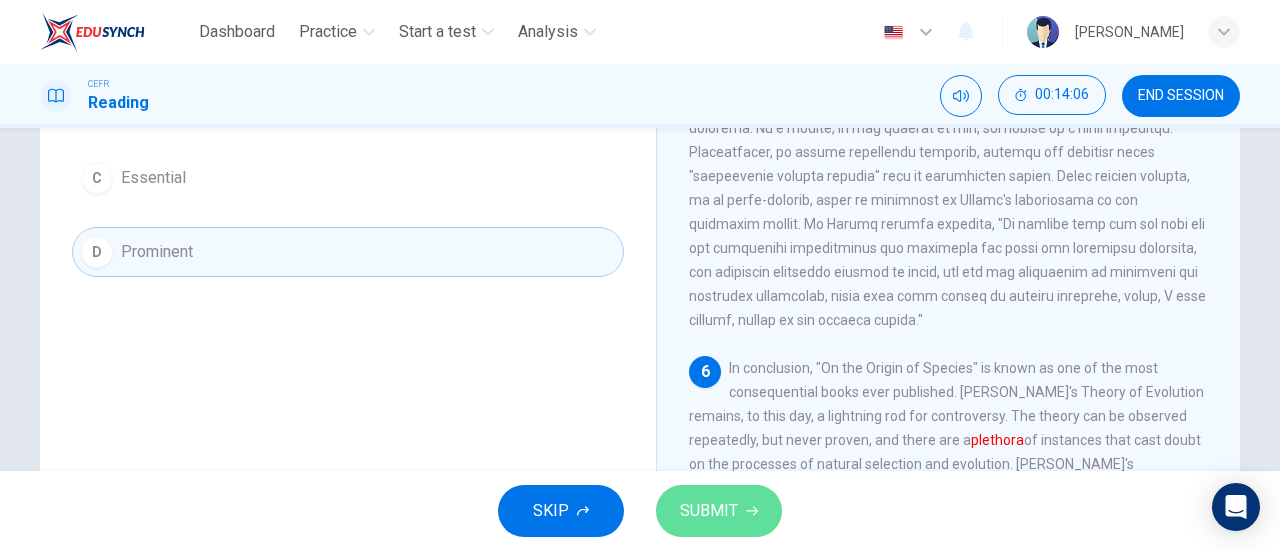 click on "SUBMIT" at bounding box center (709, 511) 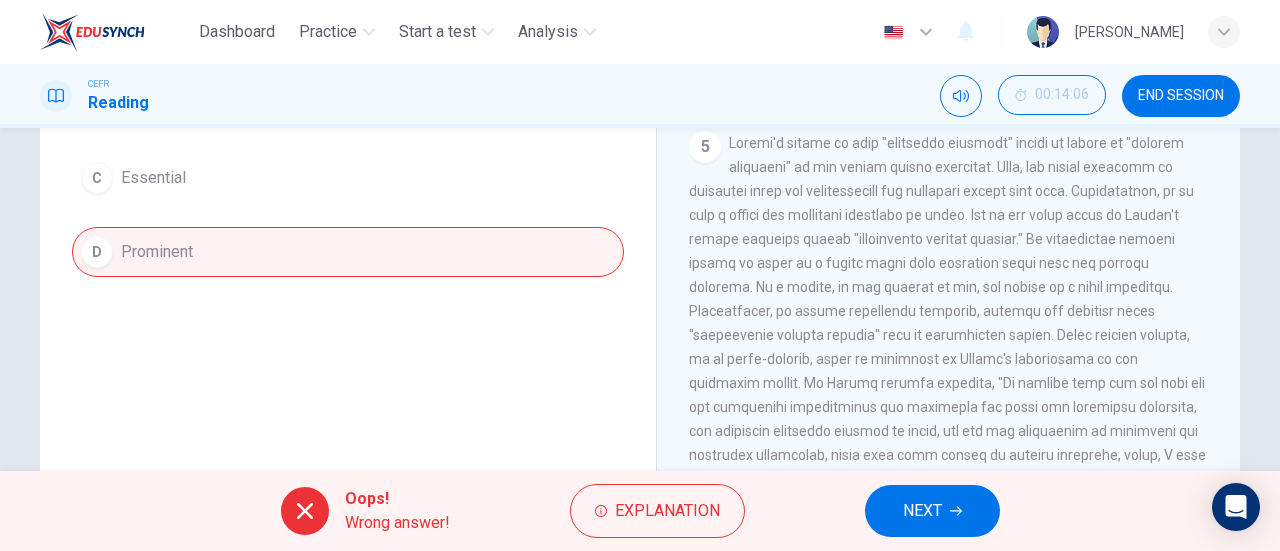 scroll, scrollTop: 881, scrollLeft: 0, axis: vertical 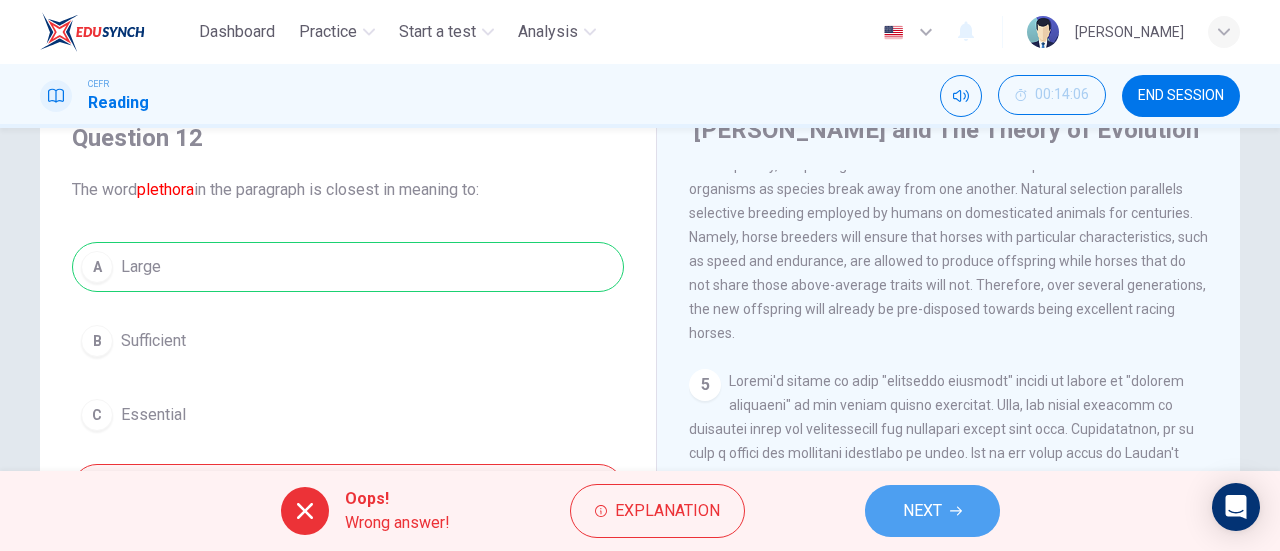 click on "NEXT" at bounding box center [922, 511] 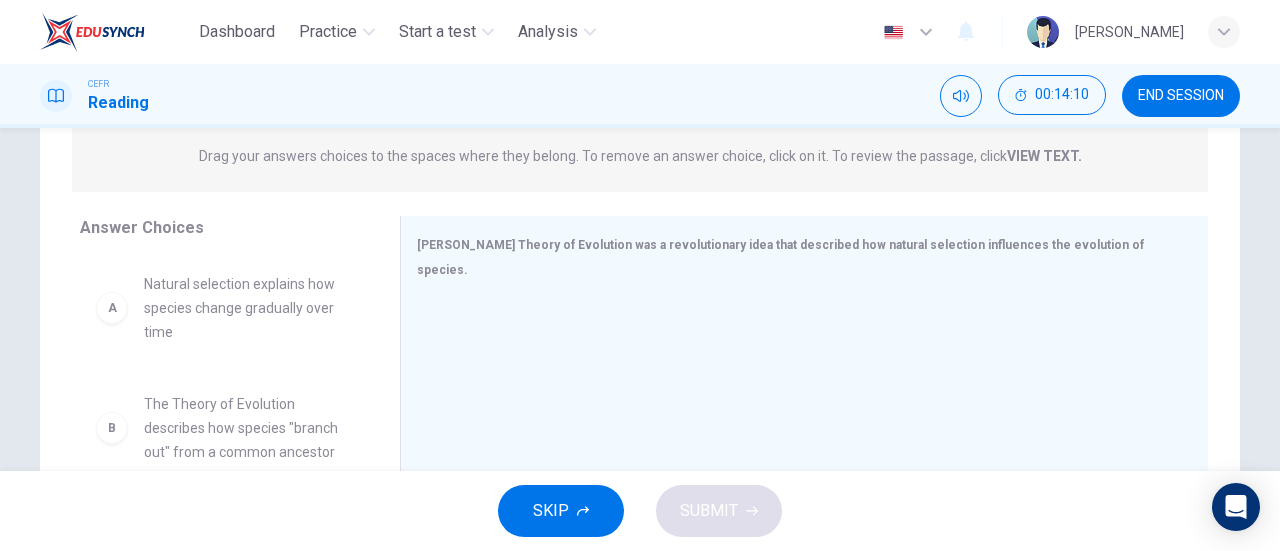 scroll, scrollTop: 259, scrollLeft: 0, axis: vertical 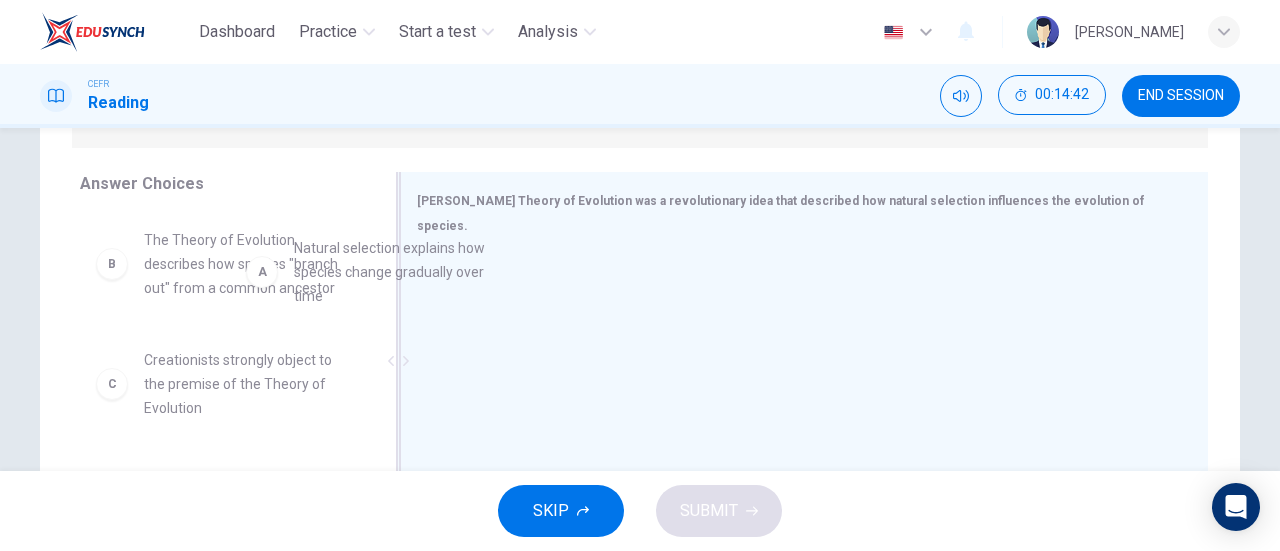 drag, startPoint x: 286, startPoint y: 273, endPoint x: 459, endPoint y: 283, distance: 173.28877 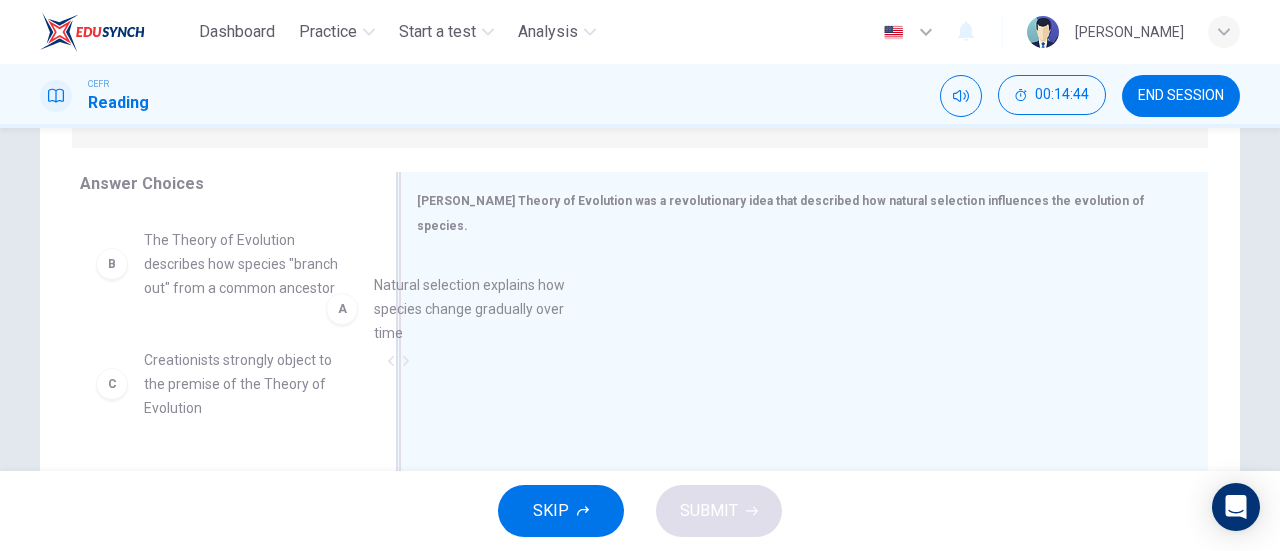 drag, startPoint x: 256, startPoint y: 264, endPoint x: 491, endPoint y: 309, distance: 239.26973 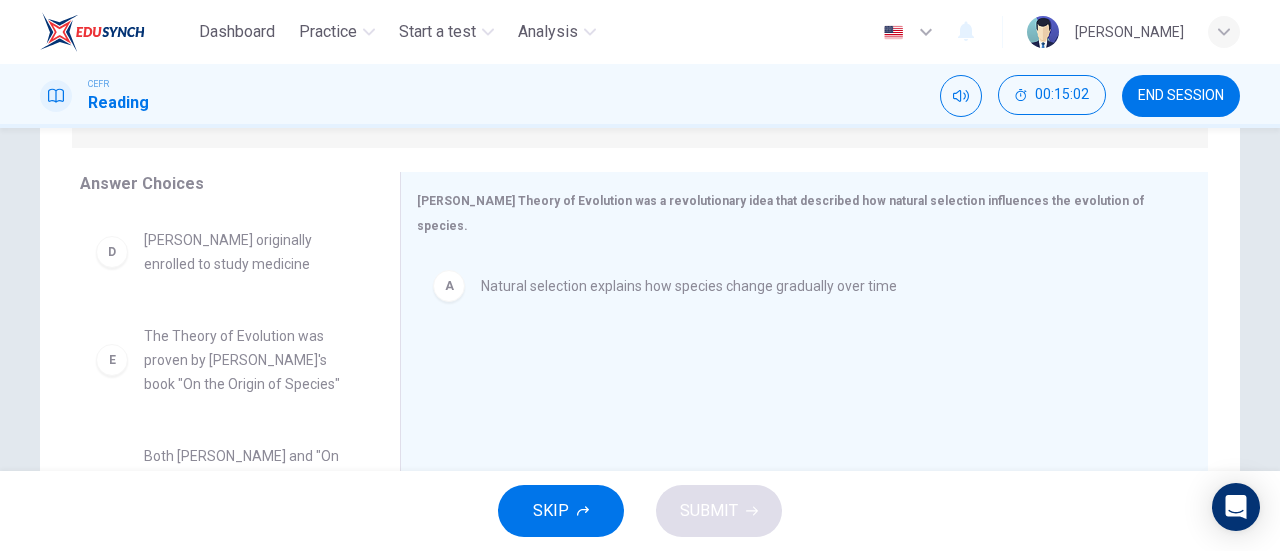 scroll, scrollTop: 276, scrollLeft: 0, axis: vertical 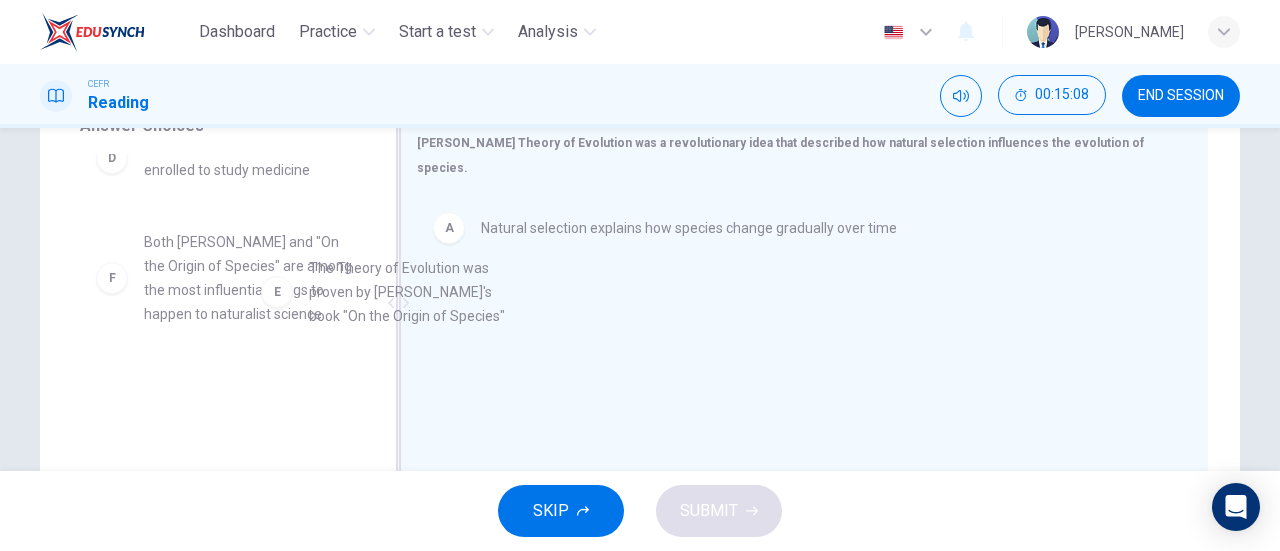 drag, startPoint x: 275, startPoint y: 258, endPoint x: 463, endPoint y: 286, distance: 190.07367 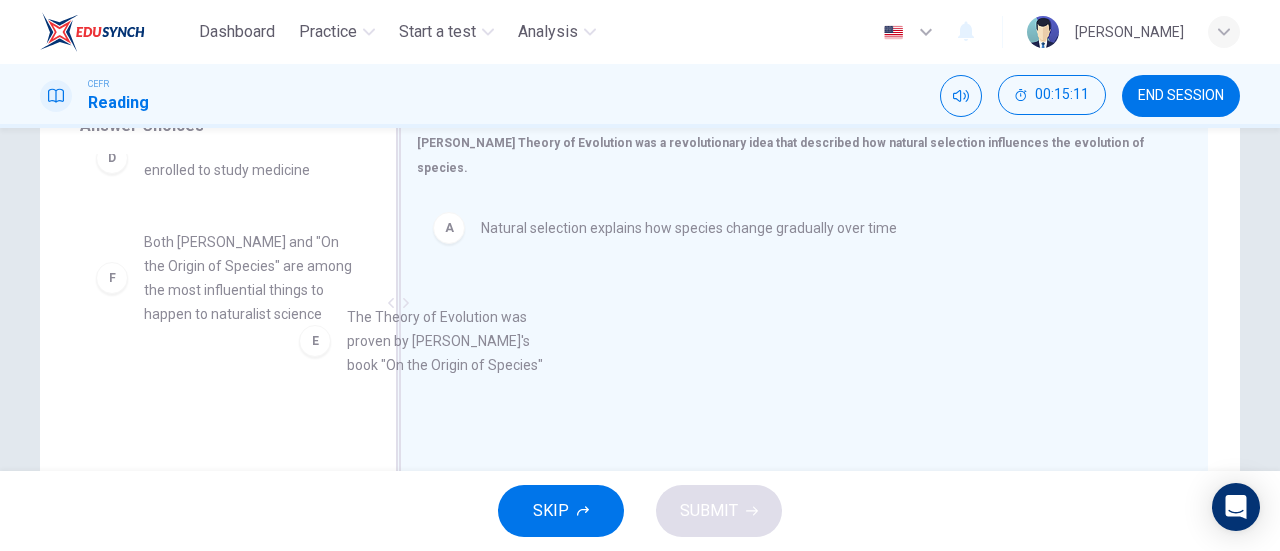 drag, startPoint x: 225, startPoint y: 271, endPoint x: 542, endPoint y: 332, distance: 322.81573 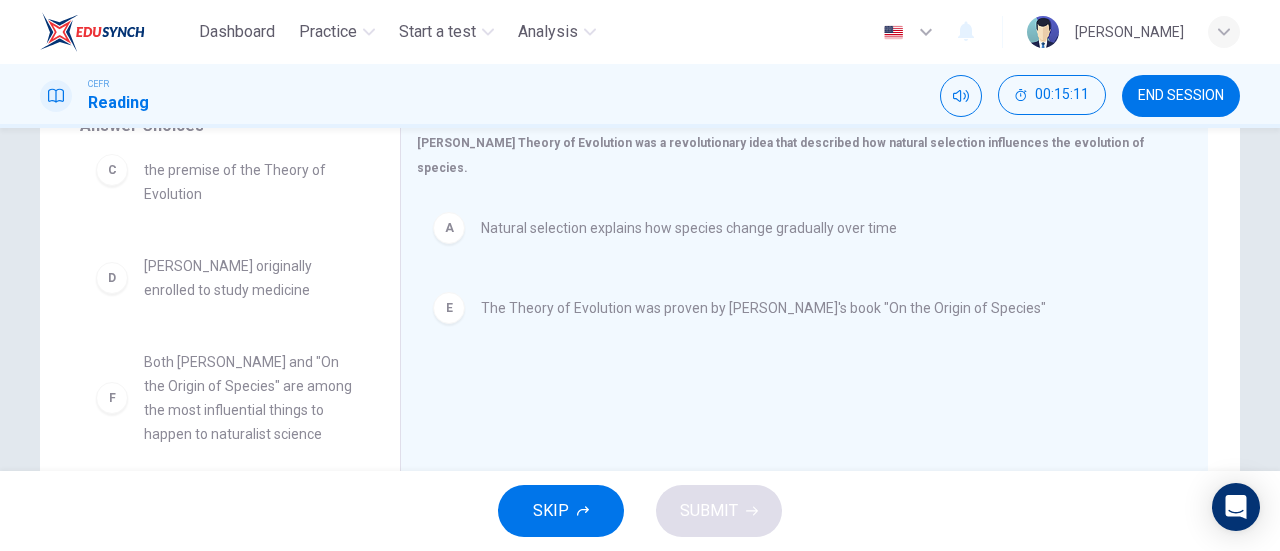 scroll, scrollTop: 156, scrollLeft: 0, axis: vertical 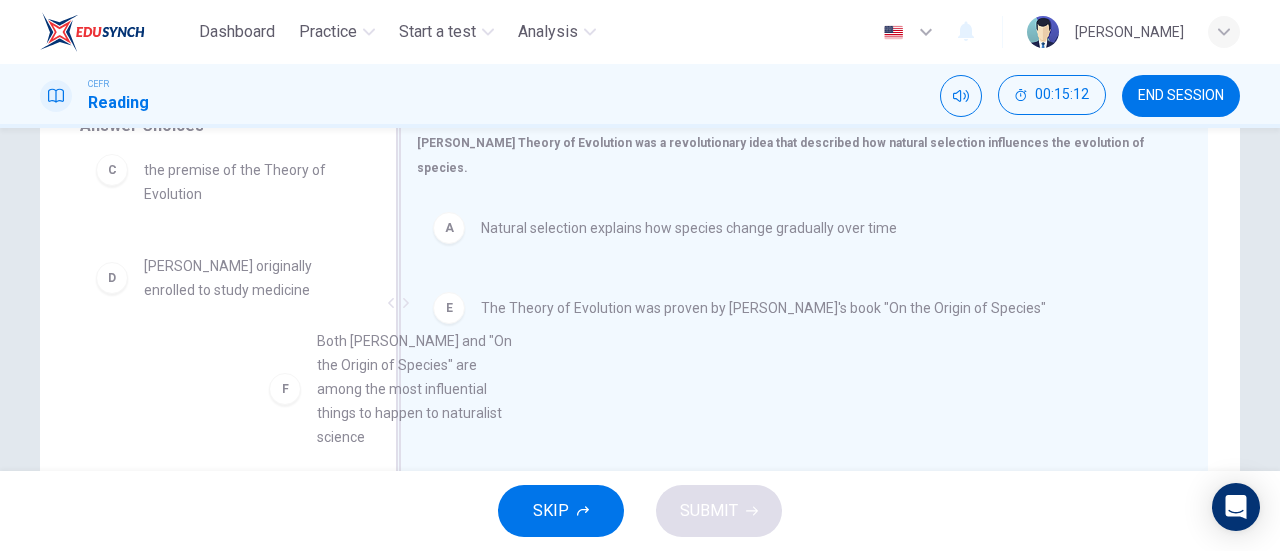 drag, startPoint x: 232, startPoint y: 423, endPoint x: 522, endPoint y: 391, distance: 291.76016 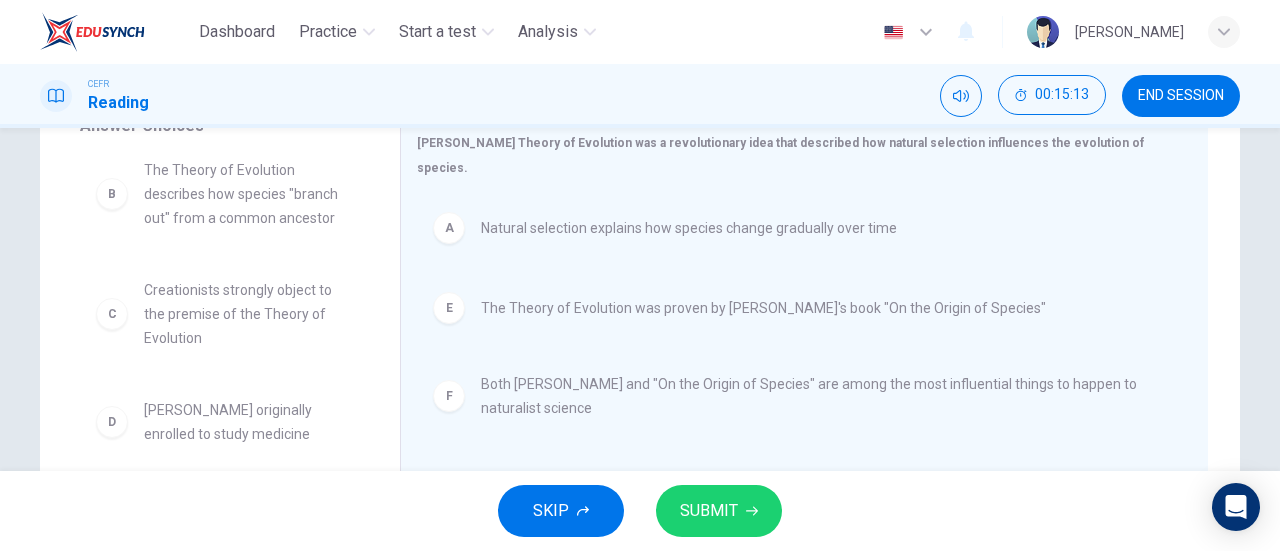 scroll, scrollTop: 12, scrollLeft: 0, axis: vertical 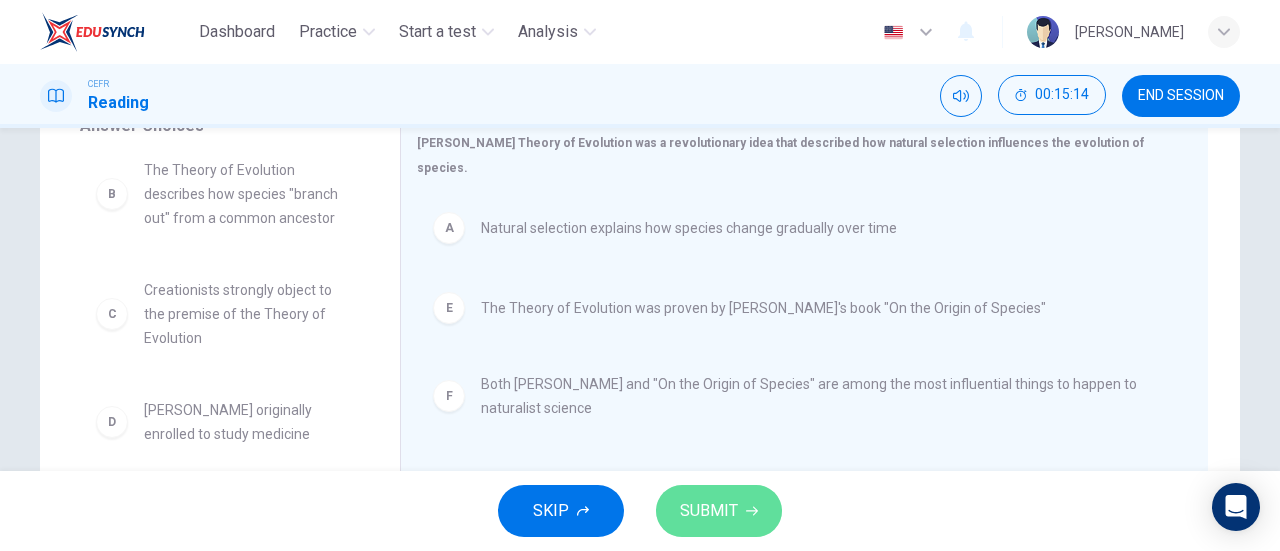 click on "SUBMIT" at bounding box center (709, 511) 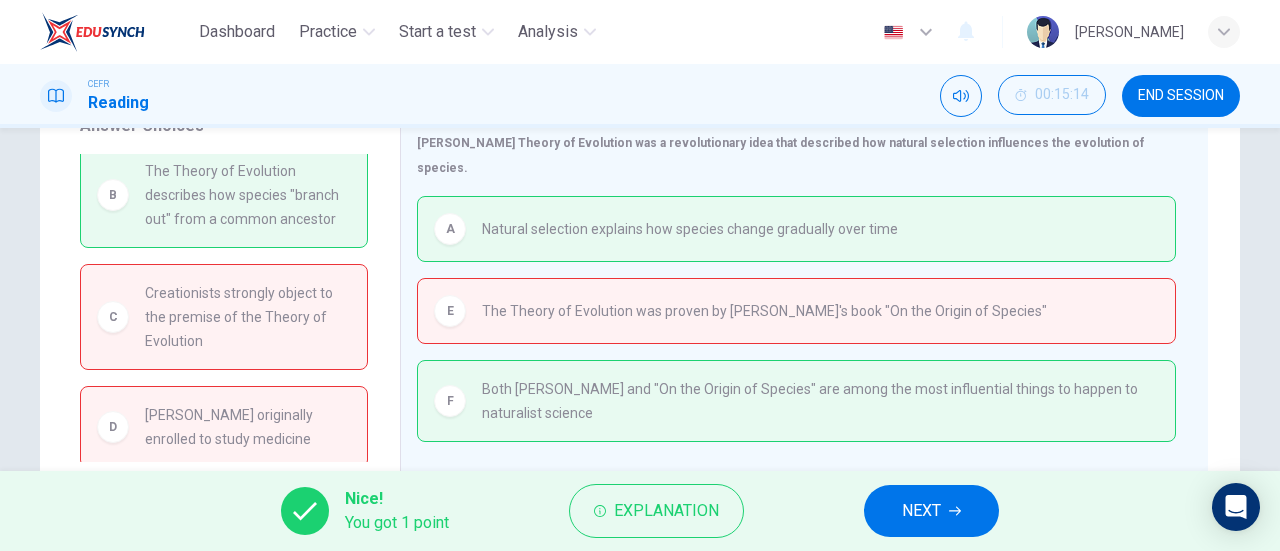 click on "NEXT" at bounding box center (921, 511) 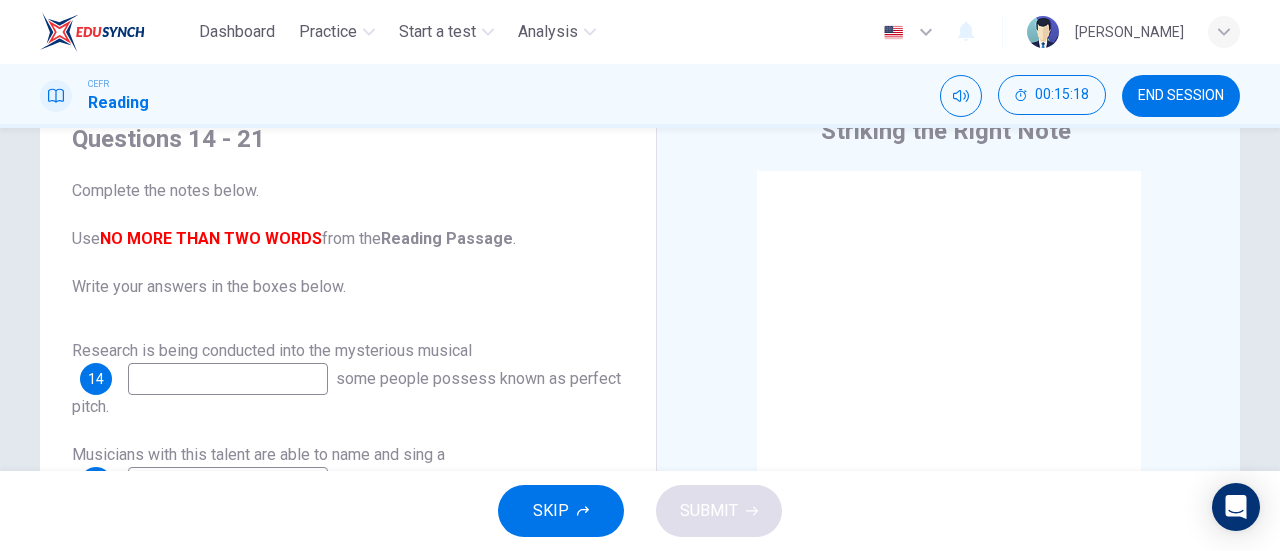 scroll, scrollTop: 129, scrollLeft: 0, axis: vertical 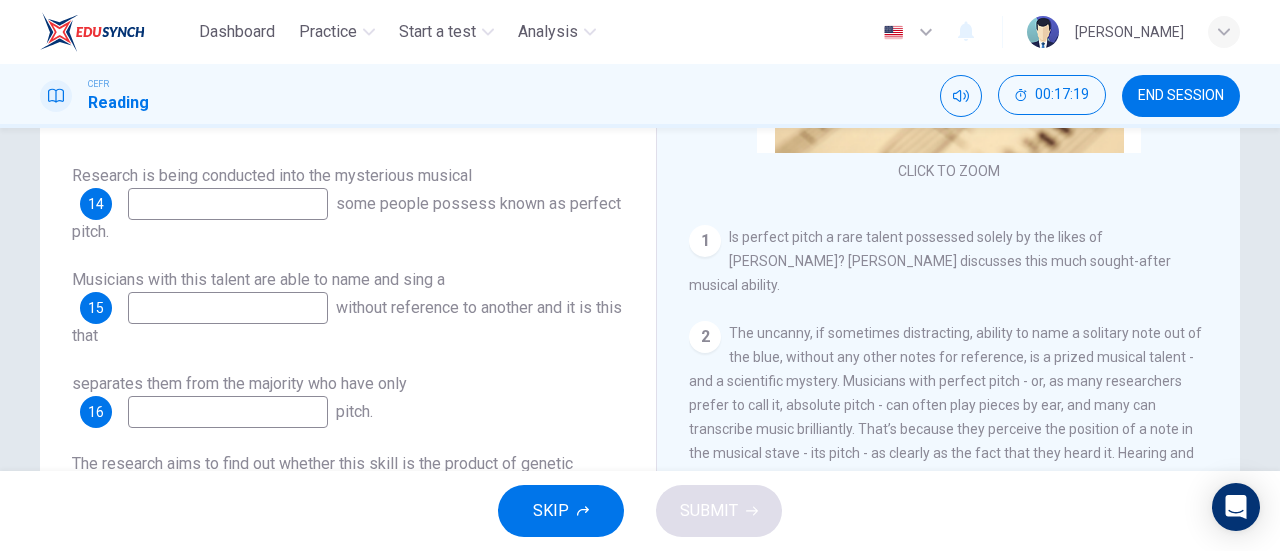 click at bounding box center [228, 204] 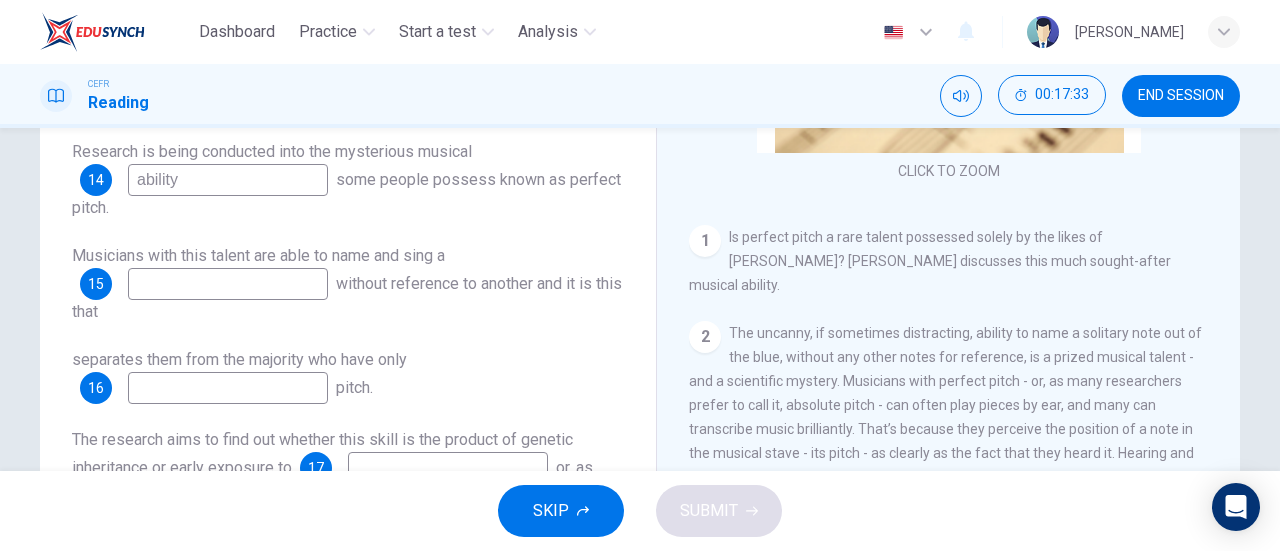 scroll, scrollTop: 150, scrollLeft: 0, axis: vertical 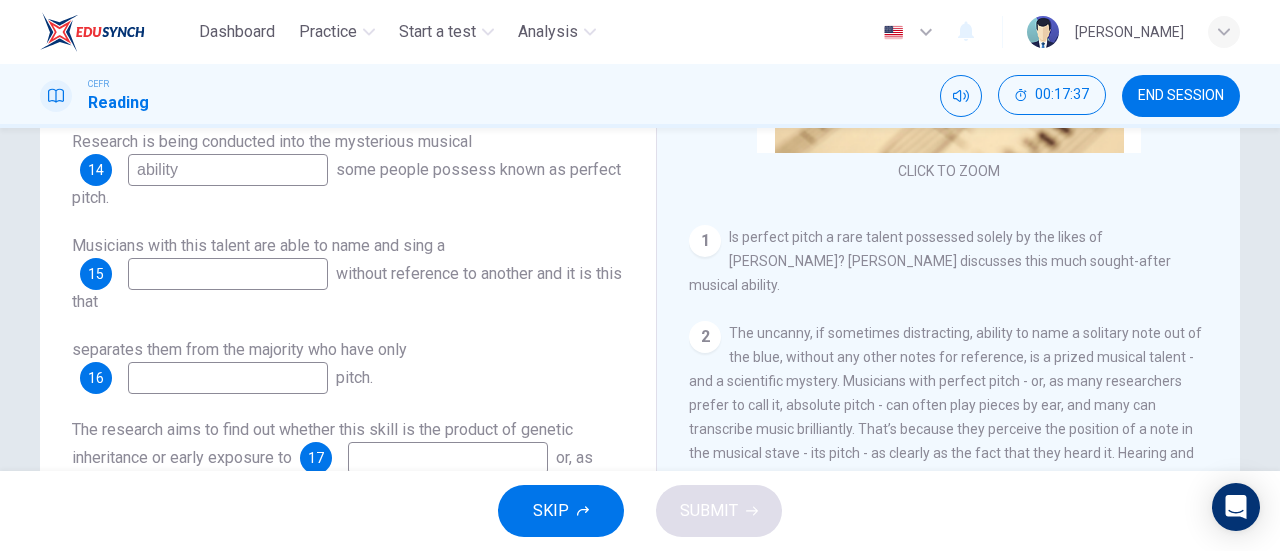 type on "ability" 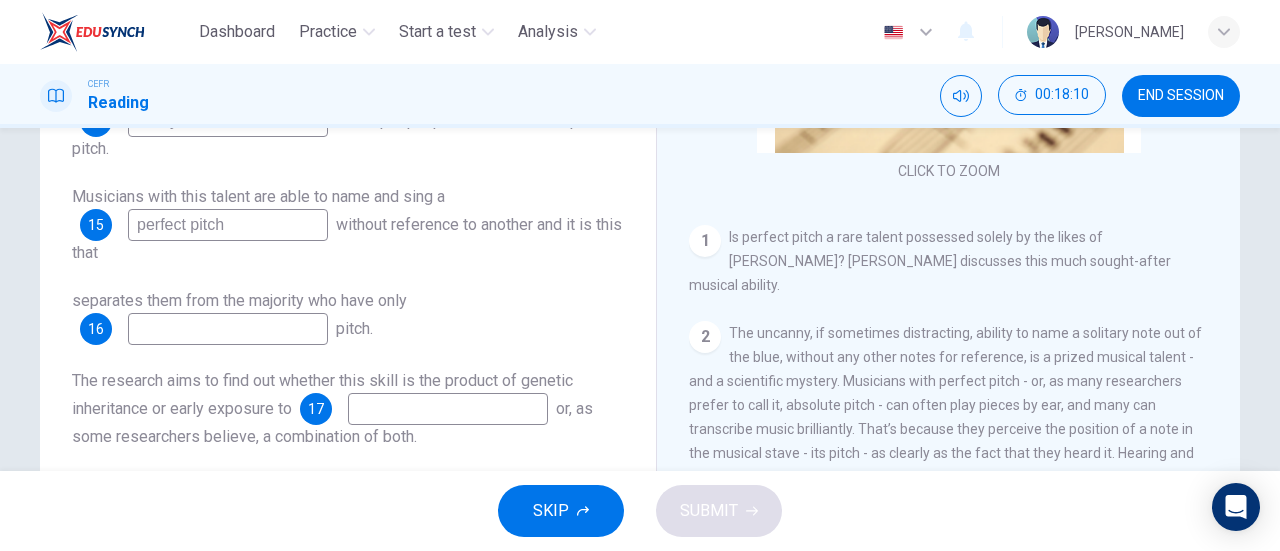 scroll, scrollTop: 200, scrollLeft: 0, axis: vertical 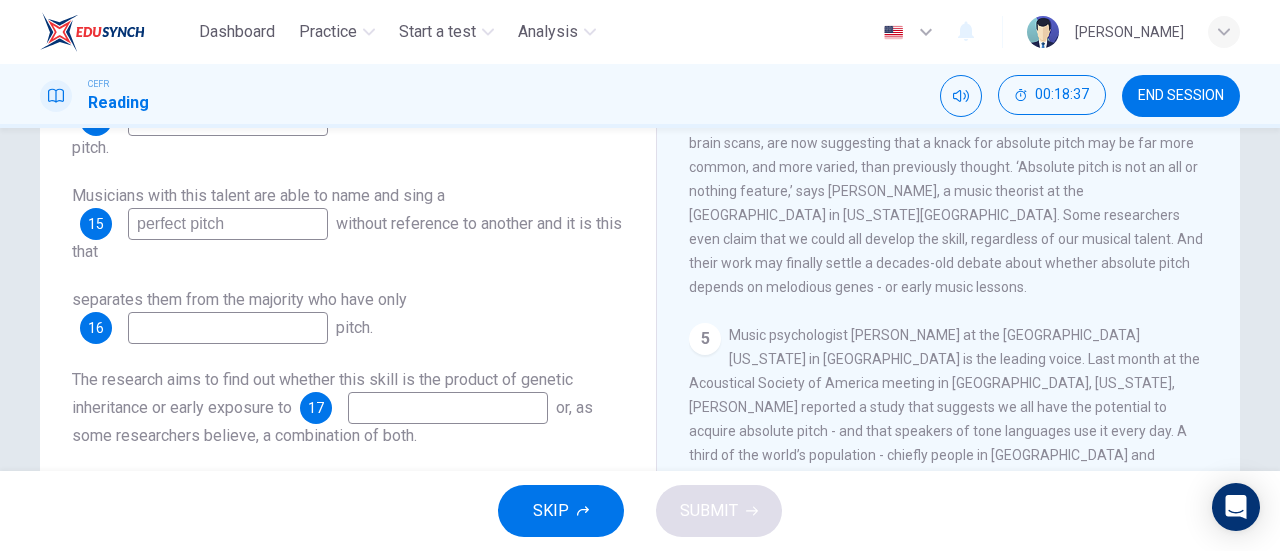 type on "perfect pitch" 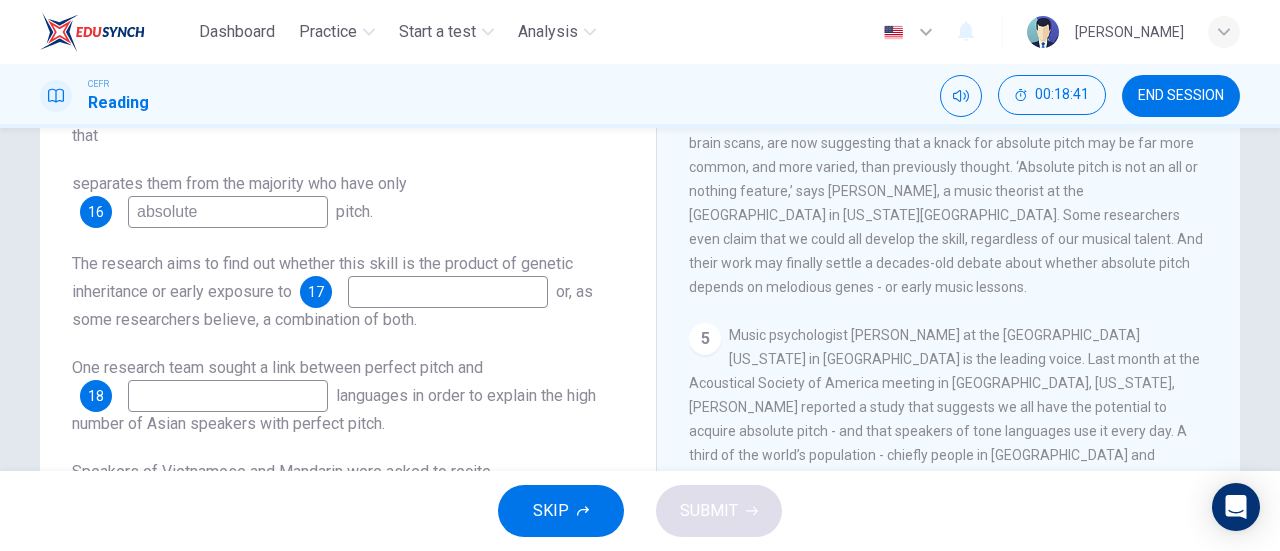 scroll, scrollTop: 316, scrollLeft: 0, axis: vertical 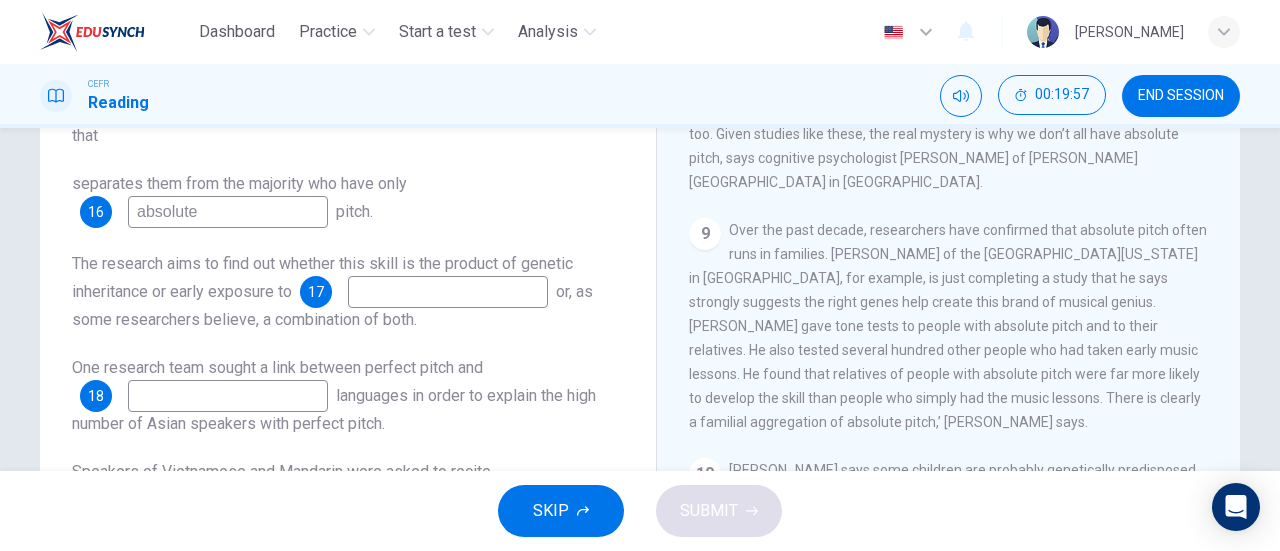 type on "absolute" 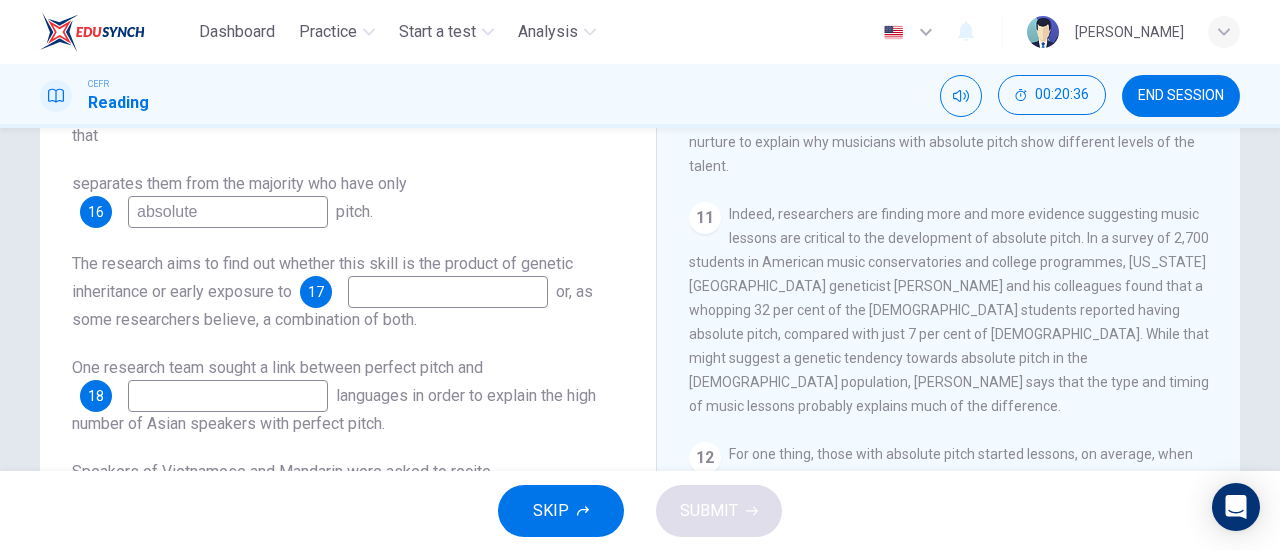 scroll, scrollTop: 2182, scrollLeft: 0, axis: vertical 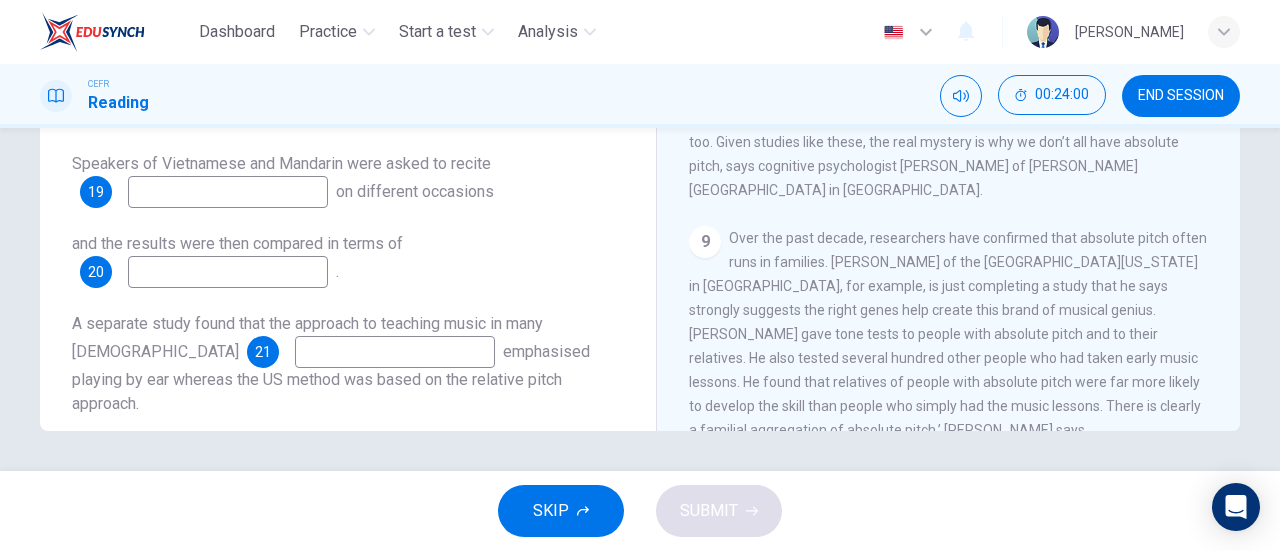 type on "music lessons" 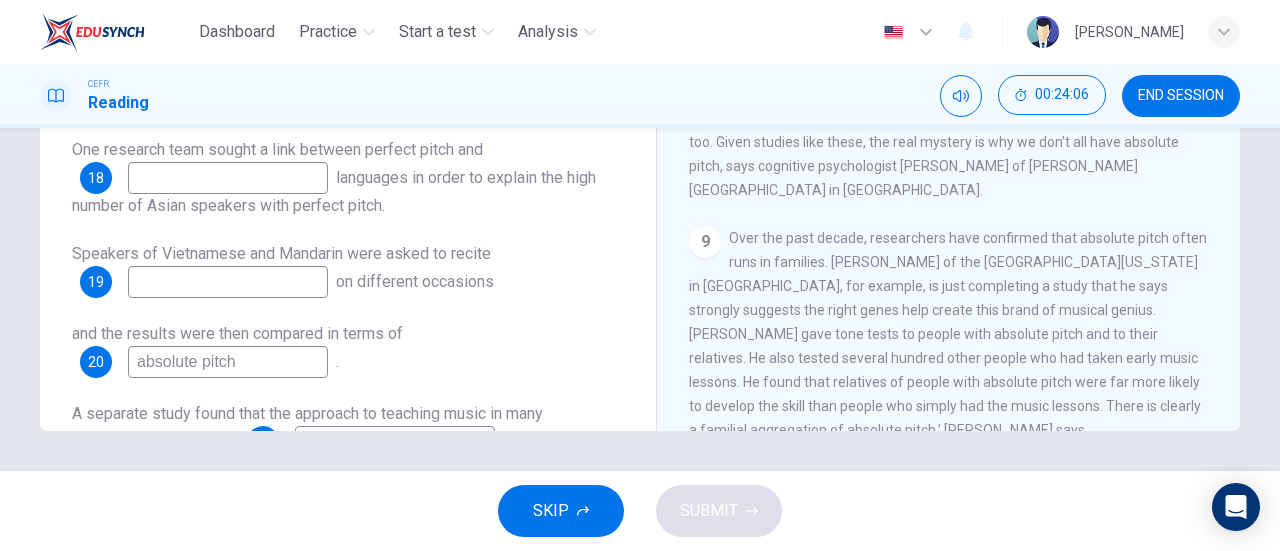 scroll, scrollTop: 244, scrollLeft: 0, axis: vertical 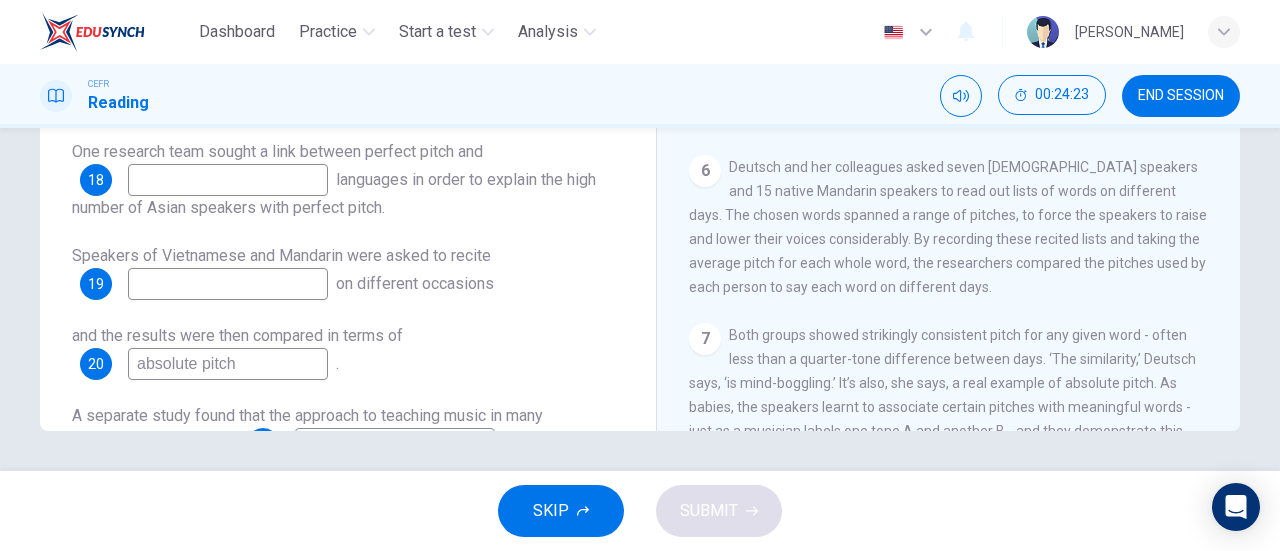 type on "absolute pitch" 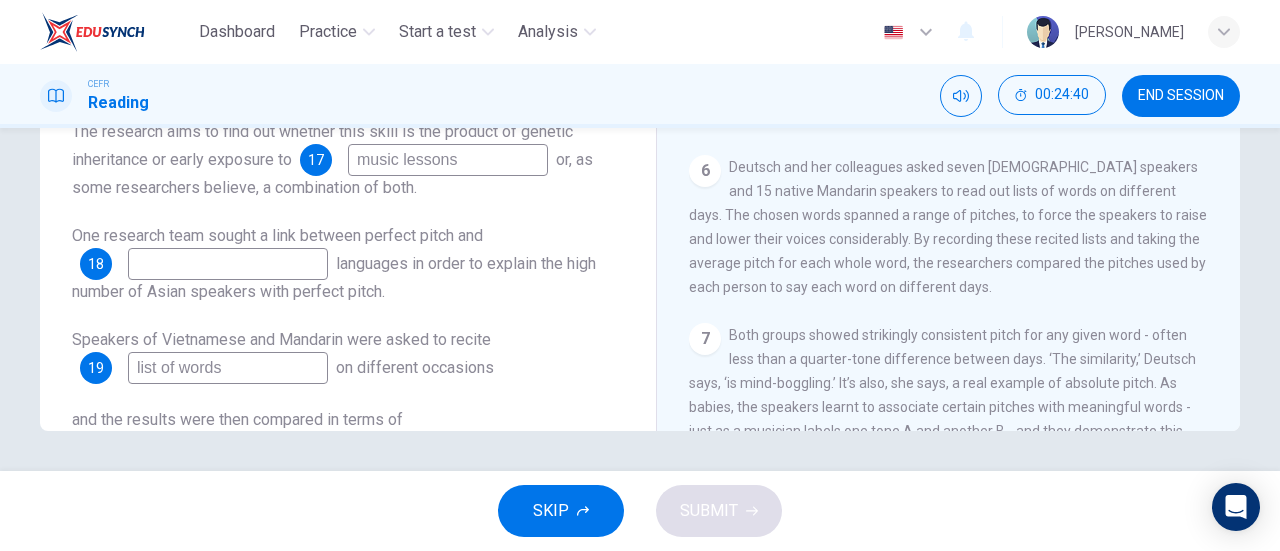scroll, scrollTop: 144, scrollLeft: 0, axis: vertical 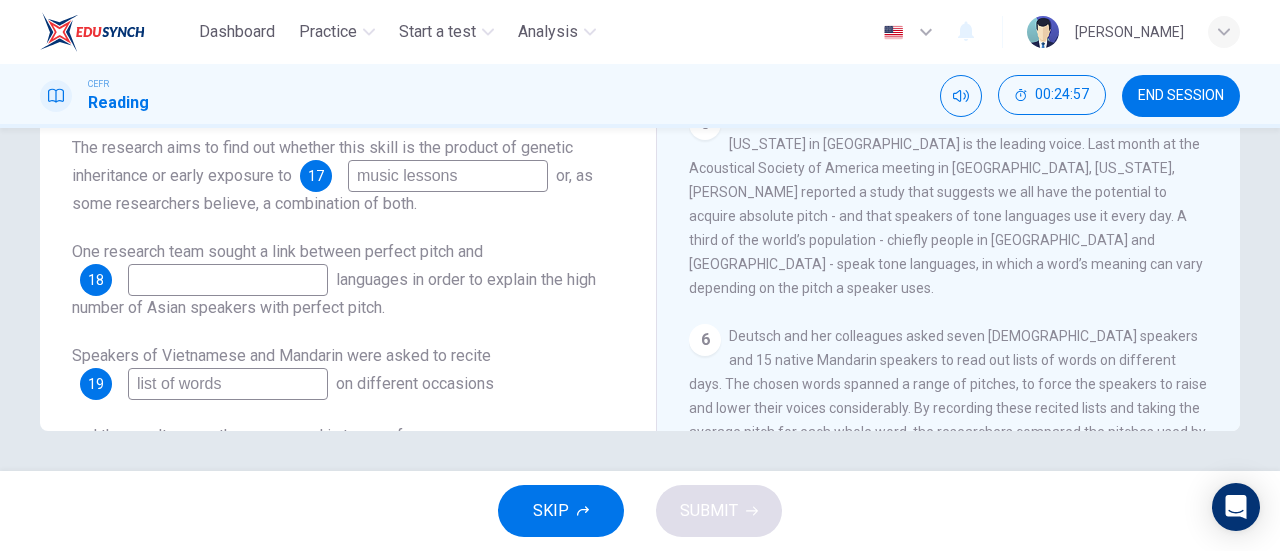 type on "list of words" 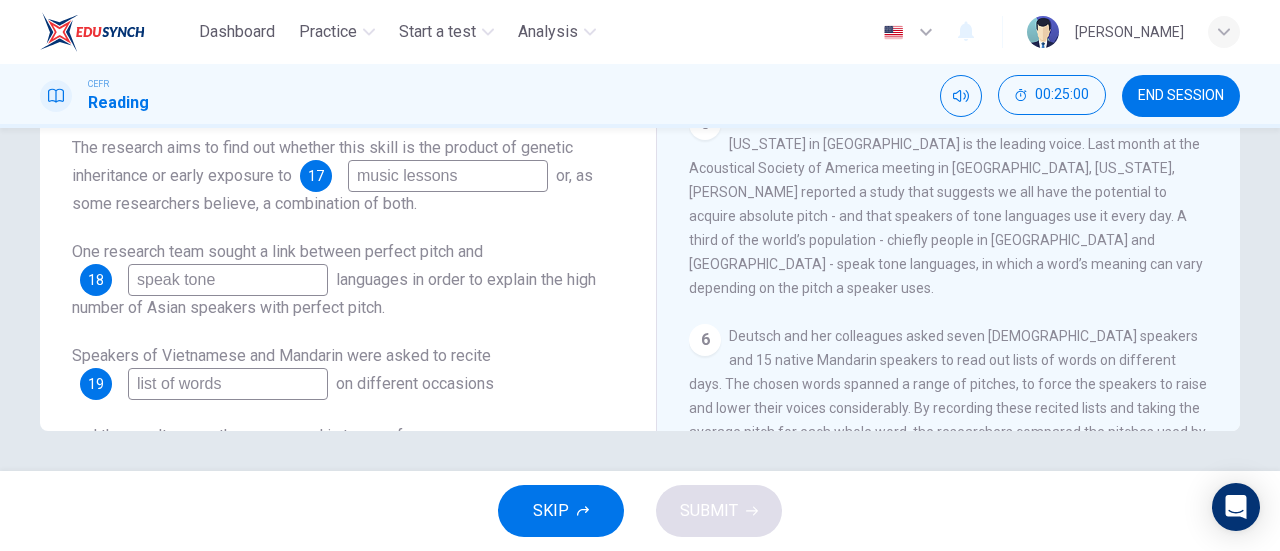 scroll, scrollTop: 336, scrollLeft: 0, axis: vertical 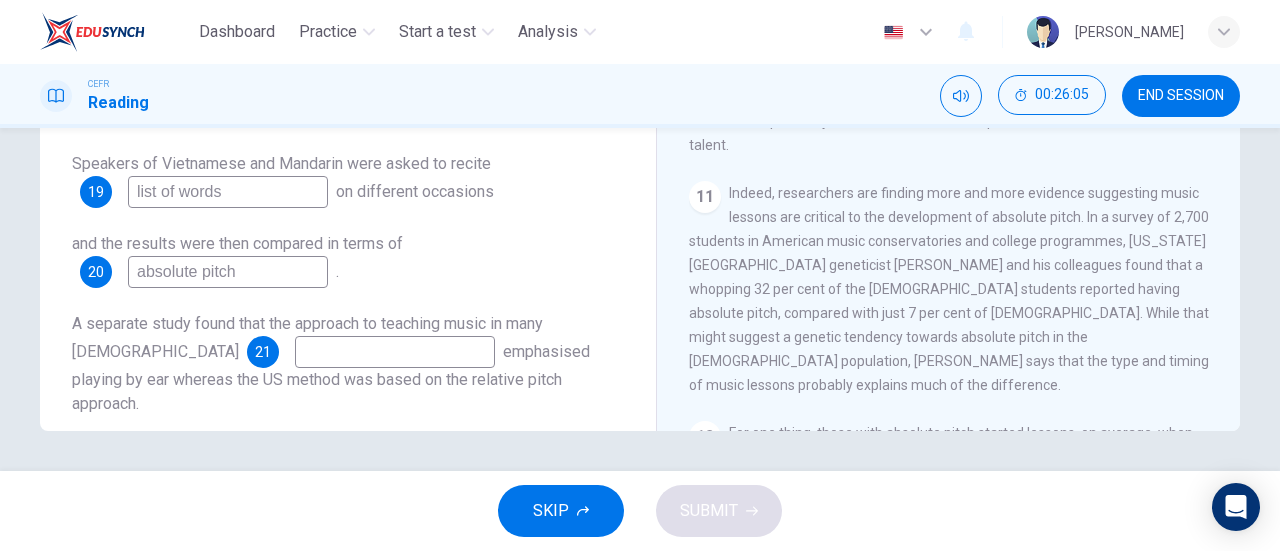 type on "speak tone" 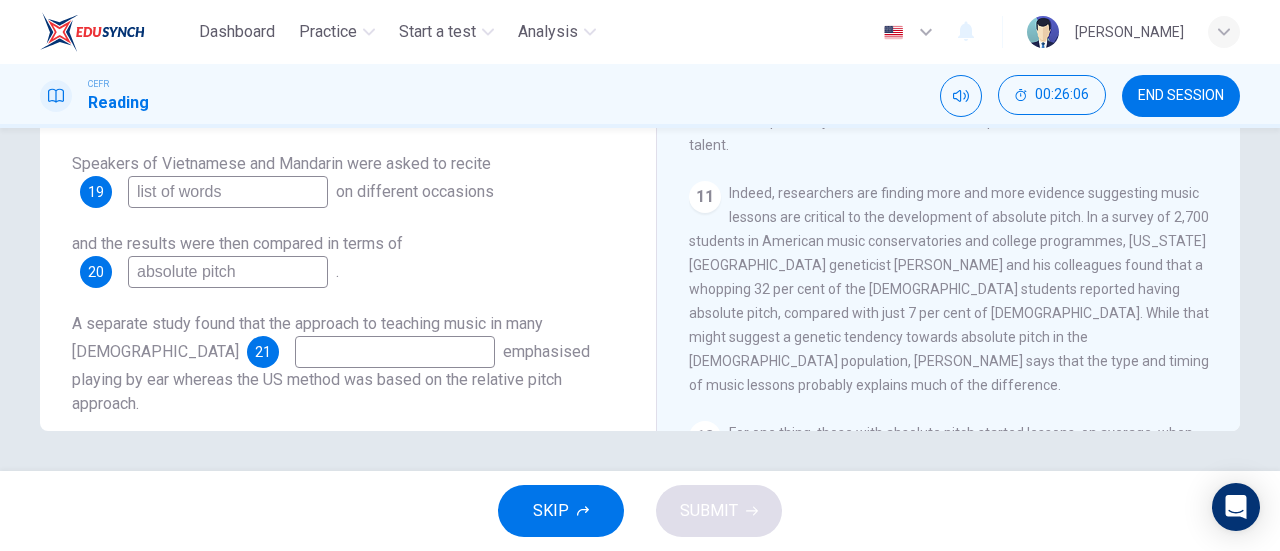 click at bounding box center (395, 352) 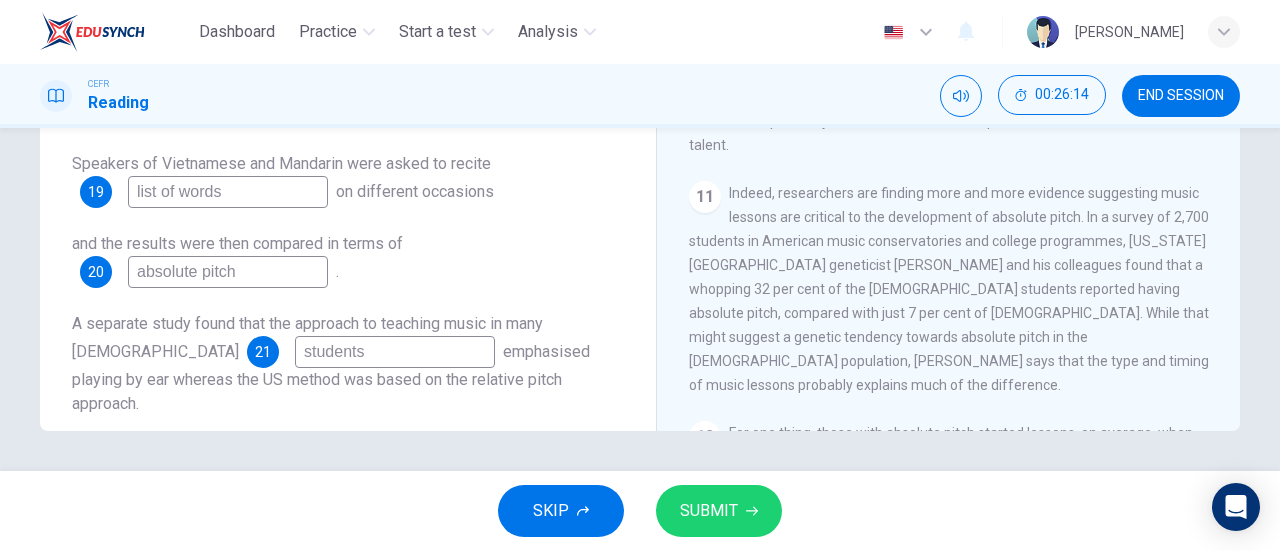 type on "students" 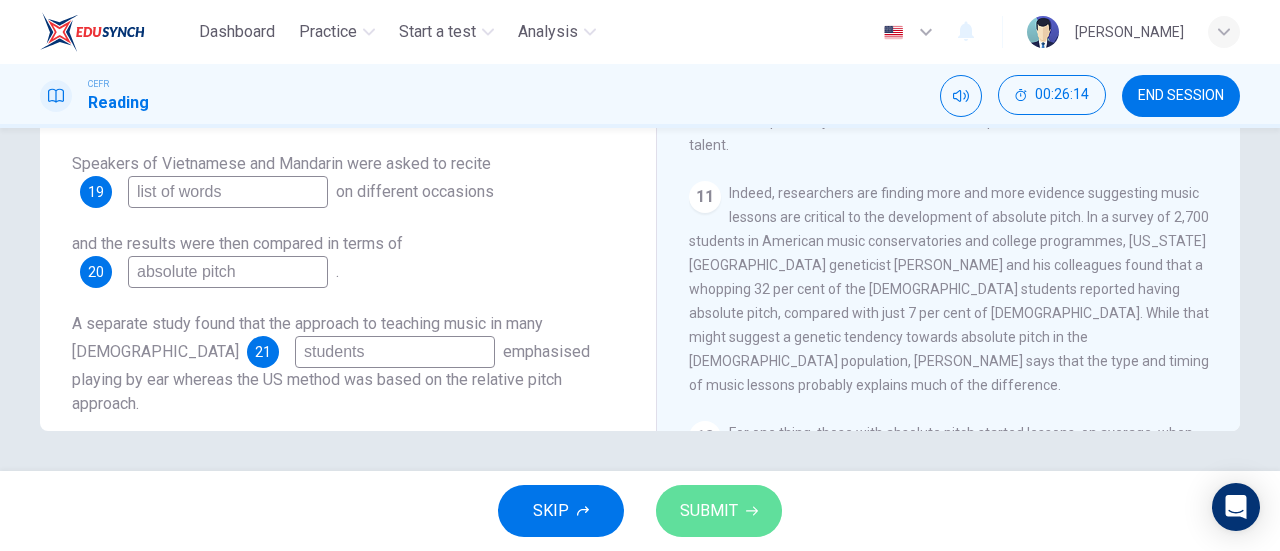 click on "SUBMIT" at bounding box center [719, 511] 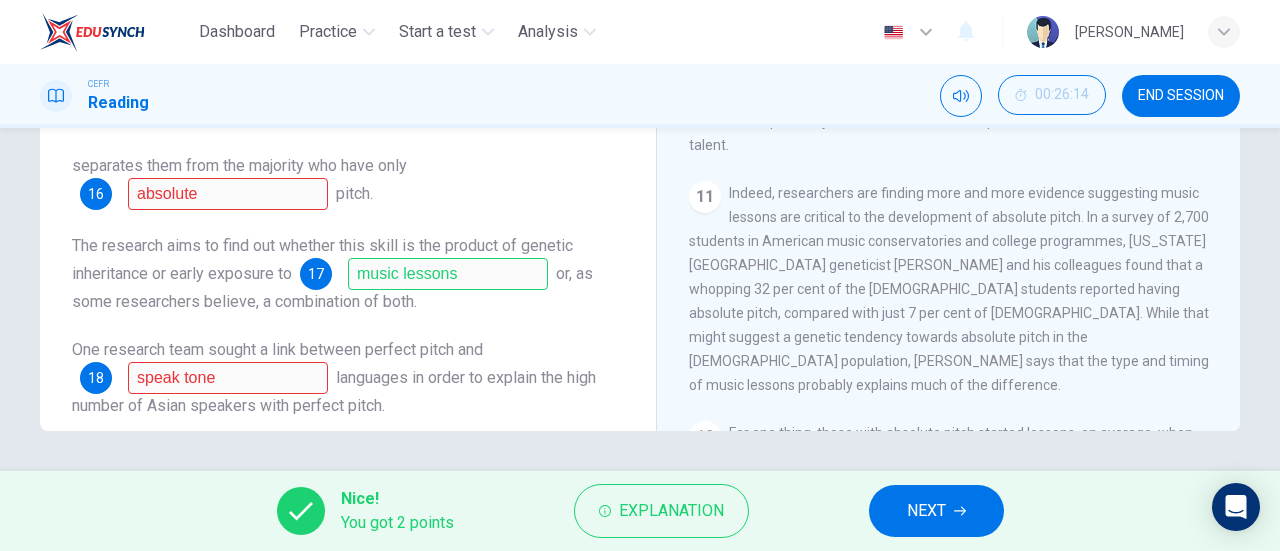 scroll, scrollTop: 0, scrollLeft: 0, axis: both 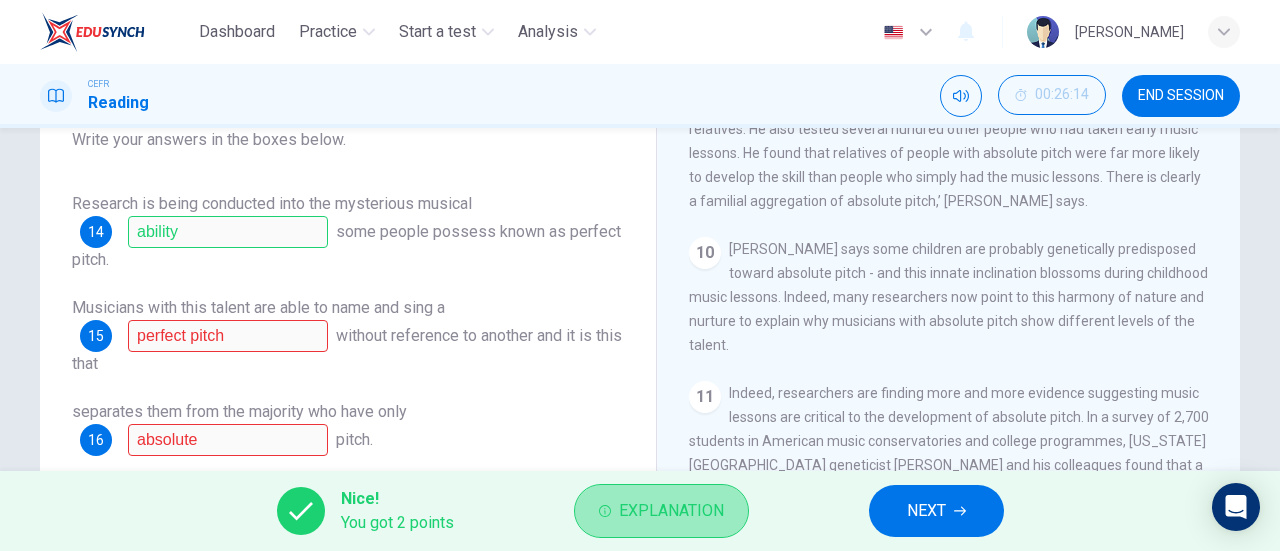 click on "Explanation" at bounding box center [671, 511] 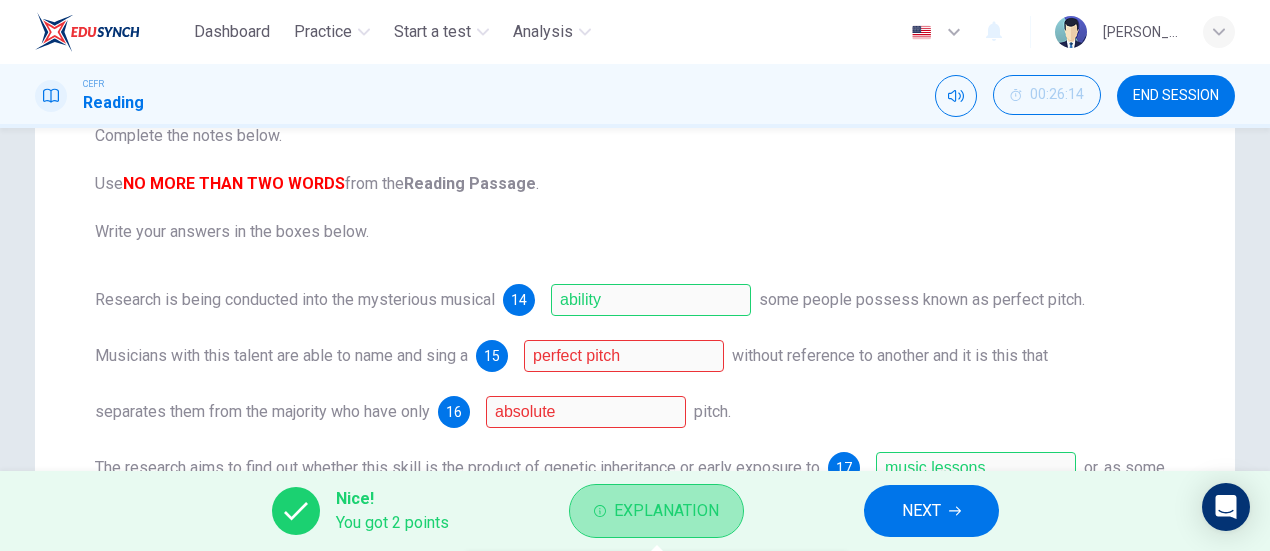 click on "Explanation" at bounding box center [656, 511] 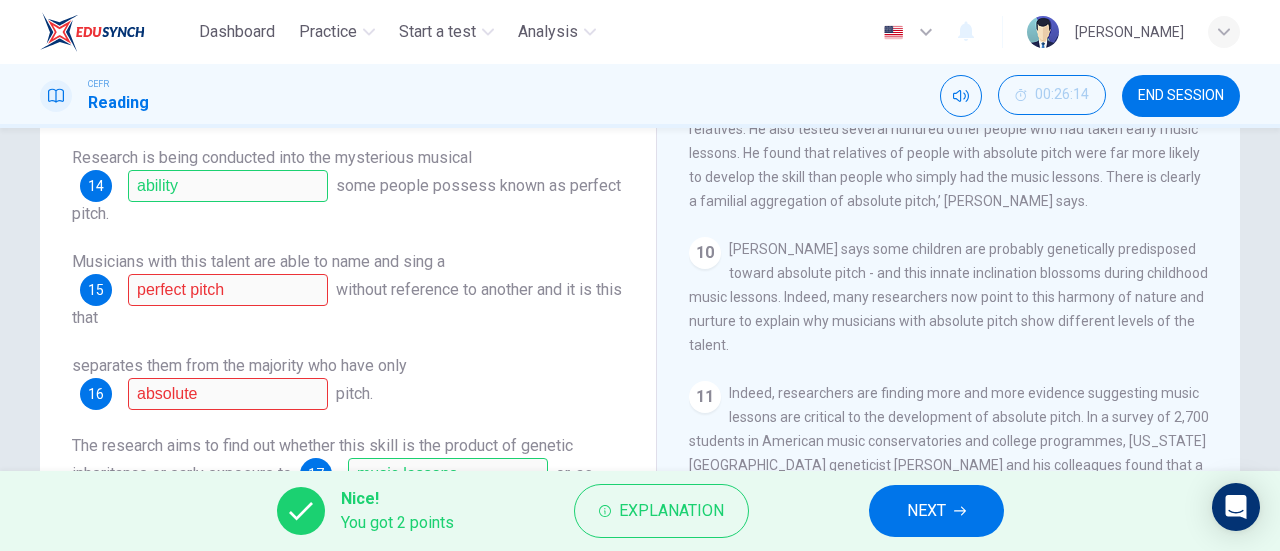 scroll, scrollTop: 46, scrollLeft: 0, axis: vertical 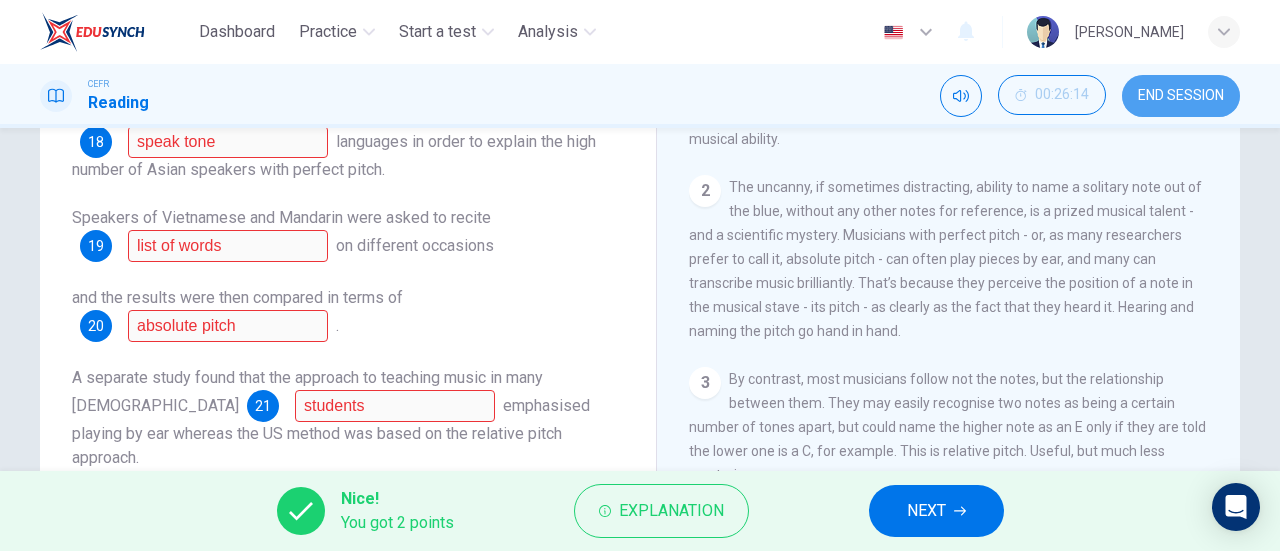 click on "END SESSION" at bounding box center [1181, 96] 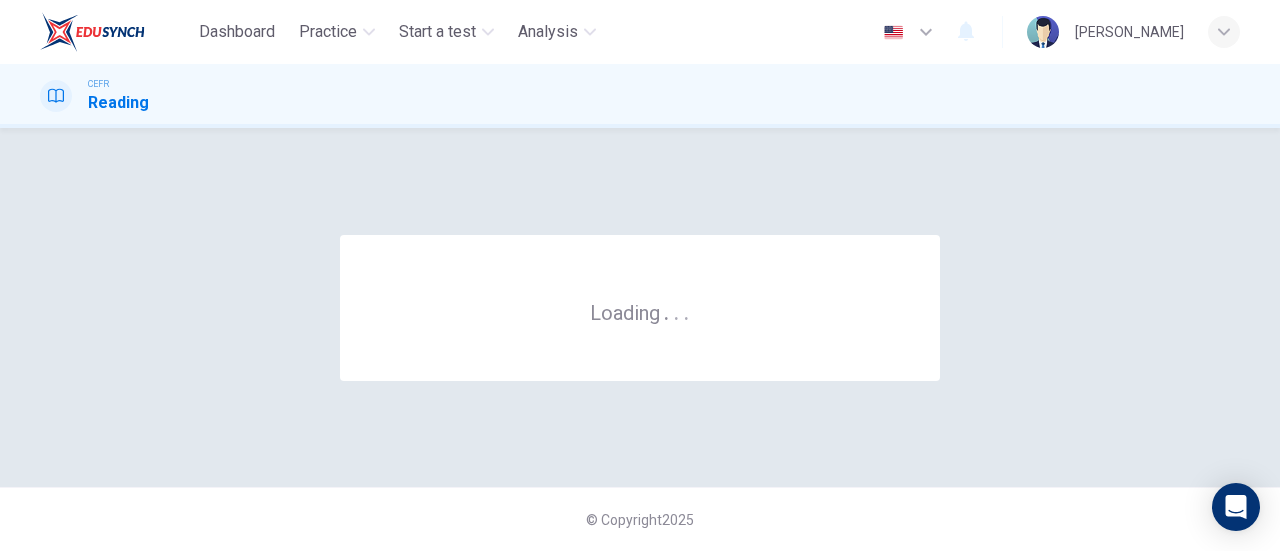 scroll, scrollTop: 0, scrollLeft: 0, axis: both 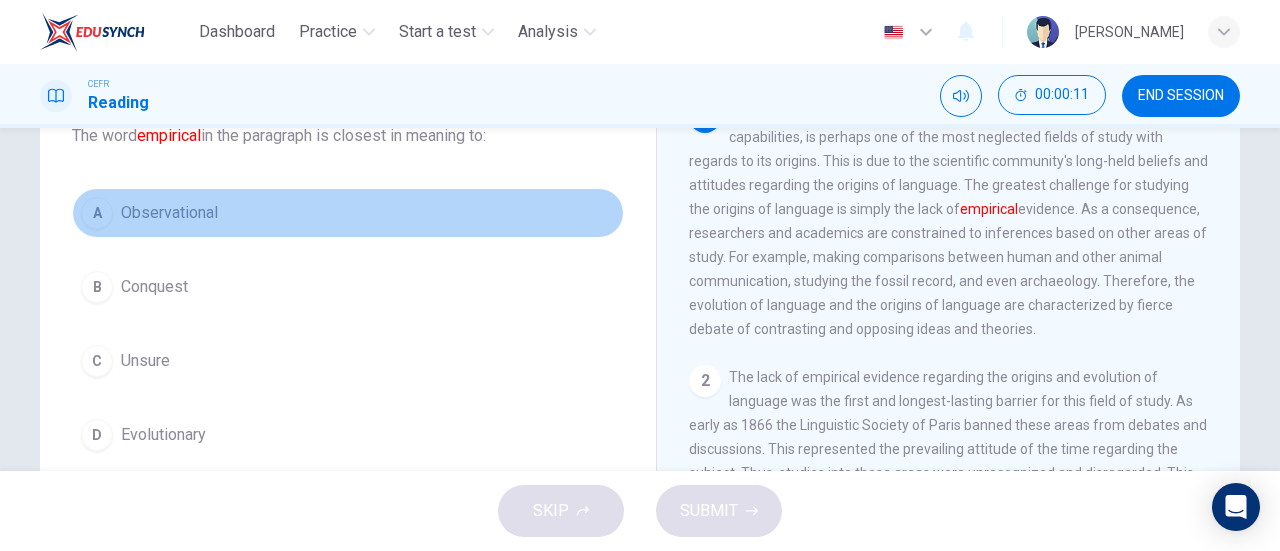 click on "Observational" at bounding box center [169, 213] 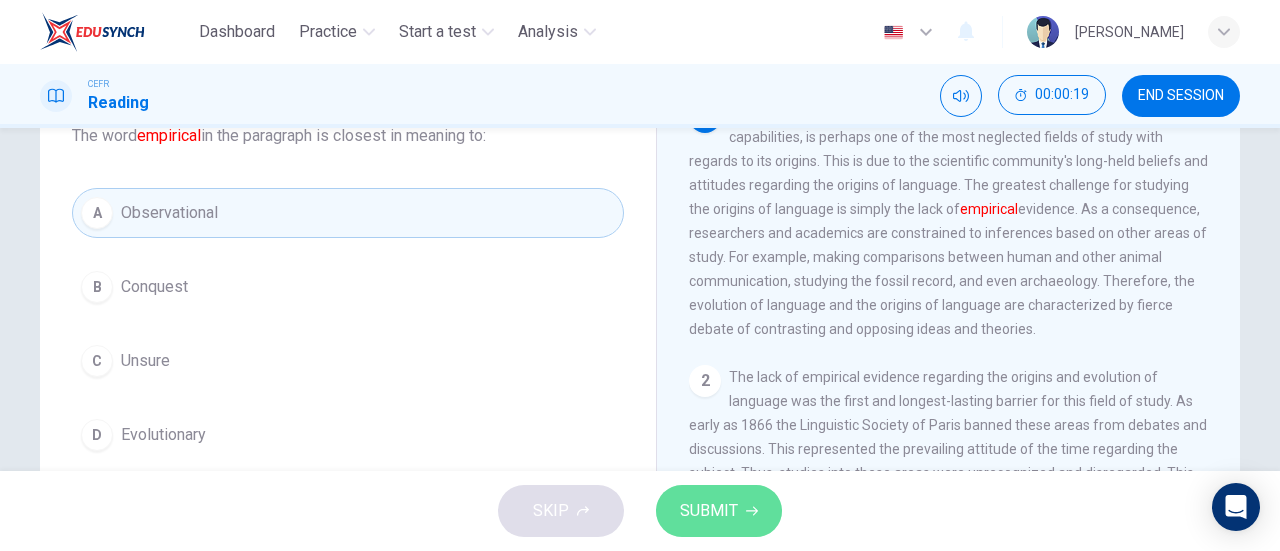 click on "SUBMIT" at bounding box center (709, 511) 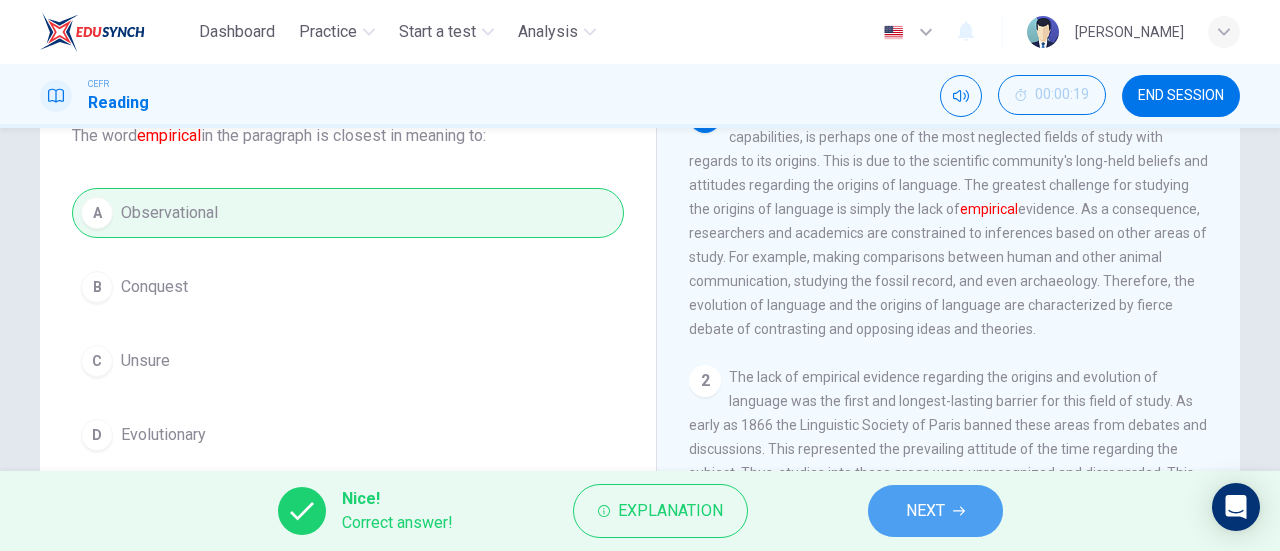 click on "NEXT" at bounding box center [925, 511] 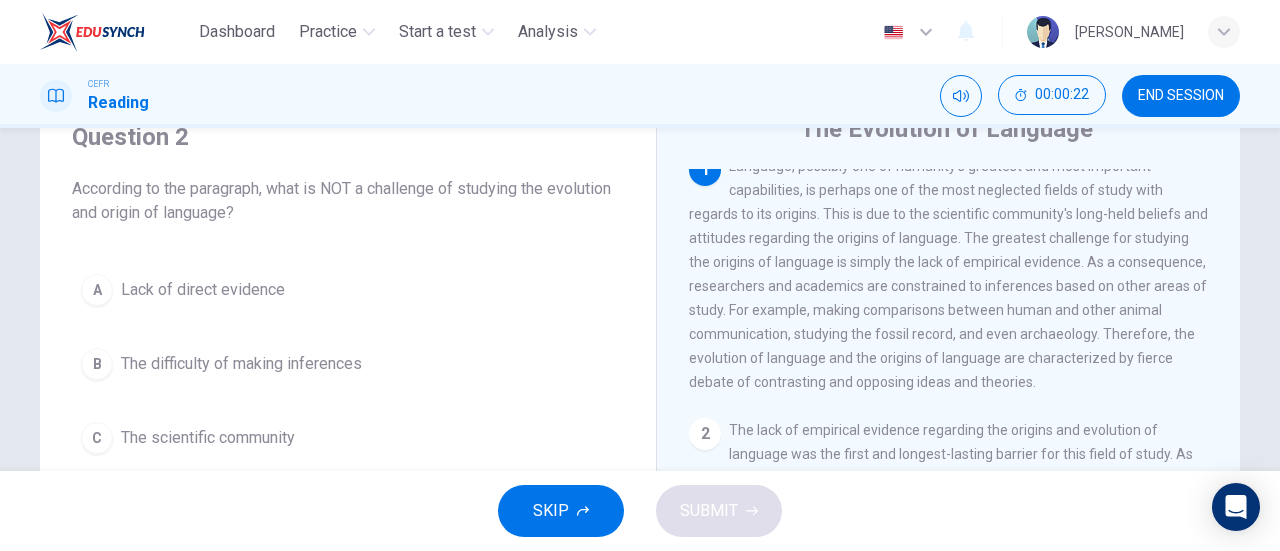 scroll, scrollTop: 86, scrollLeft: 0, axis: vertical 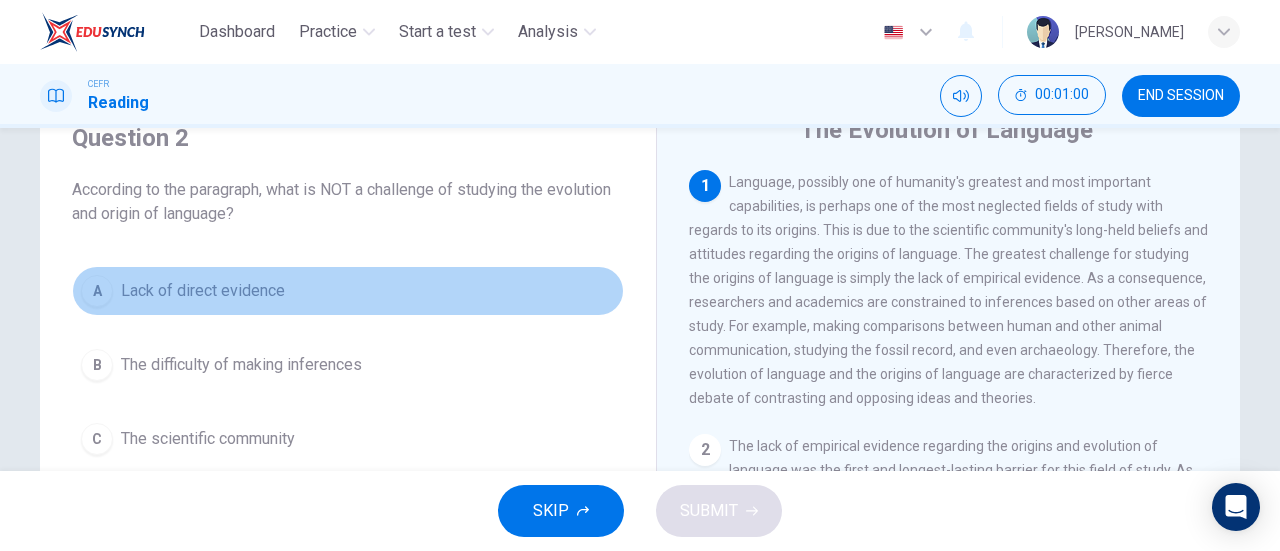 click on "Lack of direct evidence" at bounding box center (203, 291) 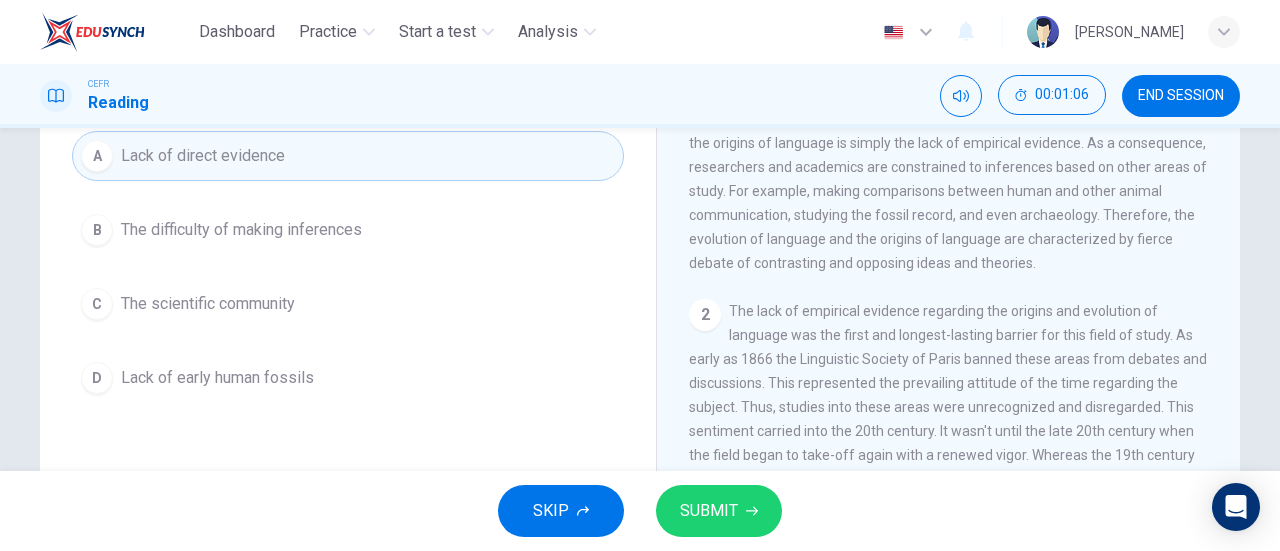 scroll, scrollTop: 222, scrollLeft: 0, axis: vertical 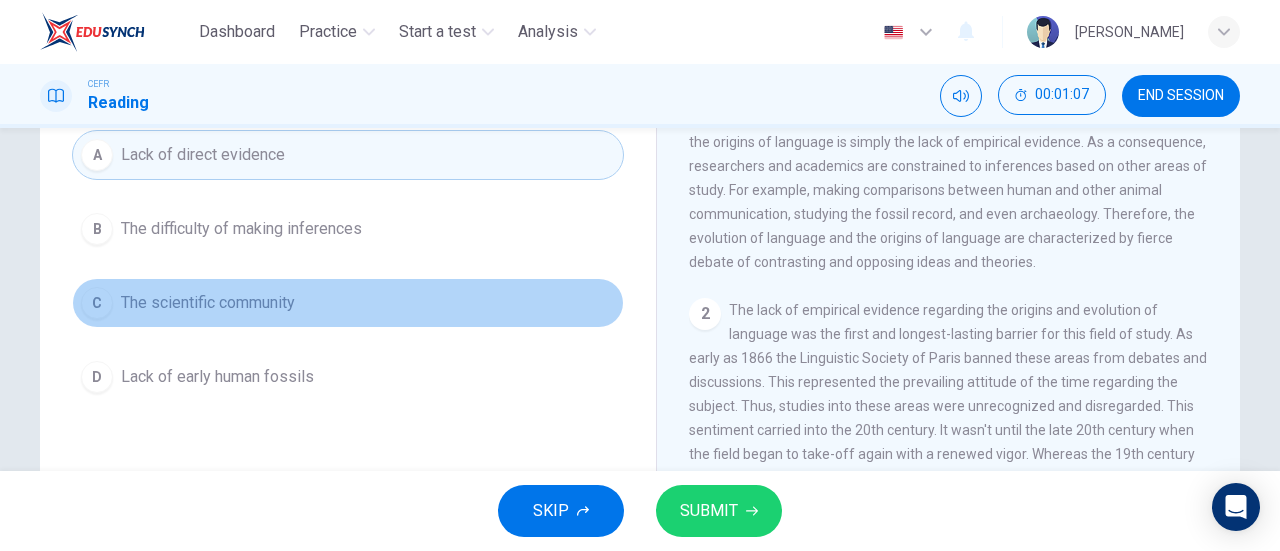 click on "The scientific community" at bounding box center [208, 303] 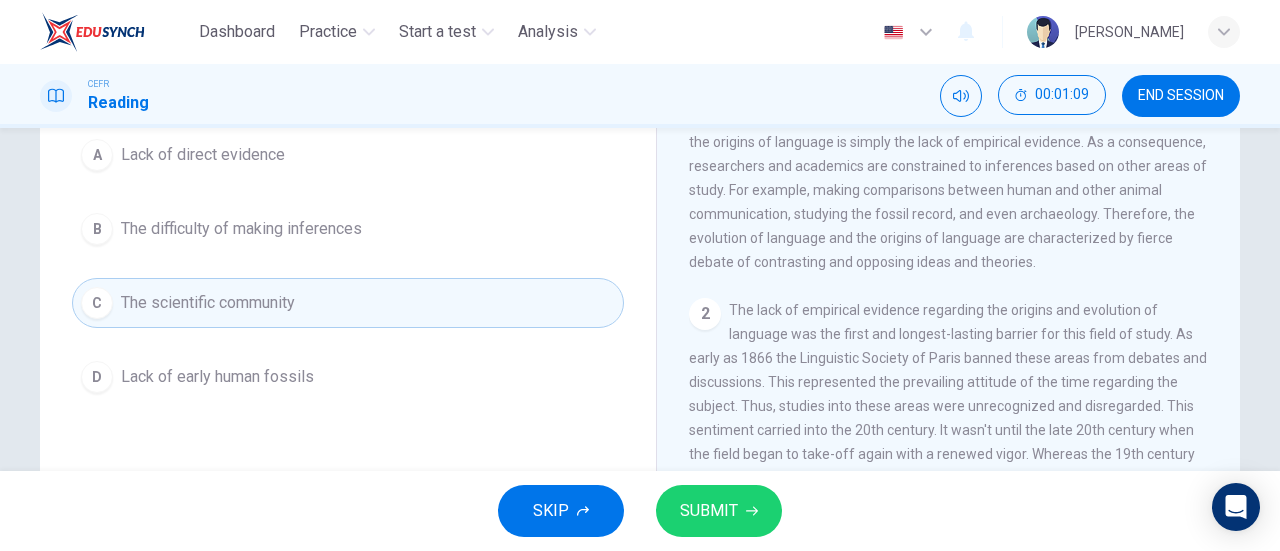 click on "Lack of early human fossils" at bounding box center [217, 377] 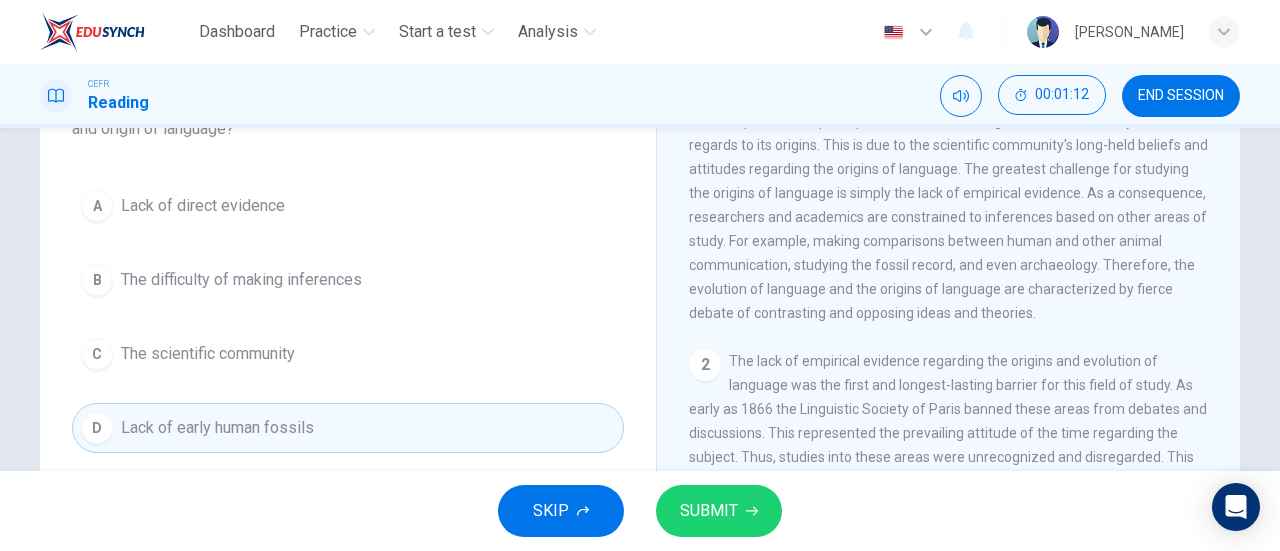 scroll, scrollTop: 172, scrollLeft: 0, axis: vertical 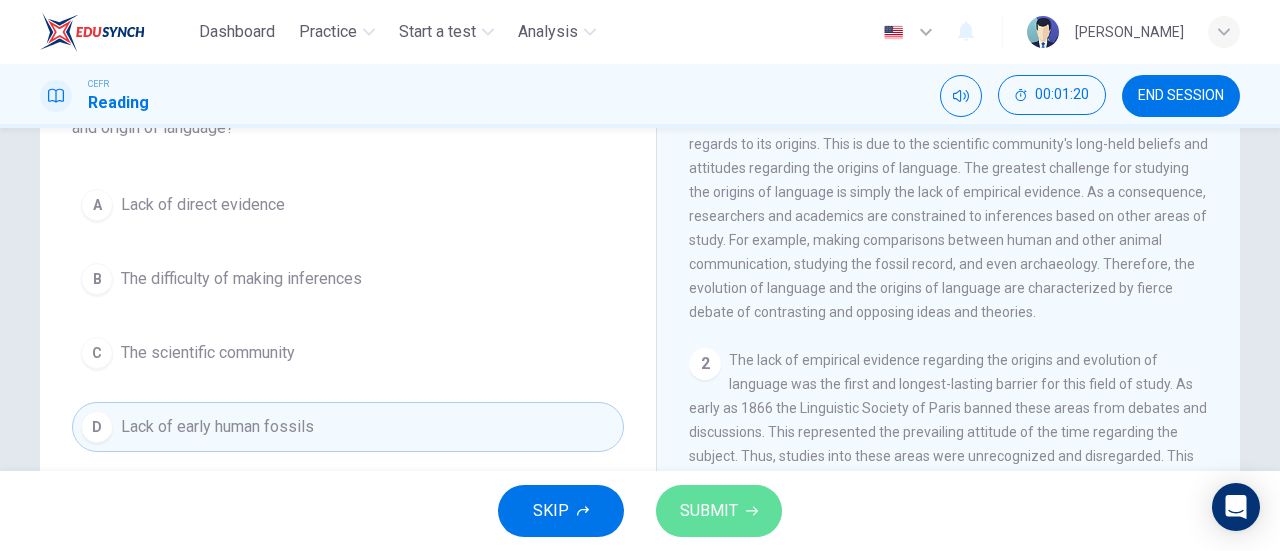 click on "SUBMIT" at bounding box center (709, 511) 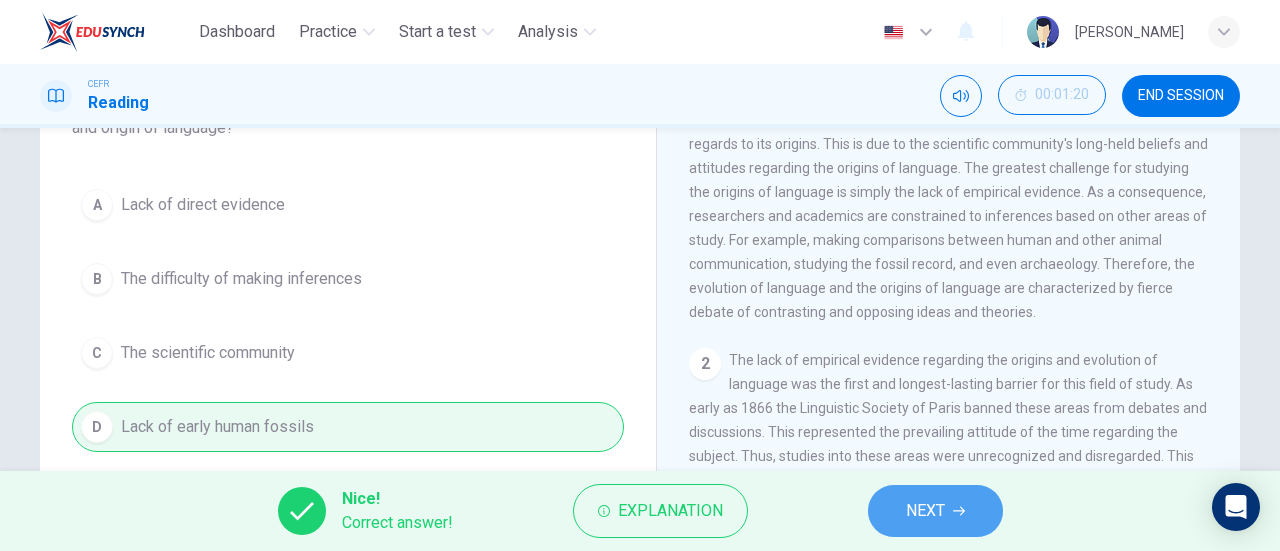 click on "NEXT" at bounding box center [925, 511] 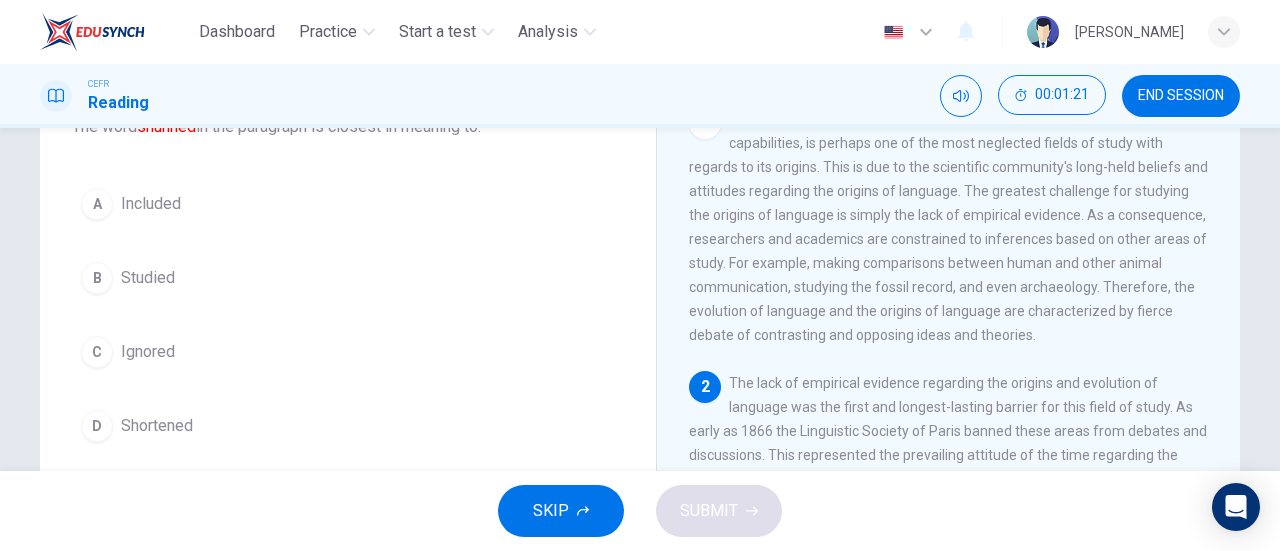 scroll, scrollTop: 152, scrollLeft: 0, axis: vertical 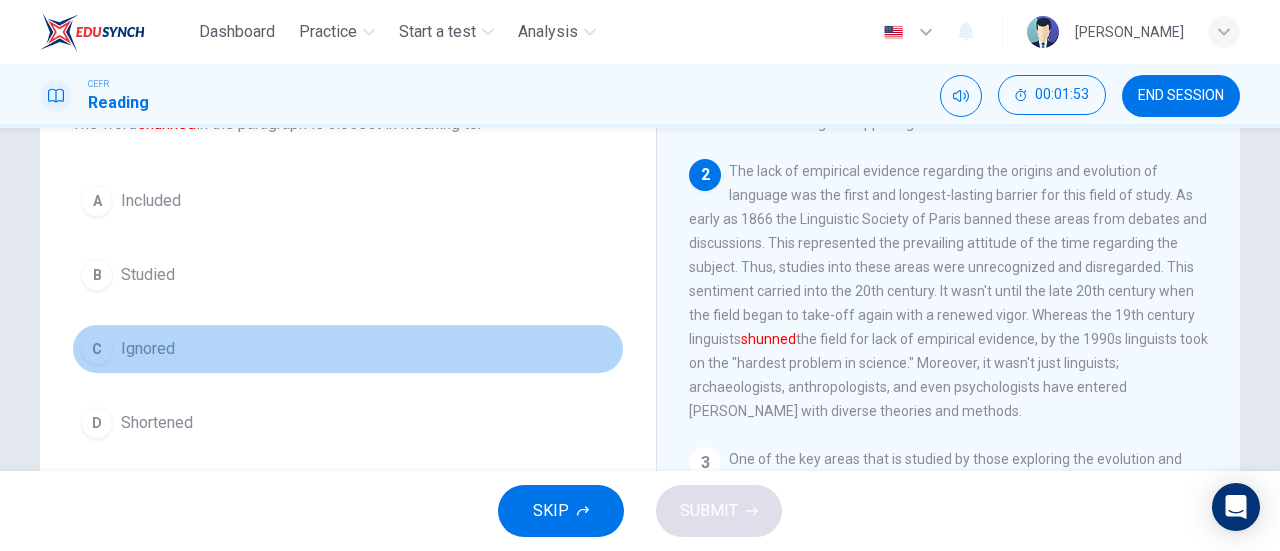 click on "C Ignored" at bounding box center (348, 349) 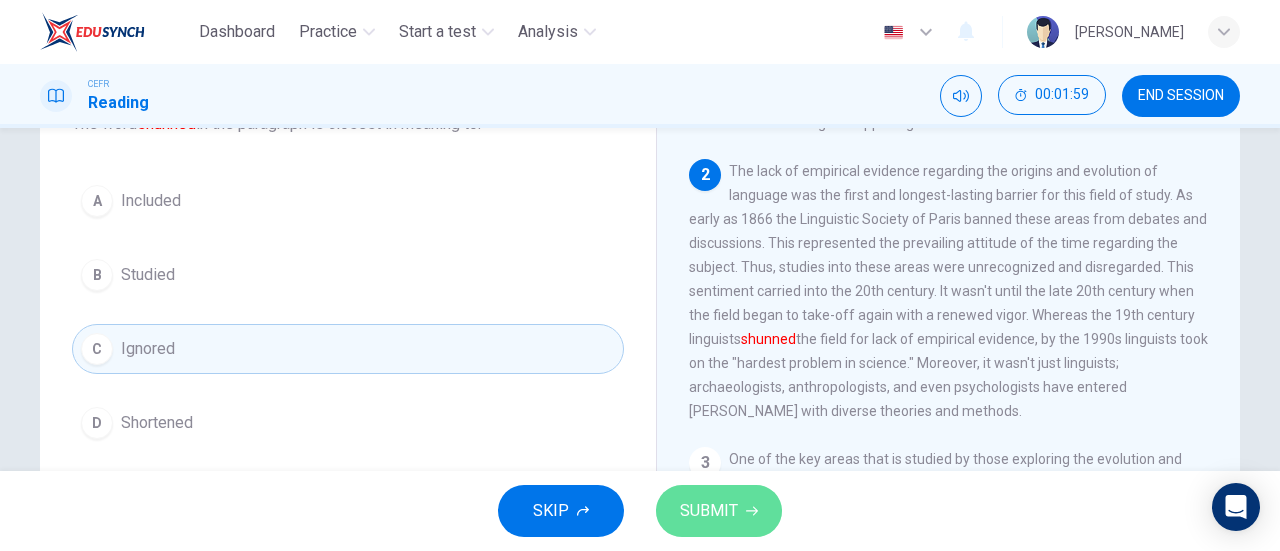 click on "SUBMIT" at bounding box center (709, 511) 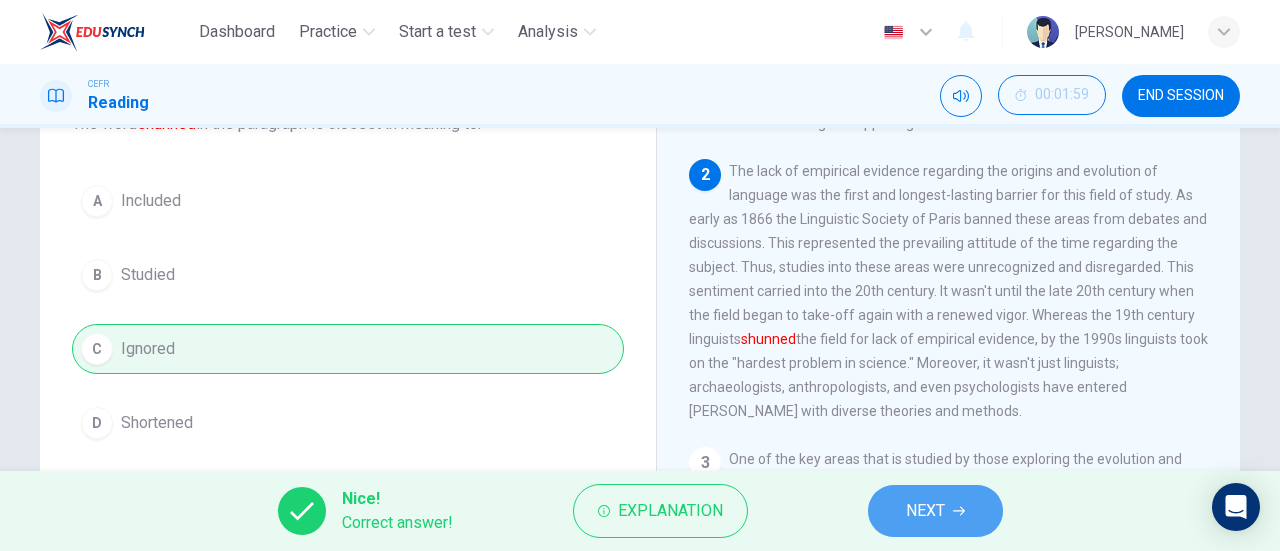 click on "NEXT" at bounding box center [935, 511] 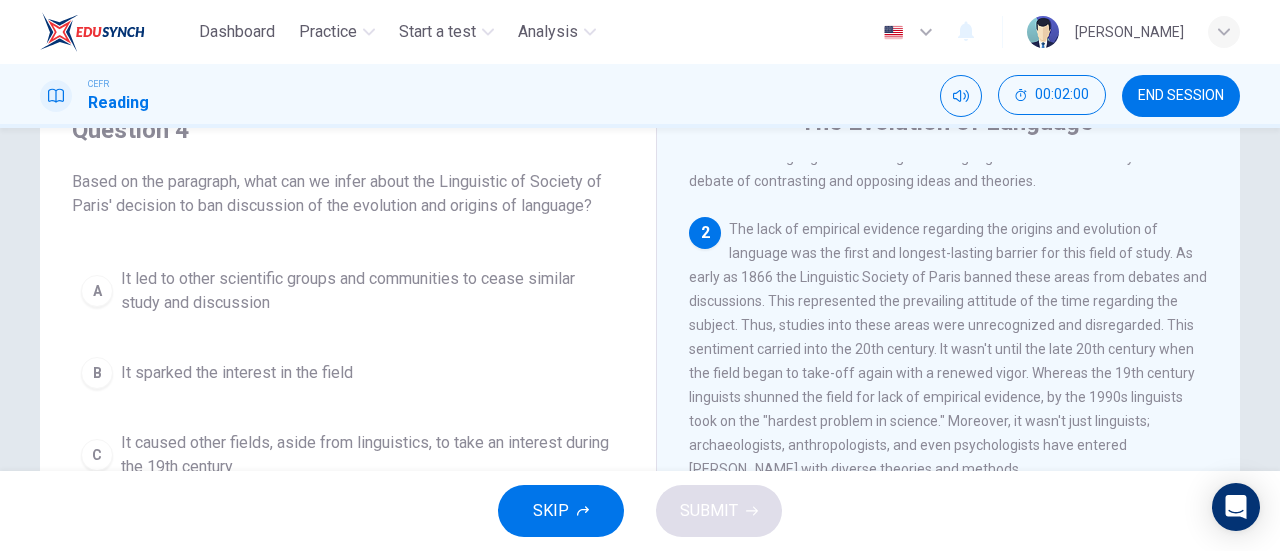 scroll, scrollTop: 38, scrollLeft: 0, axis: vertical 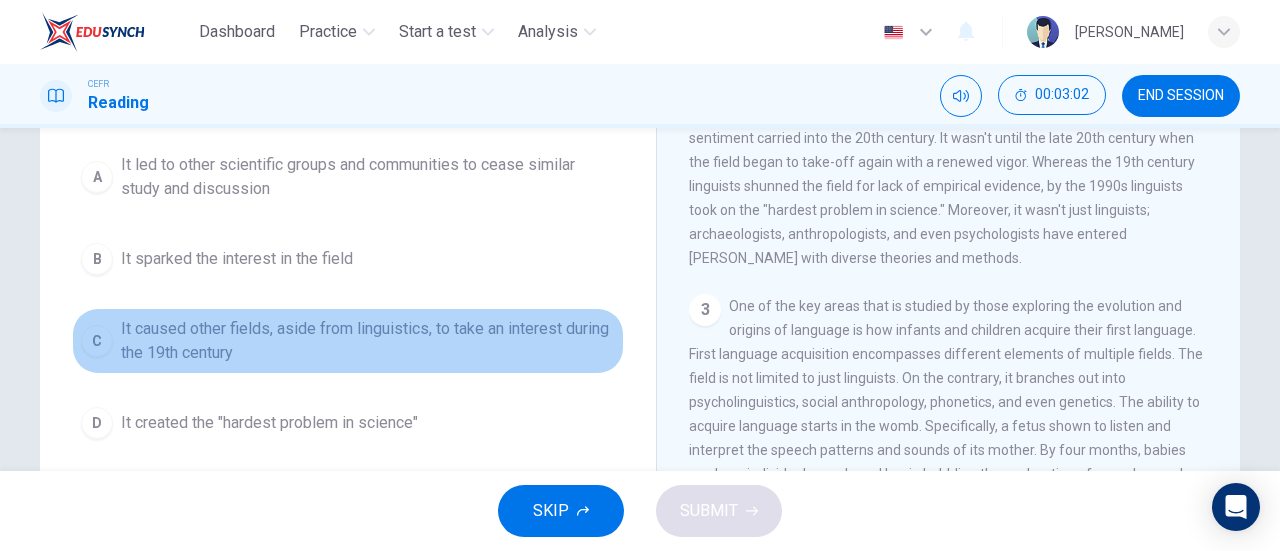 click on "It caused other fields, aside from linguistics, to take an interest during the 19th century" at bounding box center [368, 341] 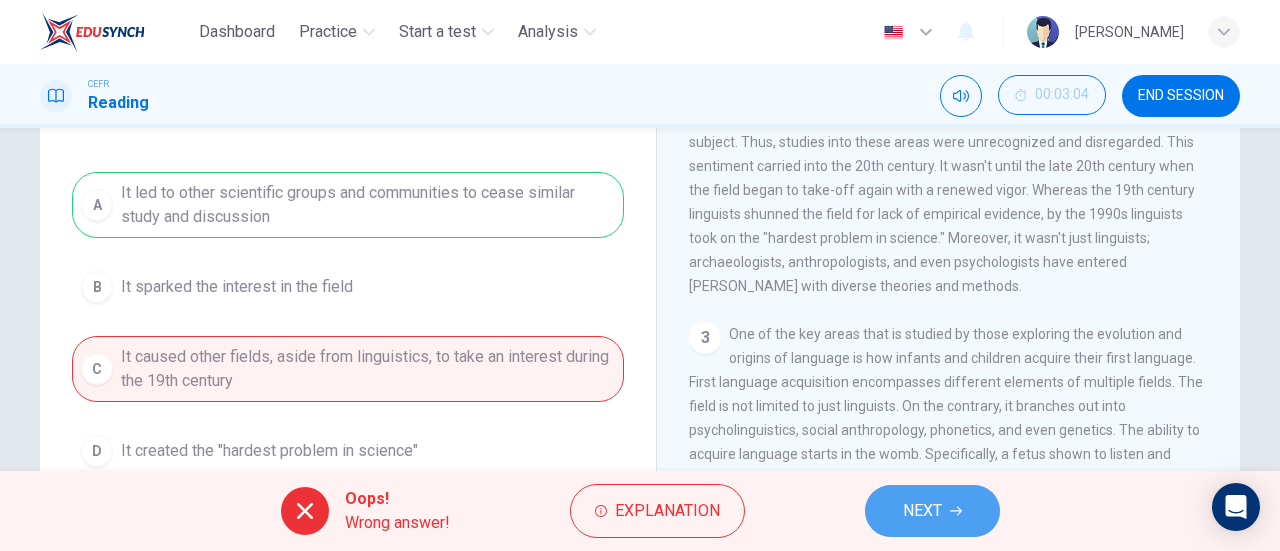 click on "NEXT" at bounding box center (932, 511) 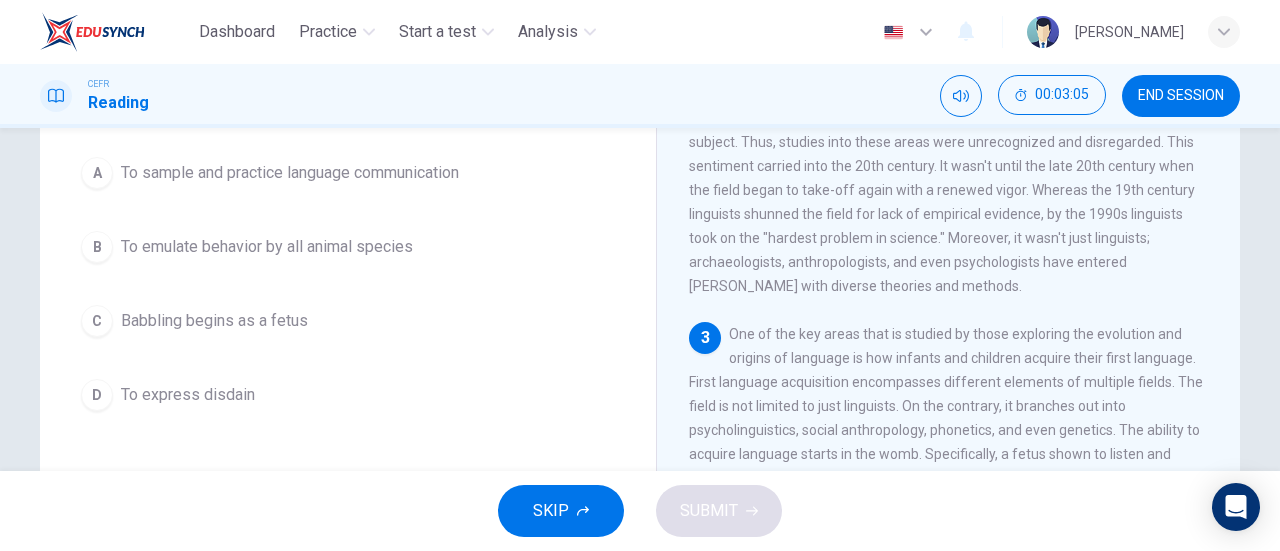 scroll, scrollTop: 138, scrollLeft: 0, axis: vertical 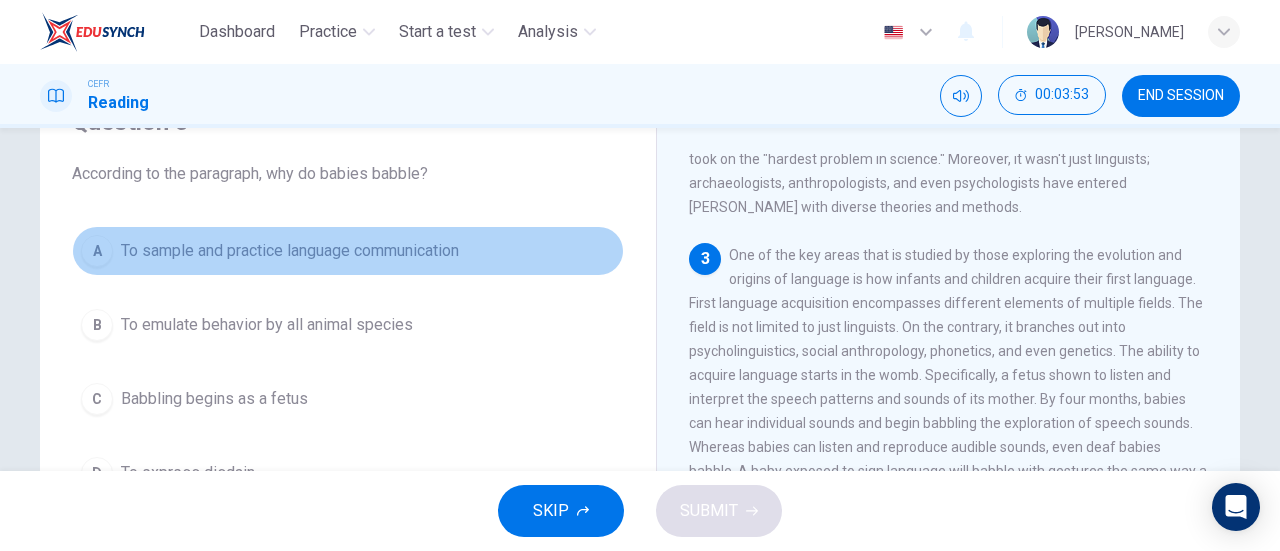 click on "To sample and practice language communication" at bounding box center [290, 251] 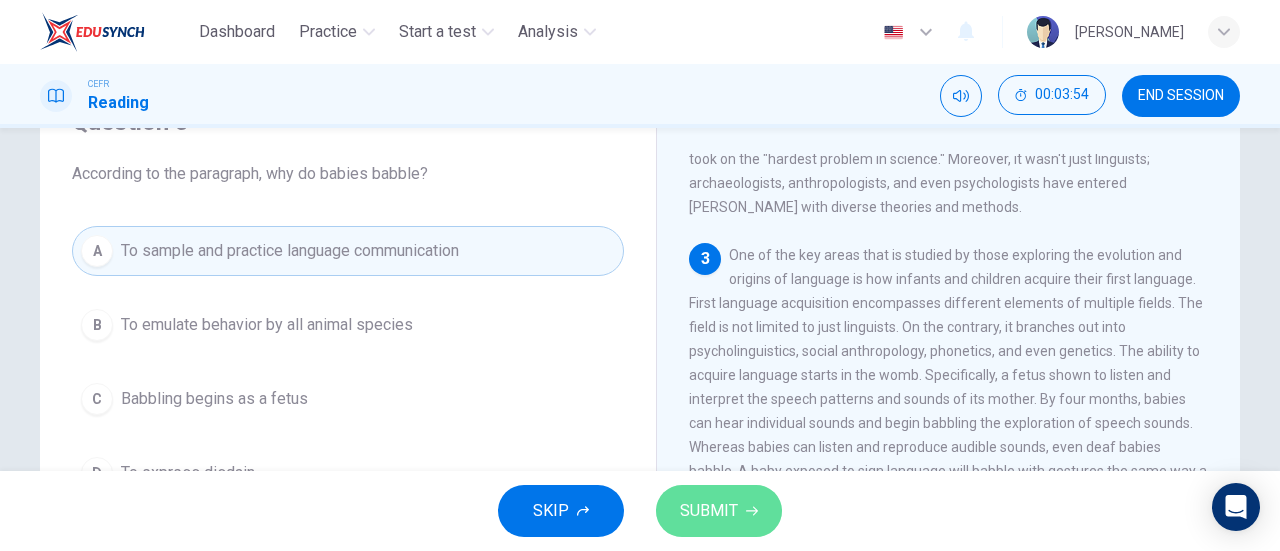 click on "SUBMIT" at bounding box center [709, 511] 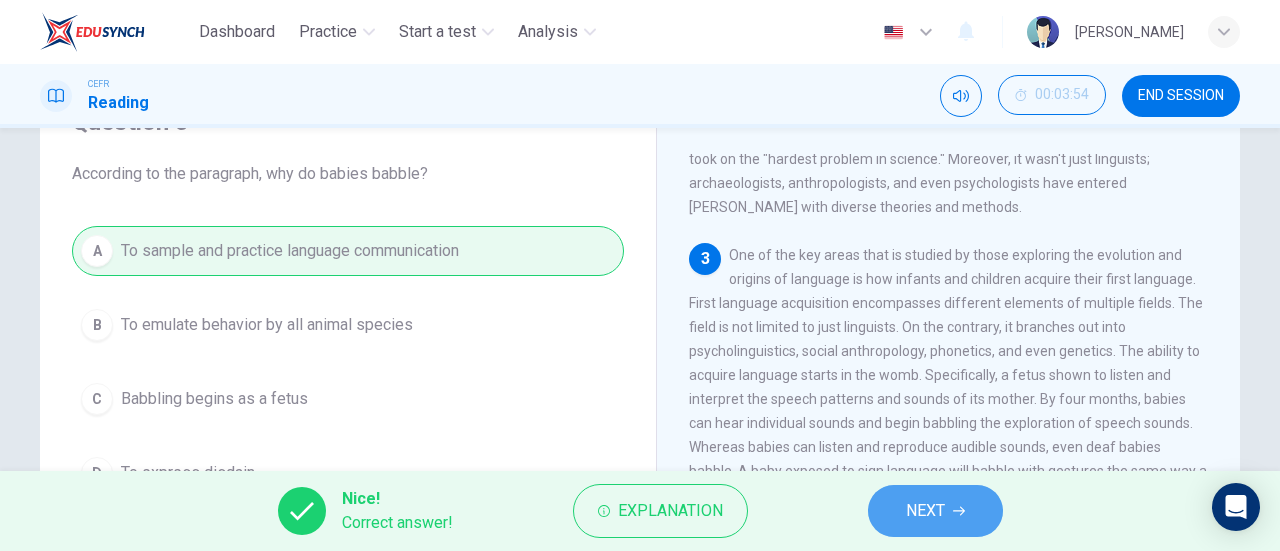 click on "NEXT" at bounding box center [925, 511] 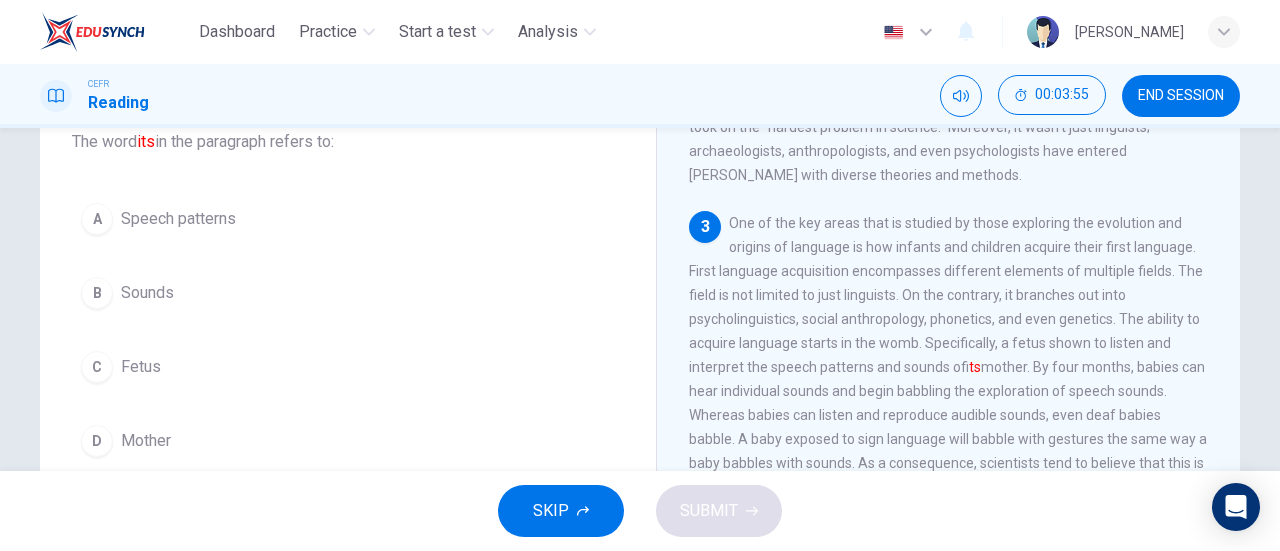 scroll, scrollTop: 146, scrollLeft: 0, axis: vertical 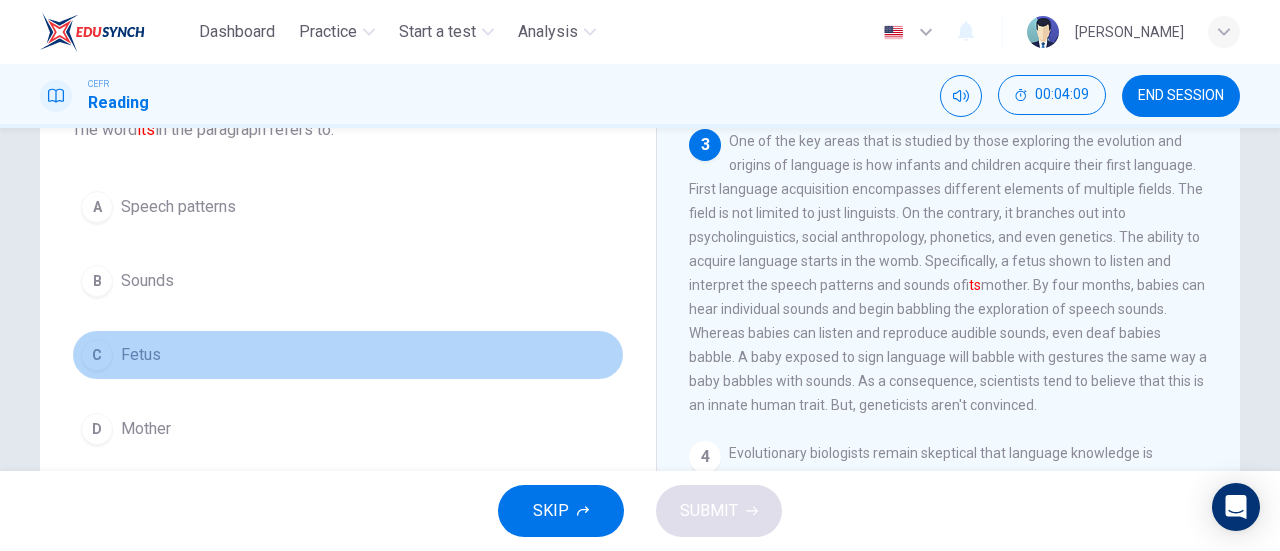 click on "C Fetus" at bounding box center (348, 355) 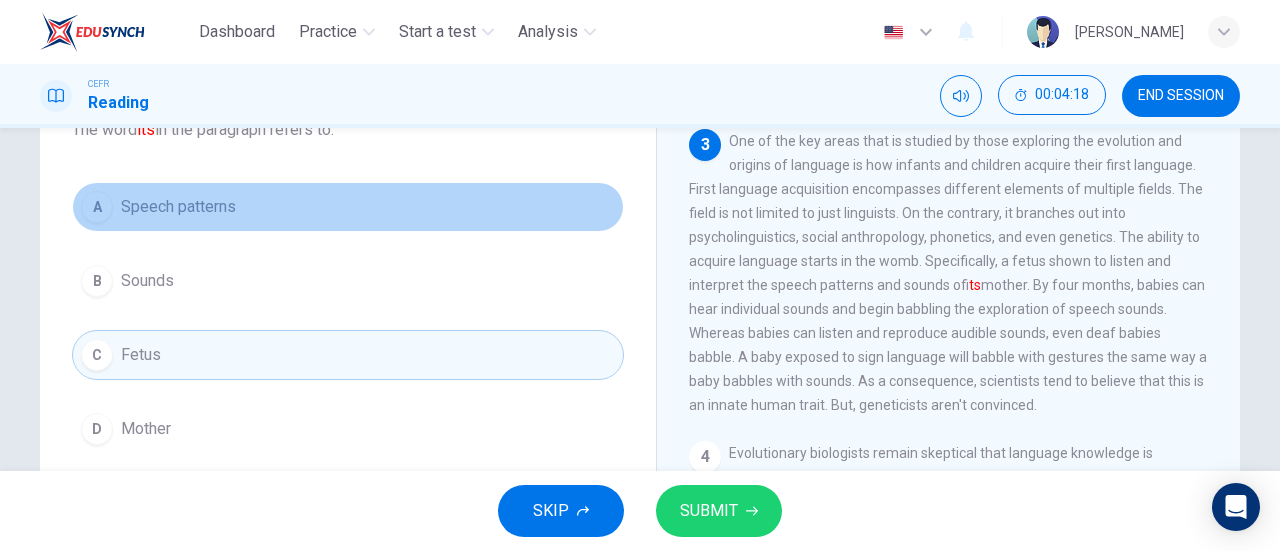 click on "Speech patterns" at bounding box center (178, 207) 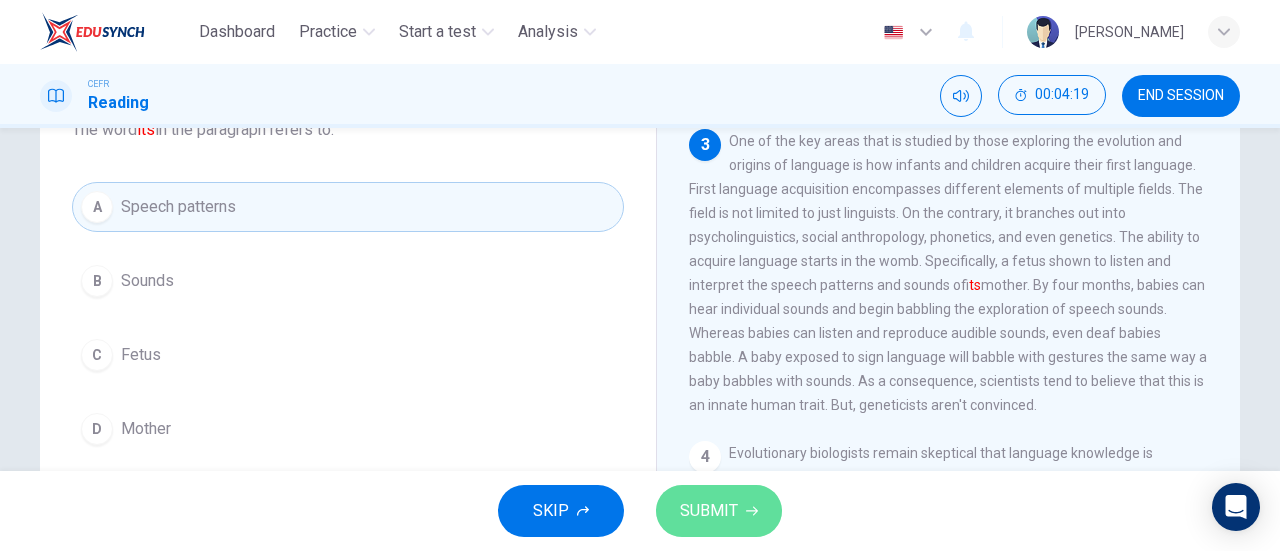 click on "SUBMIT" at bounding box center [709, 511] 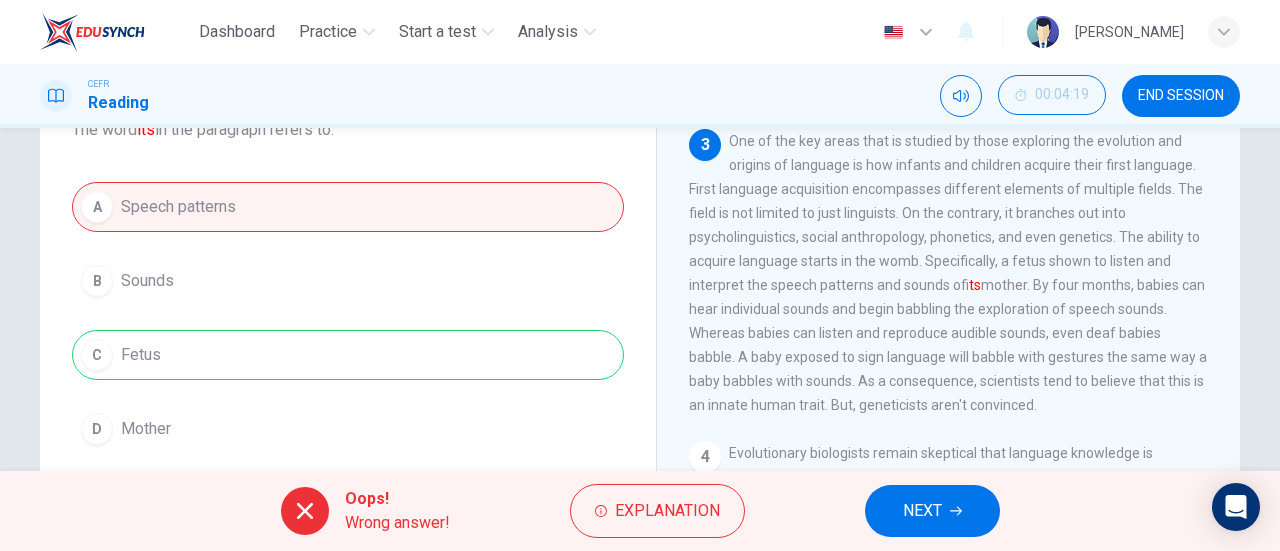click on "A Speech patterns B Sounds C Fetus D Mother" at bounding box center (348, 318) 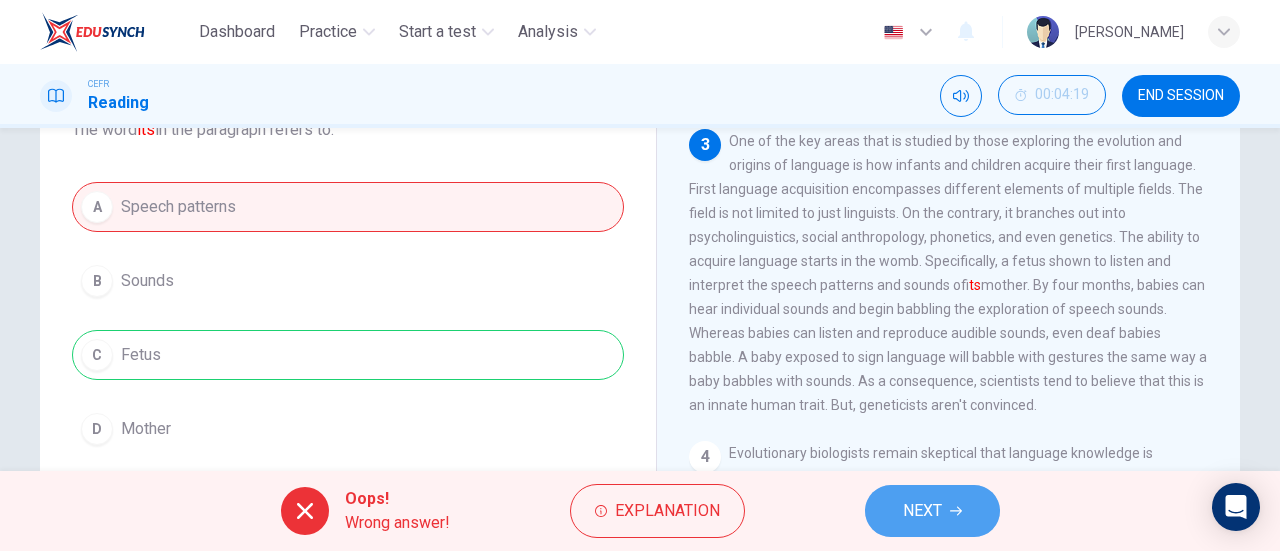 click on "NEXT" at bounding box center (932, 511) 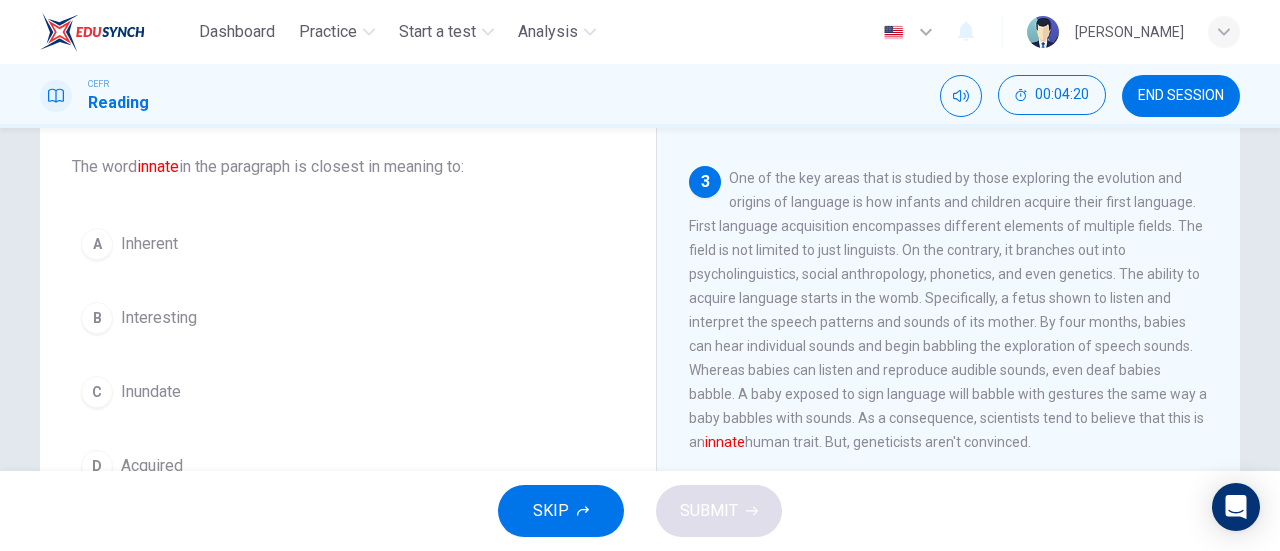 scroll, scrollTop: 110, scrollLeft: 0, axis: vertical 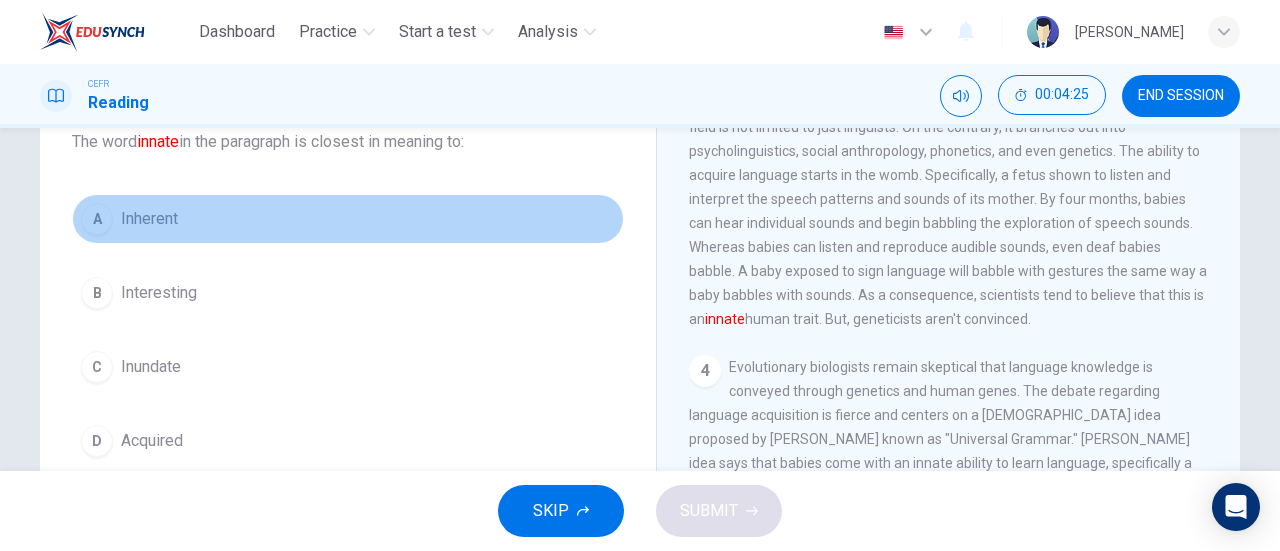 click on "Inherent" at bounding box center [149, 219] 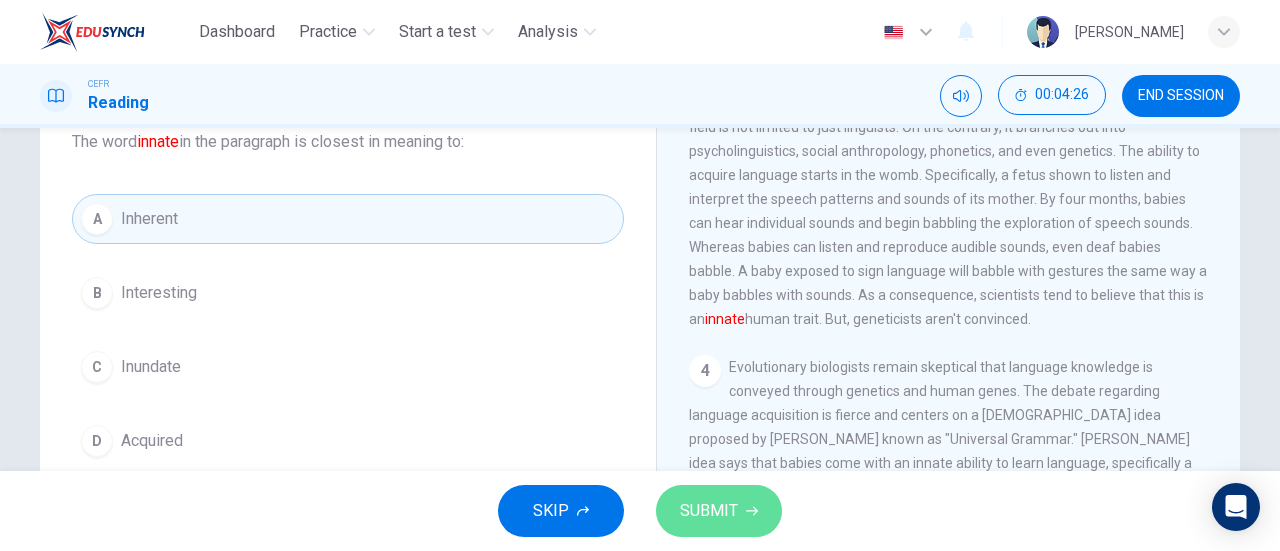 click on "SUBMIT" at bounding box center [709, 511] 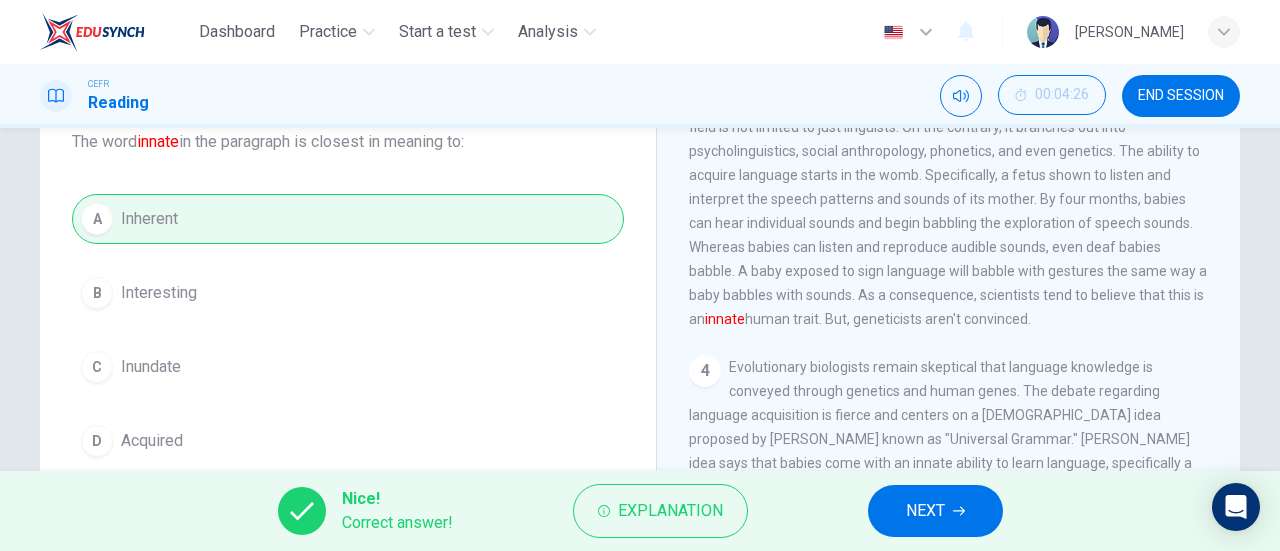 click on "NEXT" at bounding box center (935, 511) 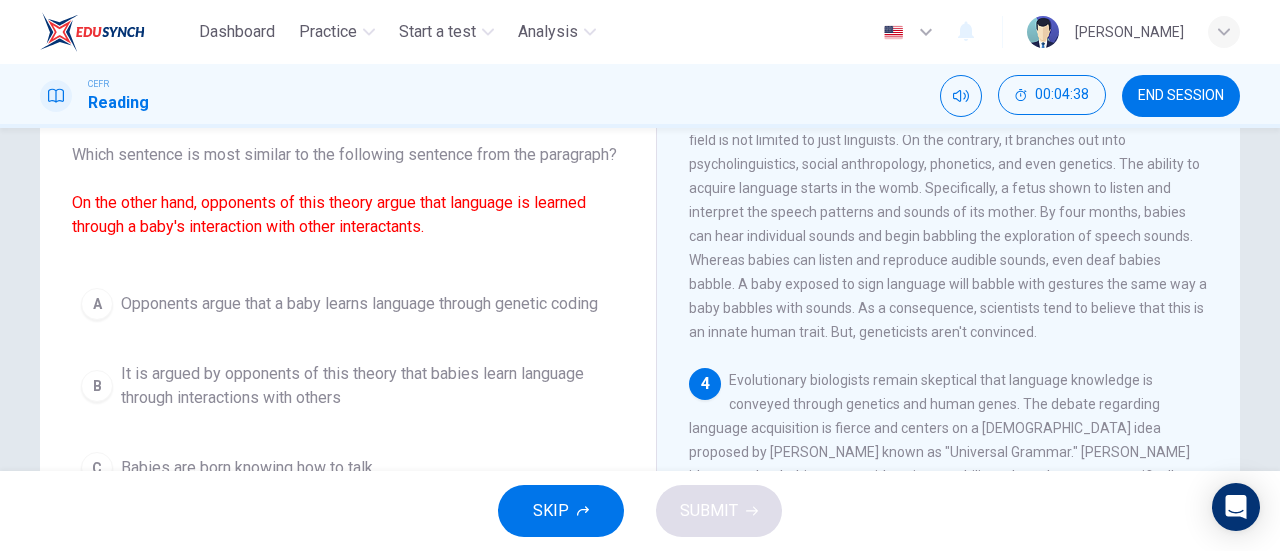 scroll, scrollTop: 151, scrollLeft: 0, axis: vertical 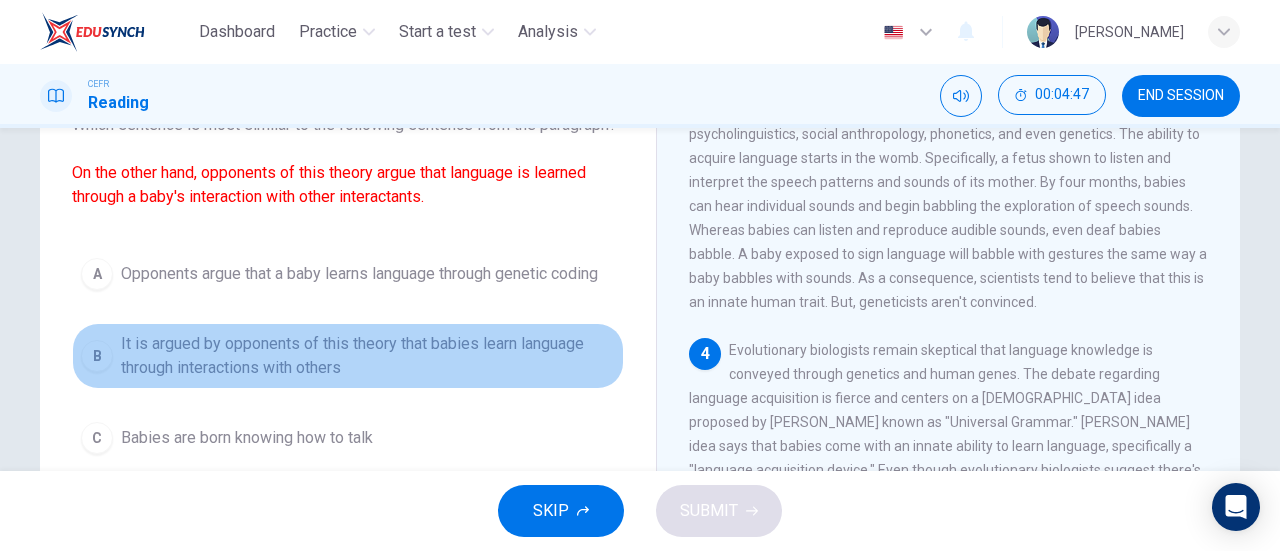click on "It is argued by opponents of this theory that babies learn language through interactions with others" at bounding box center (368, 356) 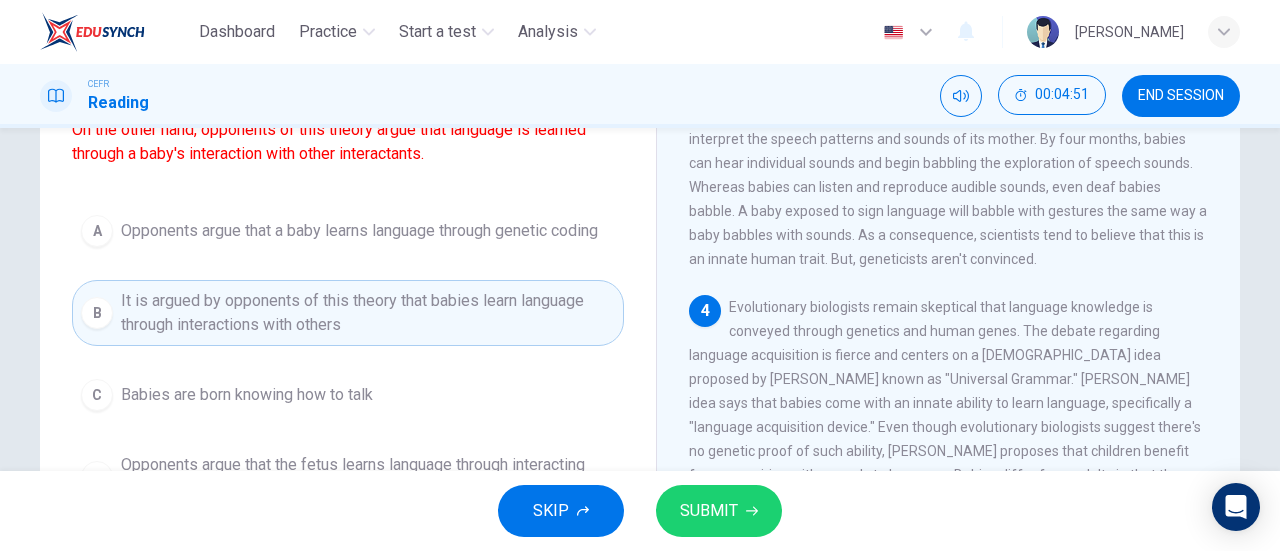 scroll, scrollTop: 188, scrollLeft: 0, axis: vertical 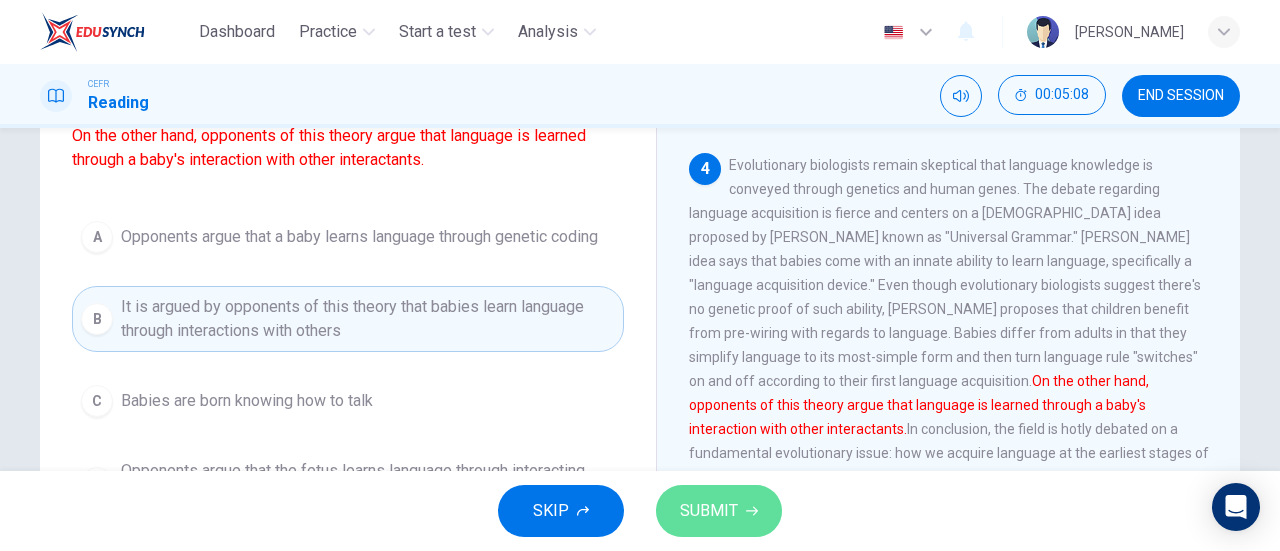 click on "SUBMIT" at bounding box center (709, 511) 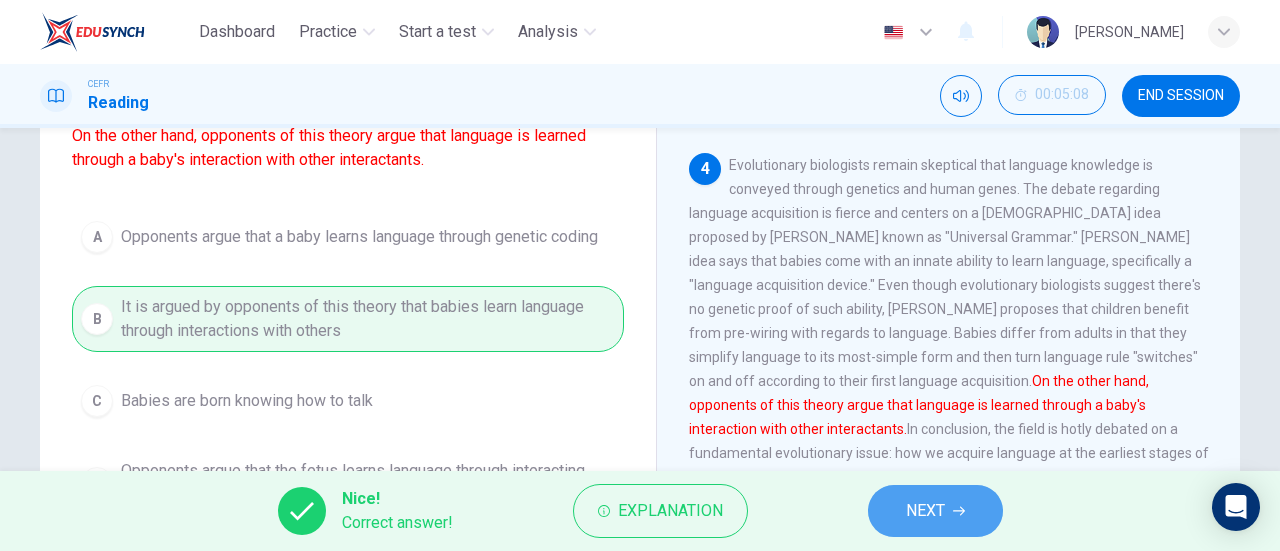 click on "NEXT" at bounding box center [925, 511] 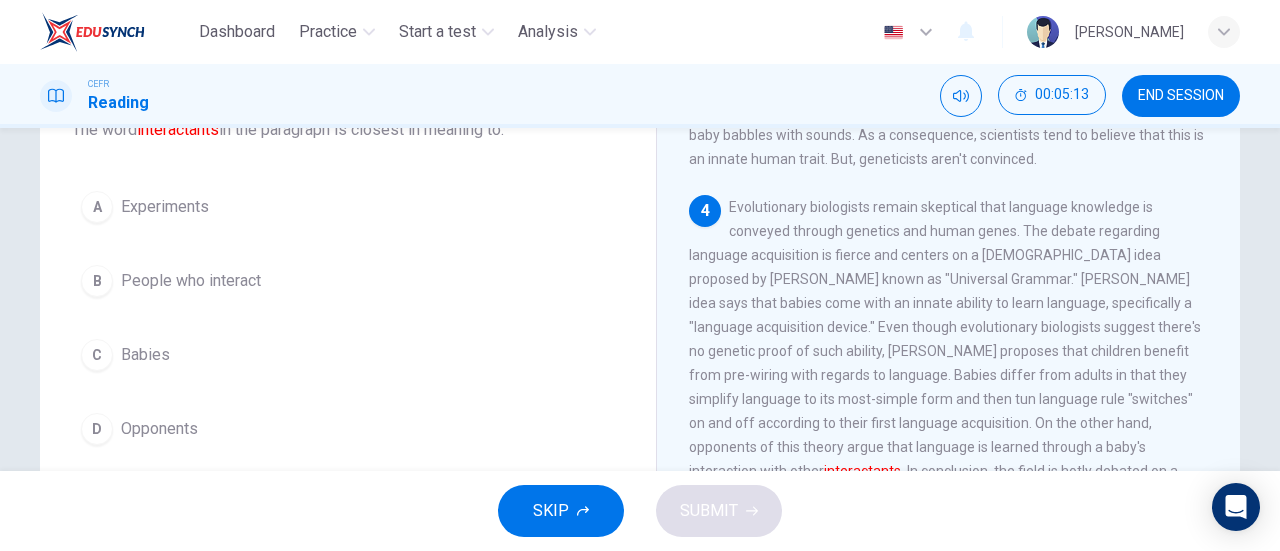 scroll, scrollTop: 150, scrollLeft: 0, axis: vertical 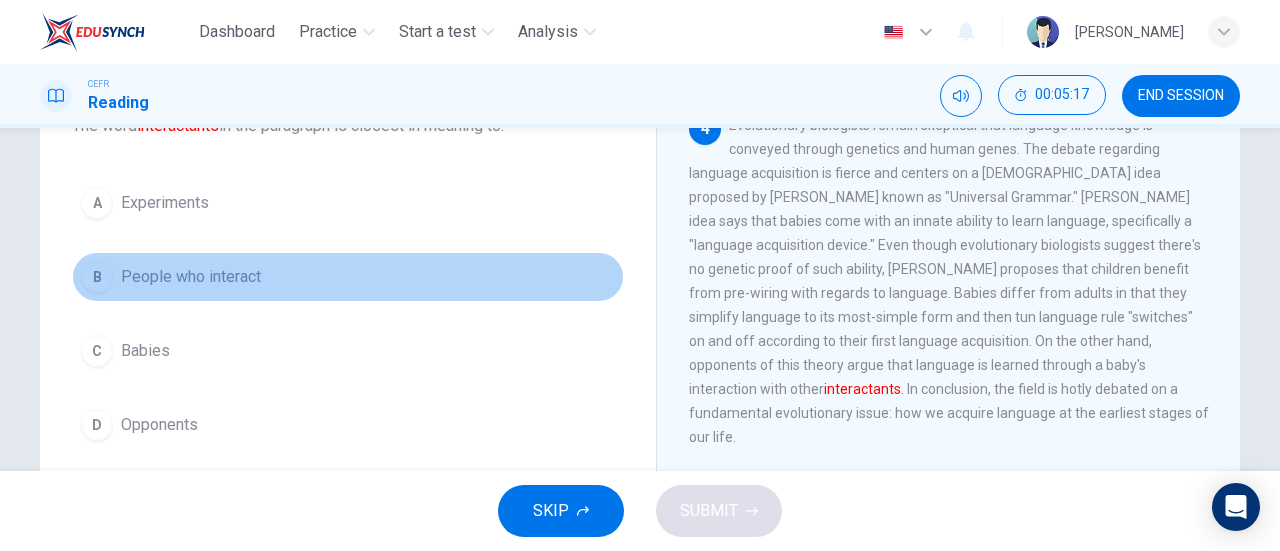 click on "People who interact" at bounding box center (191, 277) 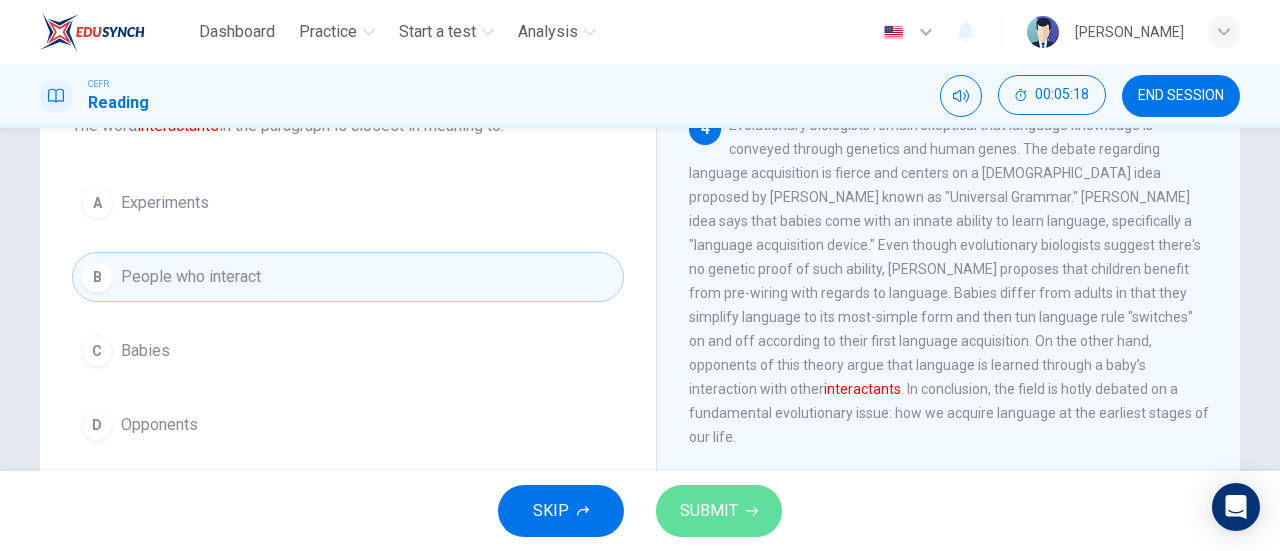click on "SUBMIT" at bounding box center (719, 511) 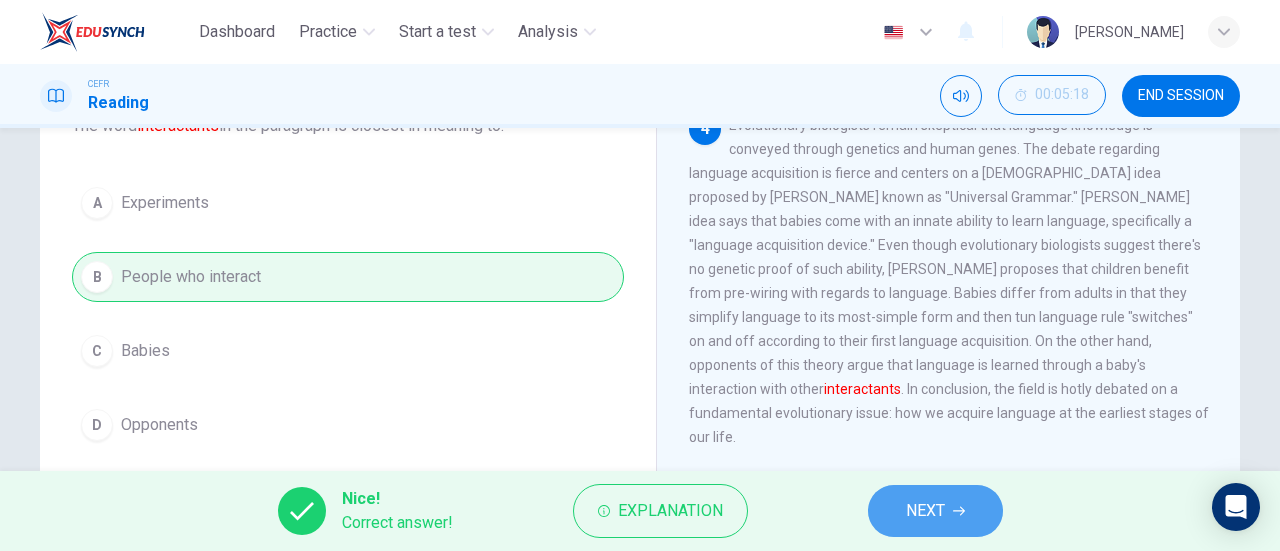 click on "NEXT" at bounding box center [935, 511] 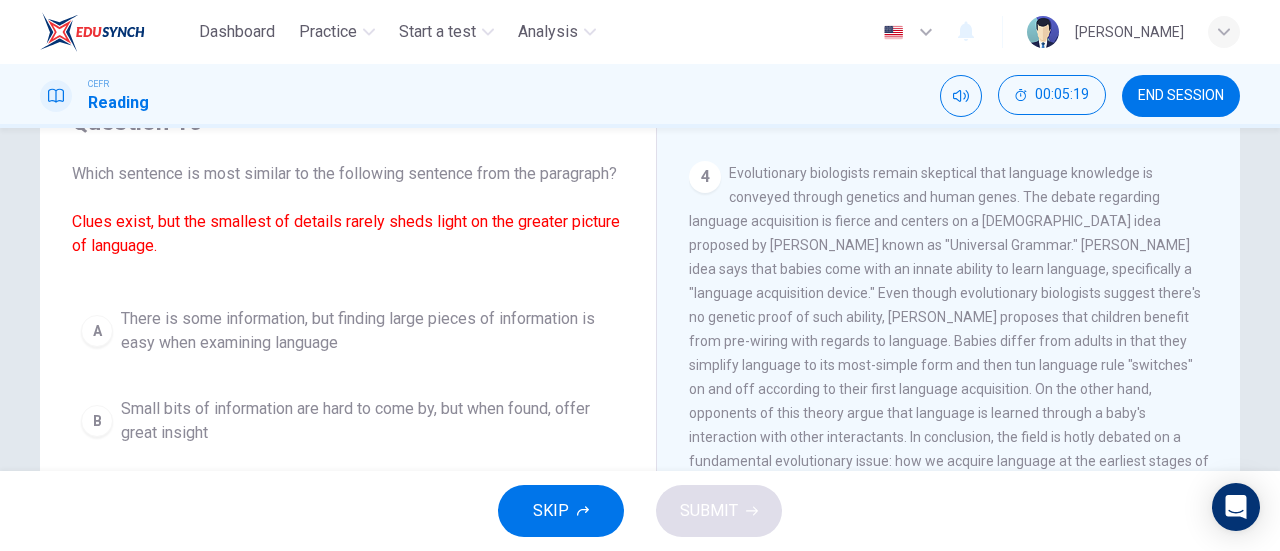 scroll, scrollTop: 84, scrollLeft: 0, axis: vertical 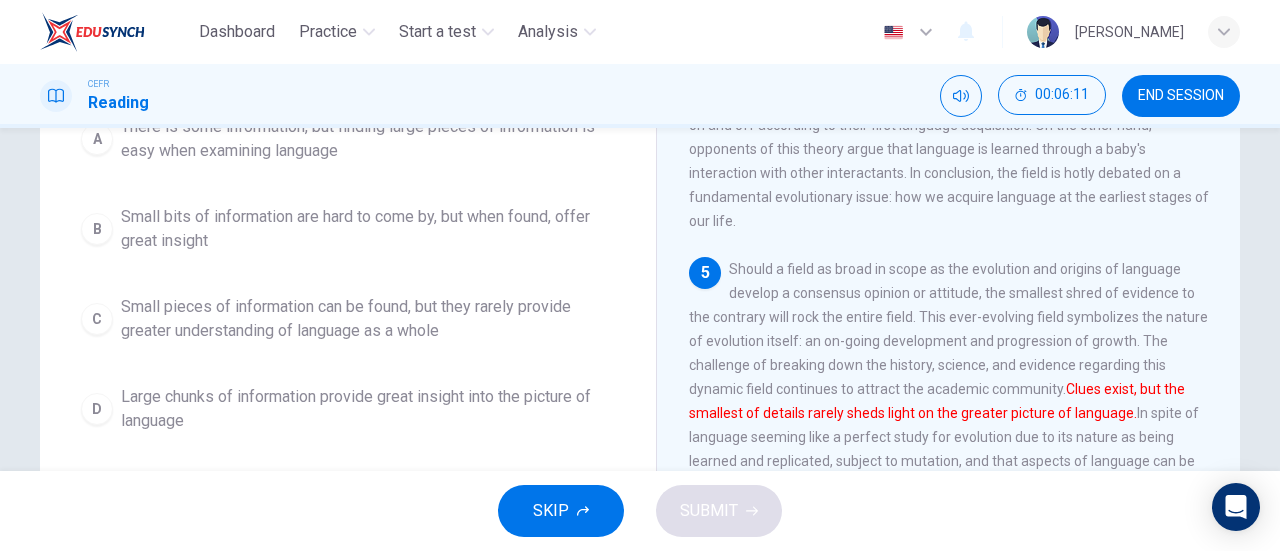 drag, startPoint x: 398, startPoint y: 341, endPoint x: 342, endPoint y: 336, distance: 56.22277 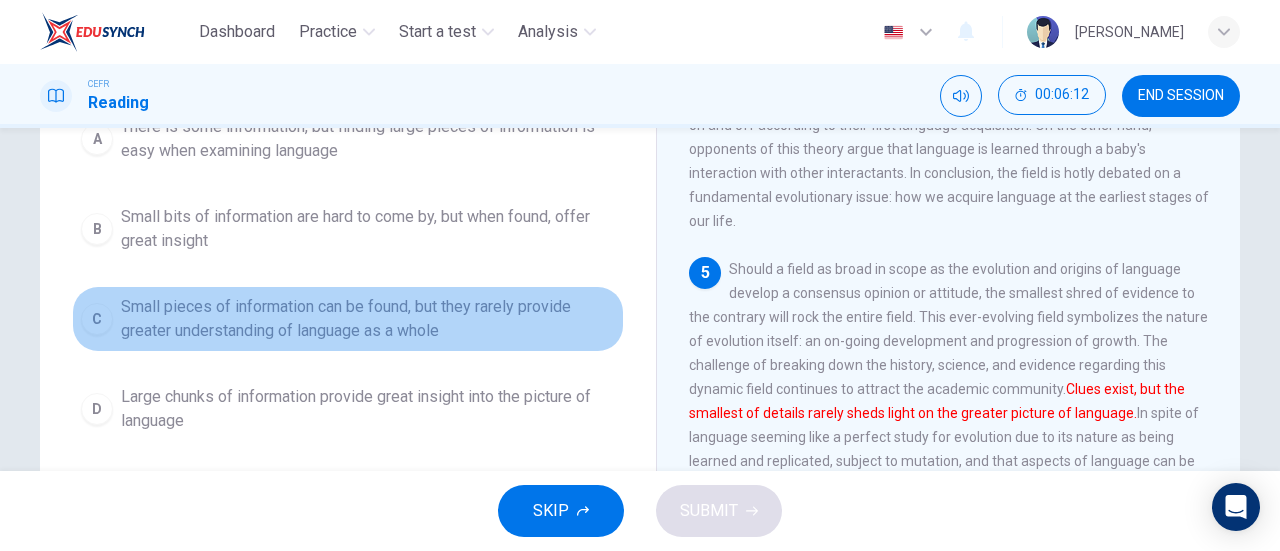click on "Small pieces of information can be found, but they rarely provide greater understanding of language as a whole" at bounding box center (368, 319) 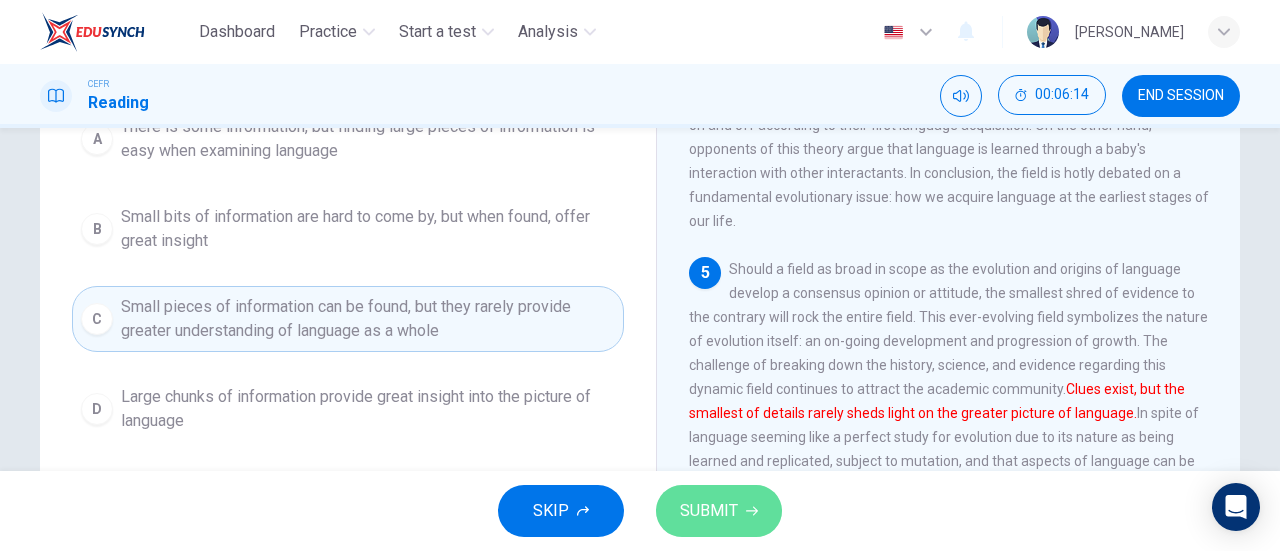 click on "SUBMIT" at bounding box center (709, 511) 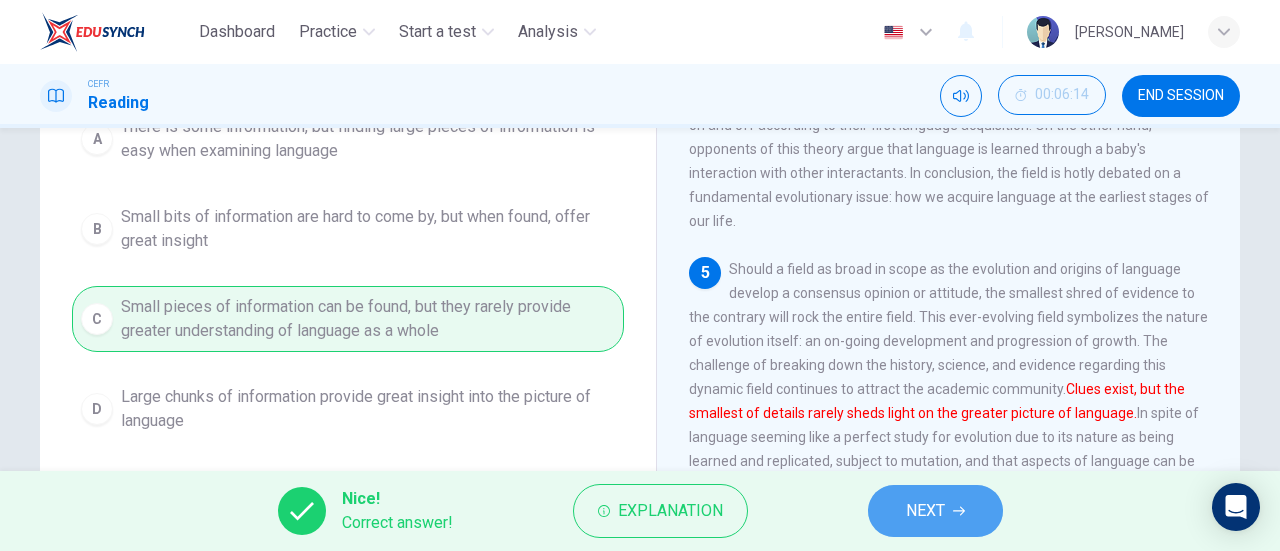 click 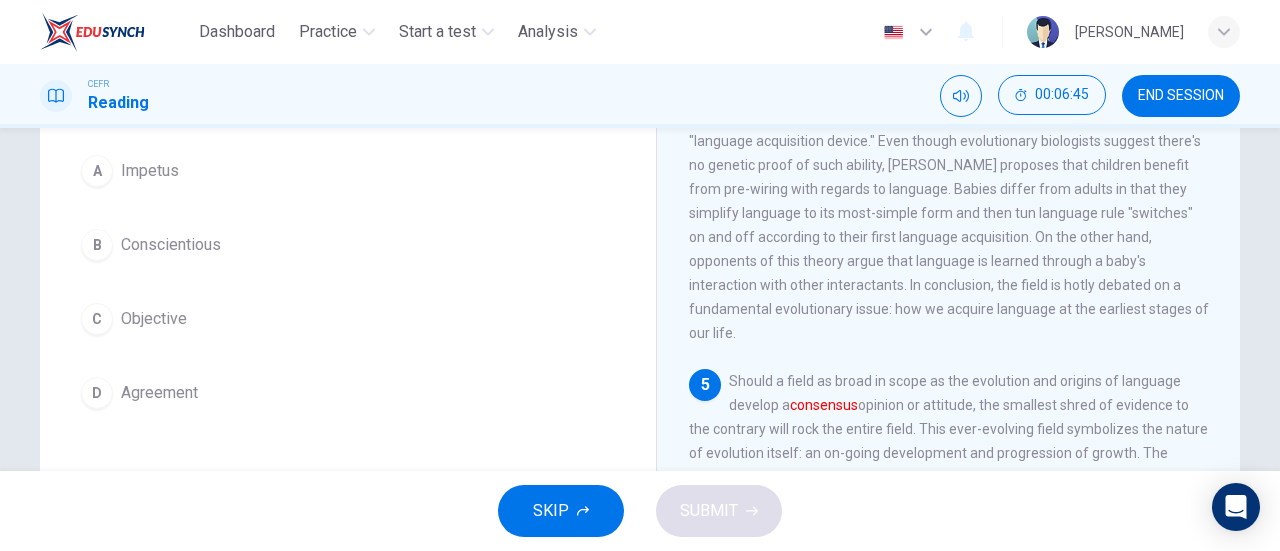 scroll, scrollTop: 184, scrollLeft: 0, axis: vertical 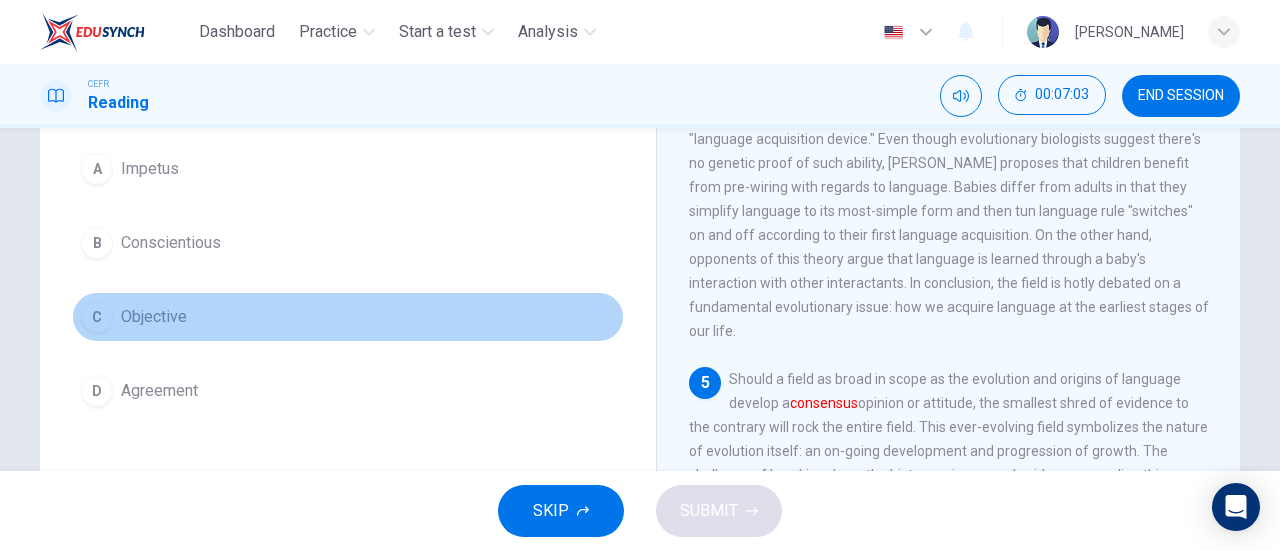 click on "Objective" at bounding box center (154, 317) 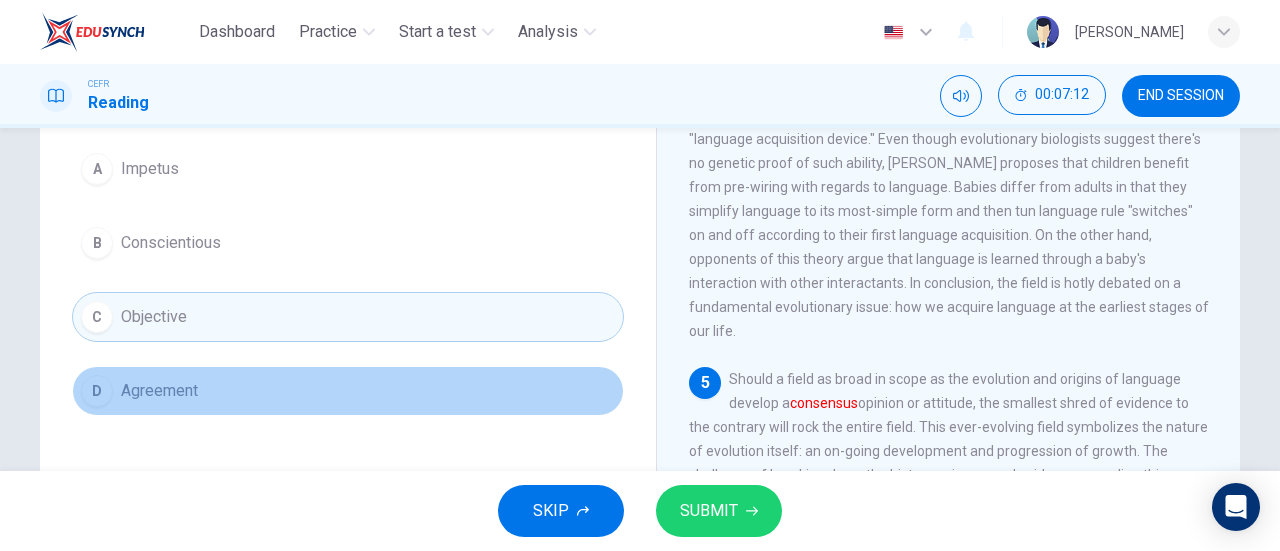 click on "D Agreement" at bounding box center [348, 391] 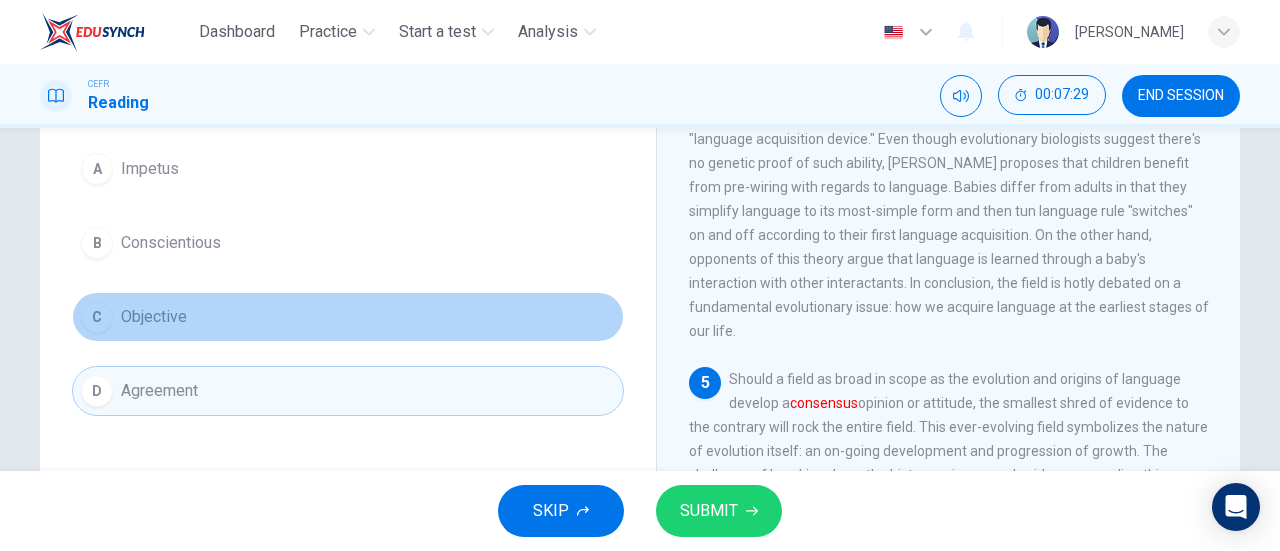 click on "C Objective" at bounding box center [348, 317] 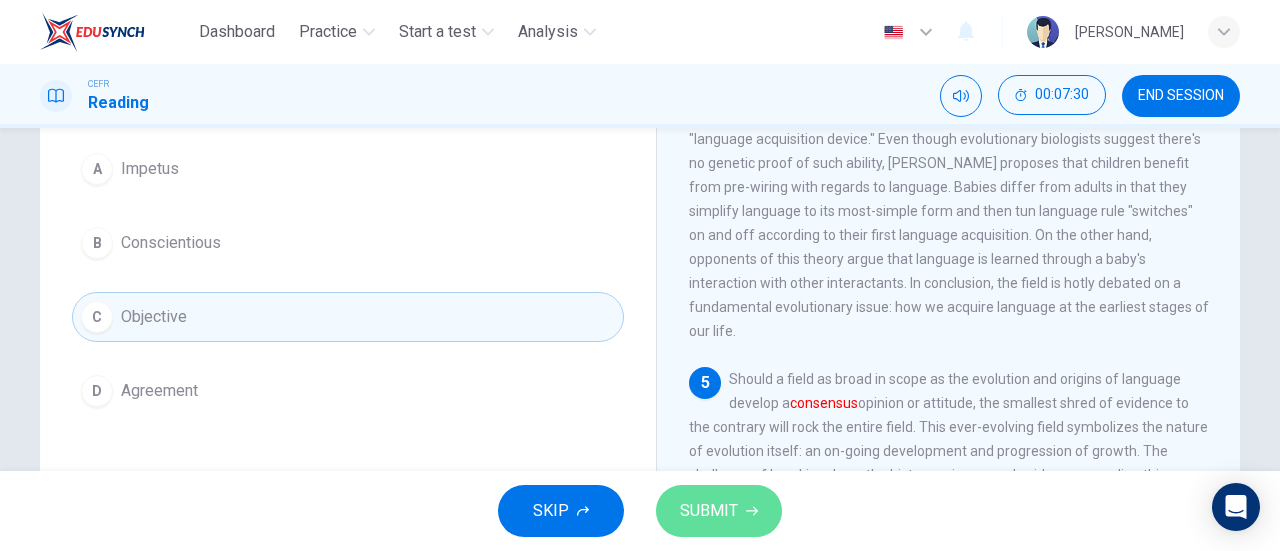 click on "SUBMIT" at bounding box center (709, 511) 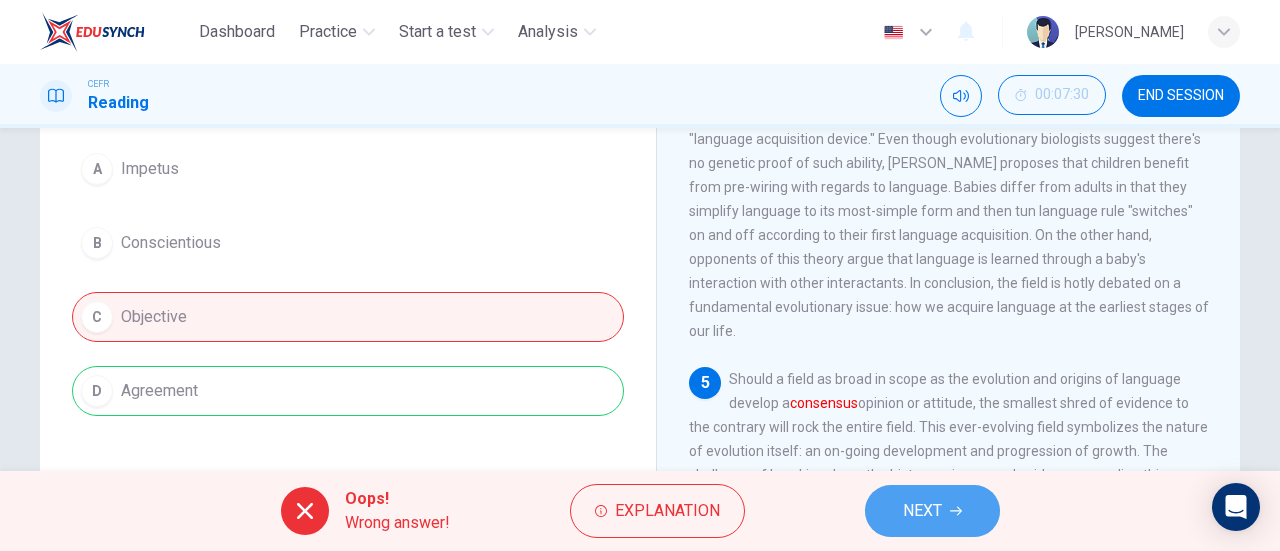 click on "NEXT" at bounding box center (922, 511) 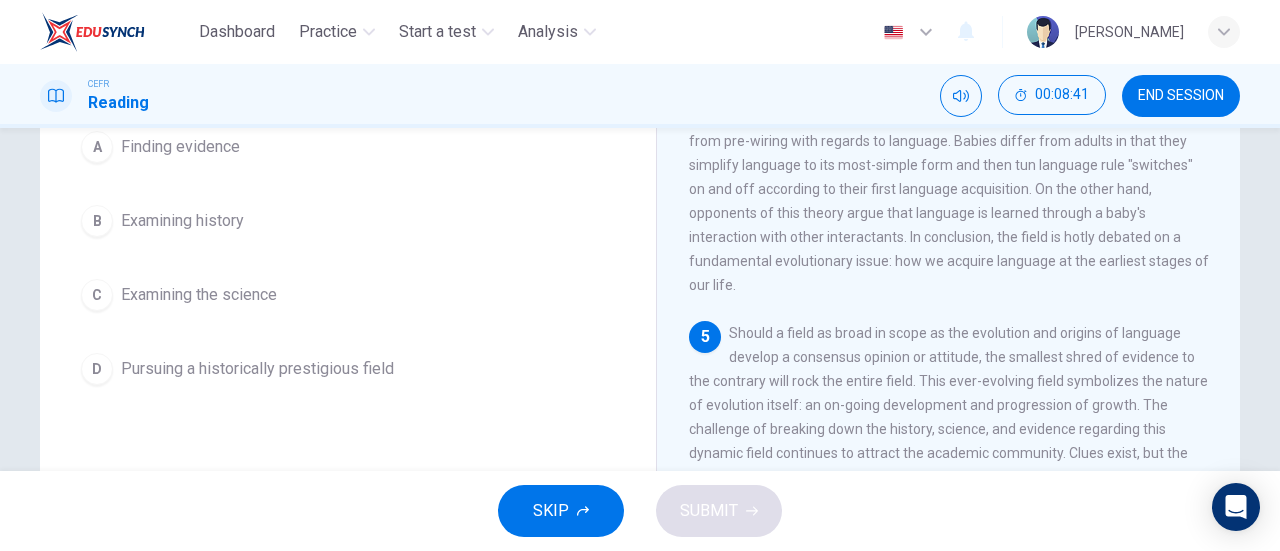 scroll, scrollTop: 229, scrollLeft: 0, axis: vertical 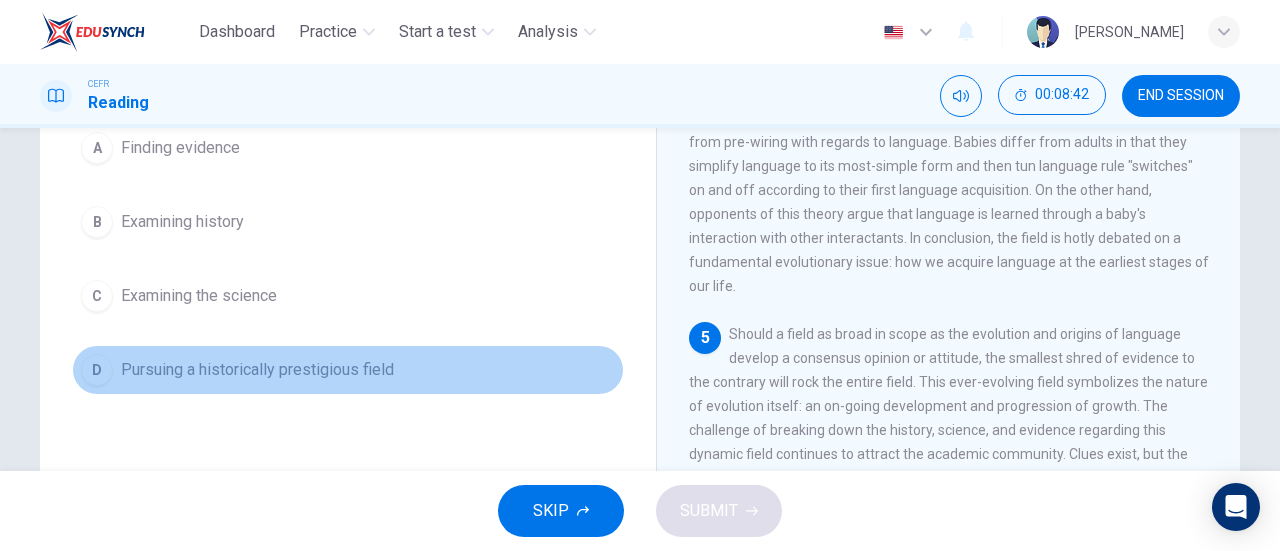 click on "Pursuing a historically prestigious field" at bounding box center [257, 370] 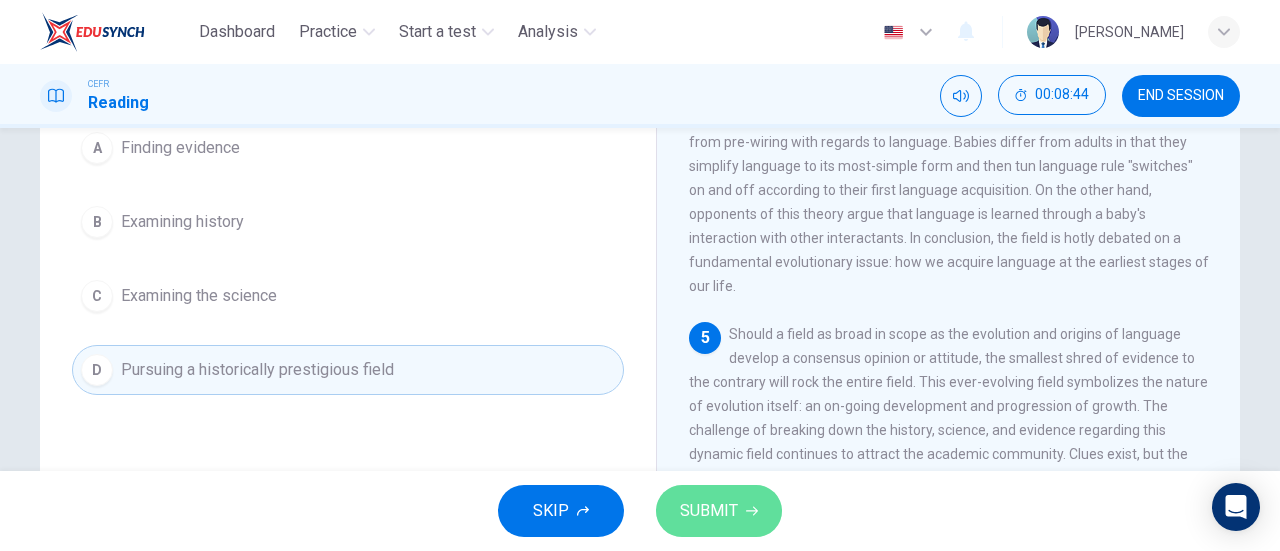 click on "SUBMIT" at bounding box center [709, 511] 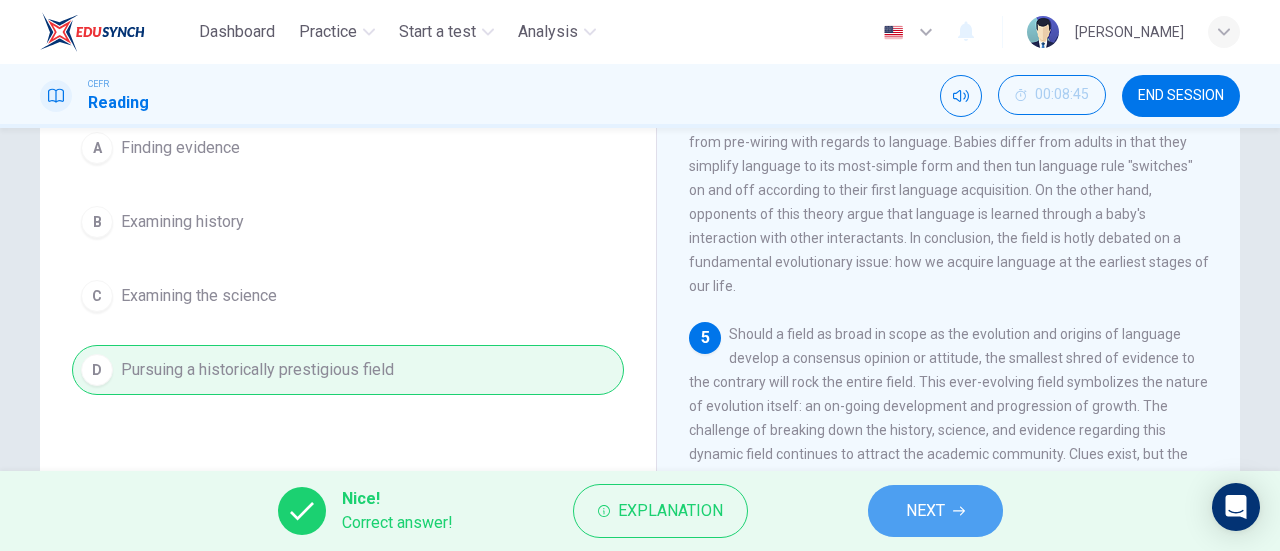 click on "NEXT" at bounding box center [935, 511] 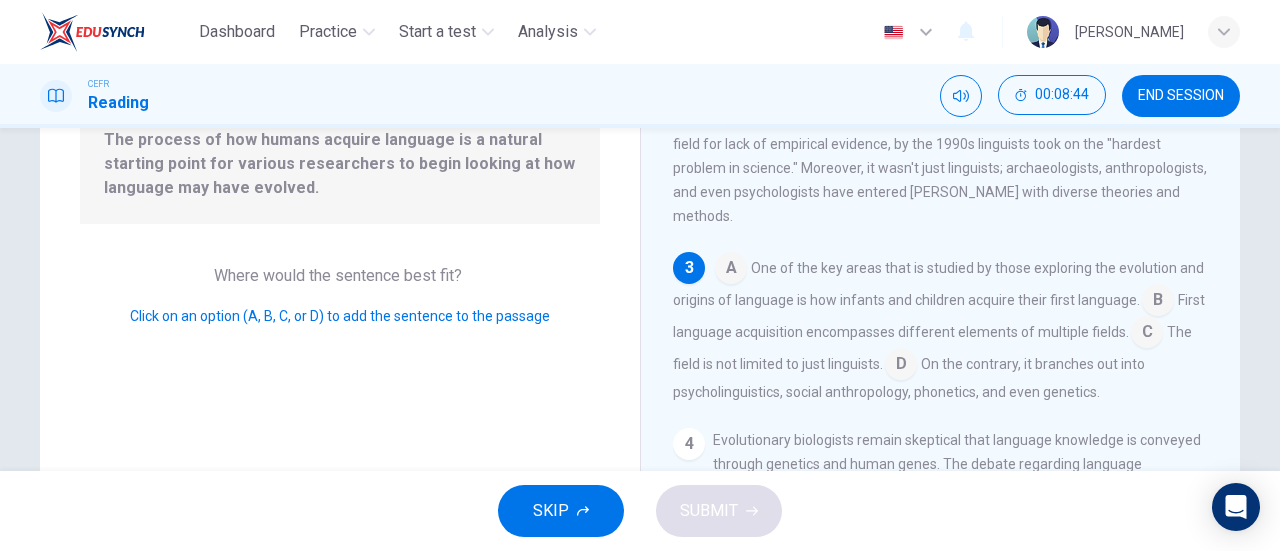 scroll, scrollTop: 335, scrollLeft: 0, axis: vertical 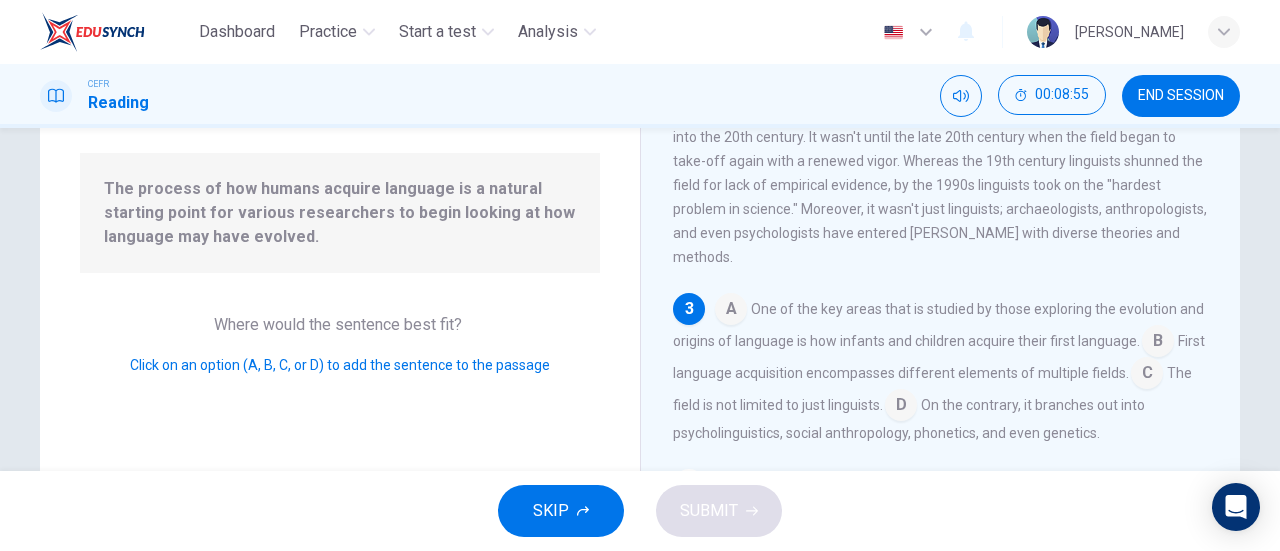 click at bounding box center [731, 311] 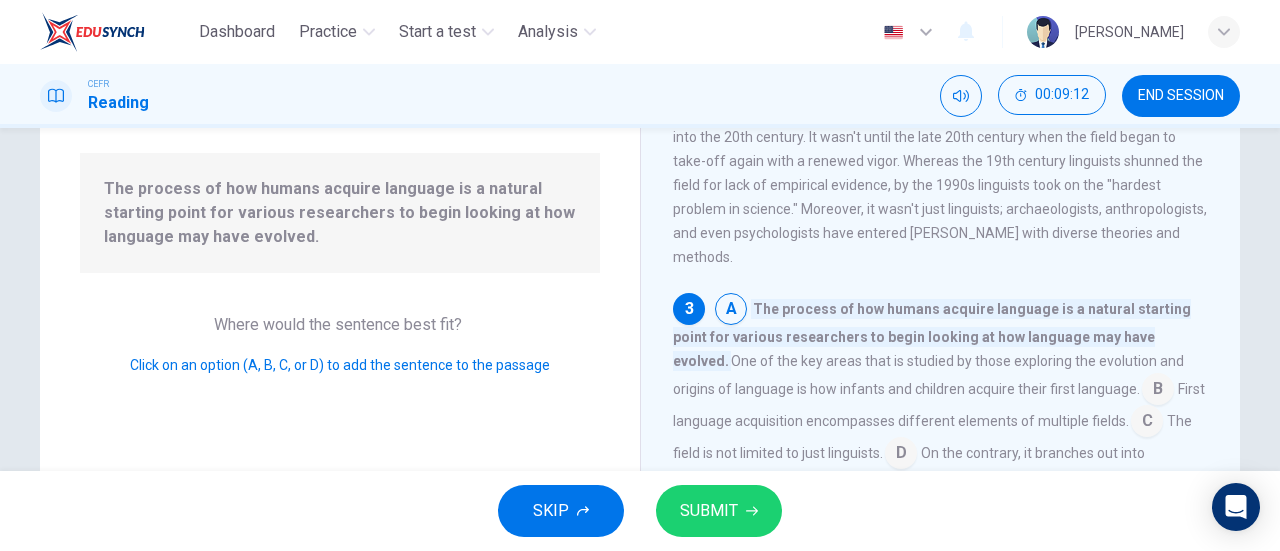 click at bounding box center (1158, 391) 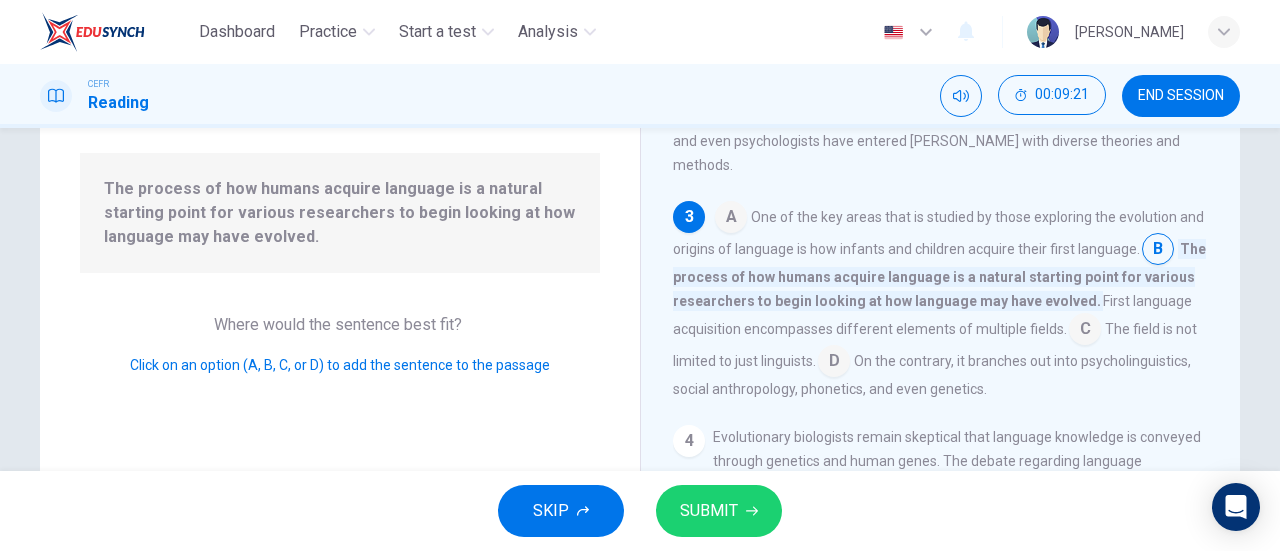scroll, scrollTop: 428, scrollLeft: 0, axis: vertical 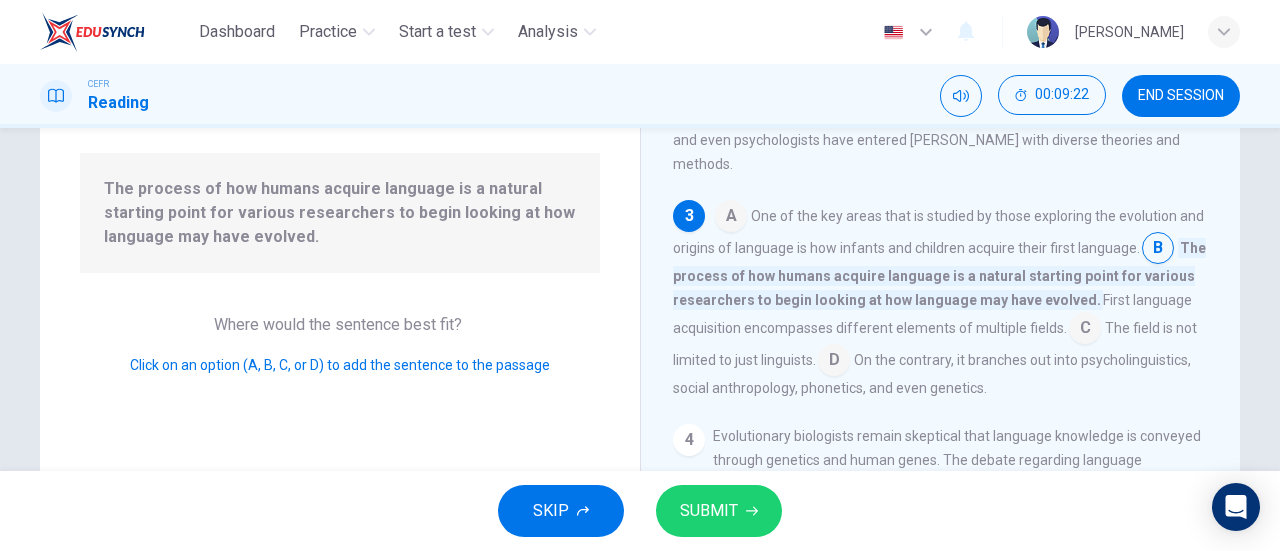 click at bounding box center [1085, 330] 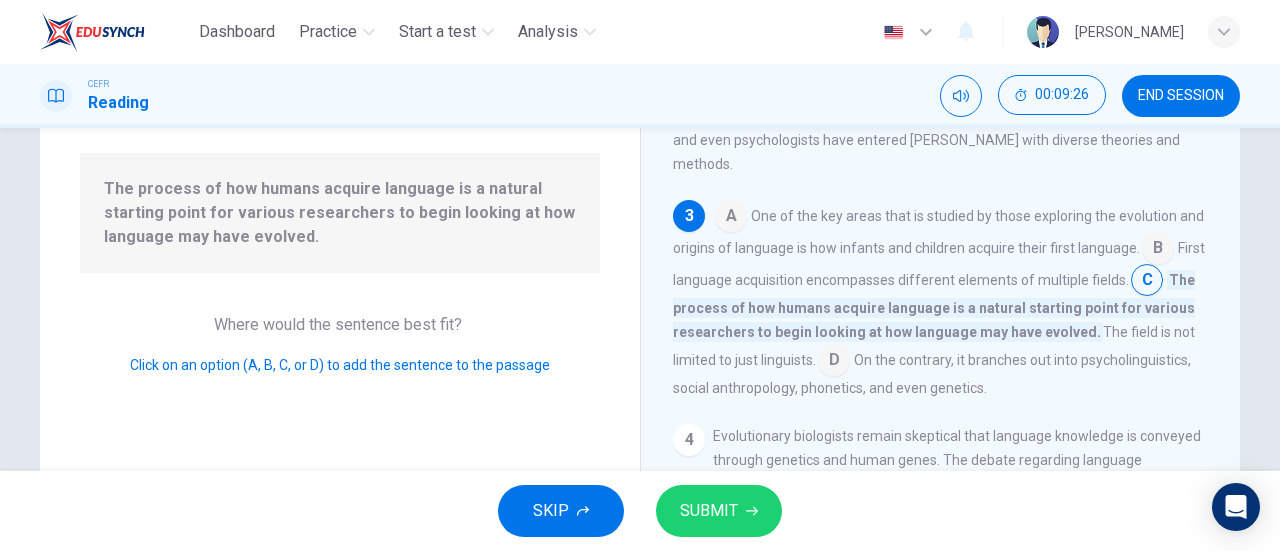 click at bounding box center (1158, 250) 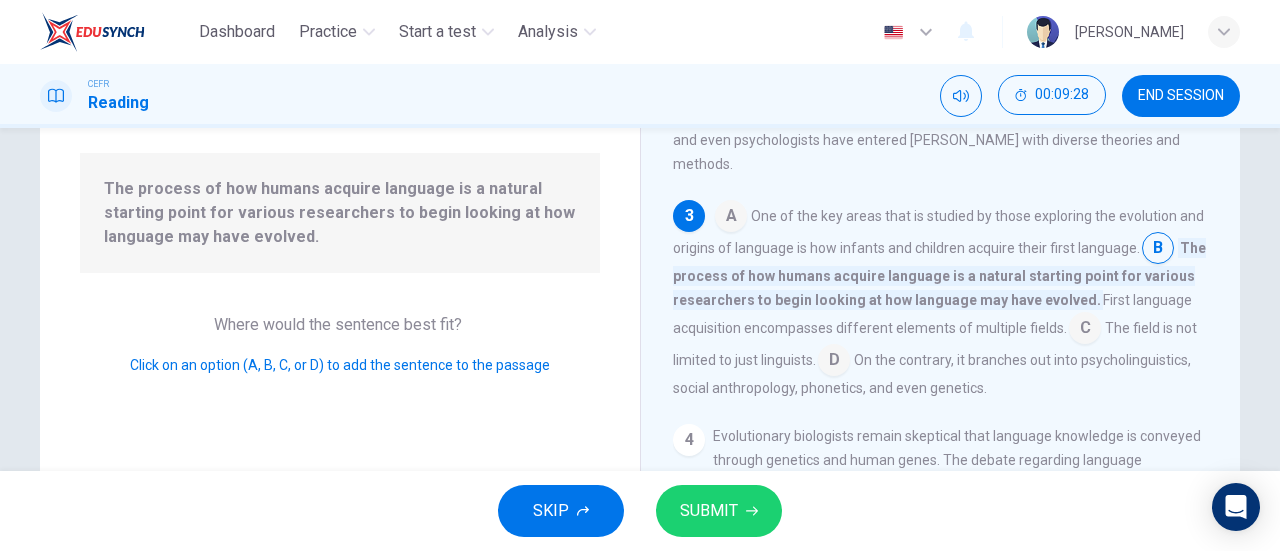 click at bounding box center [1085, 330] 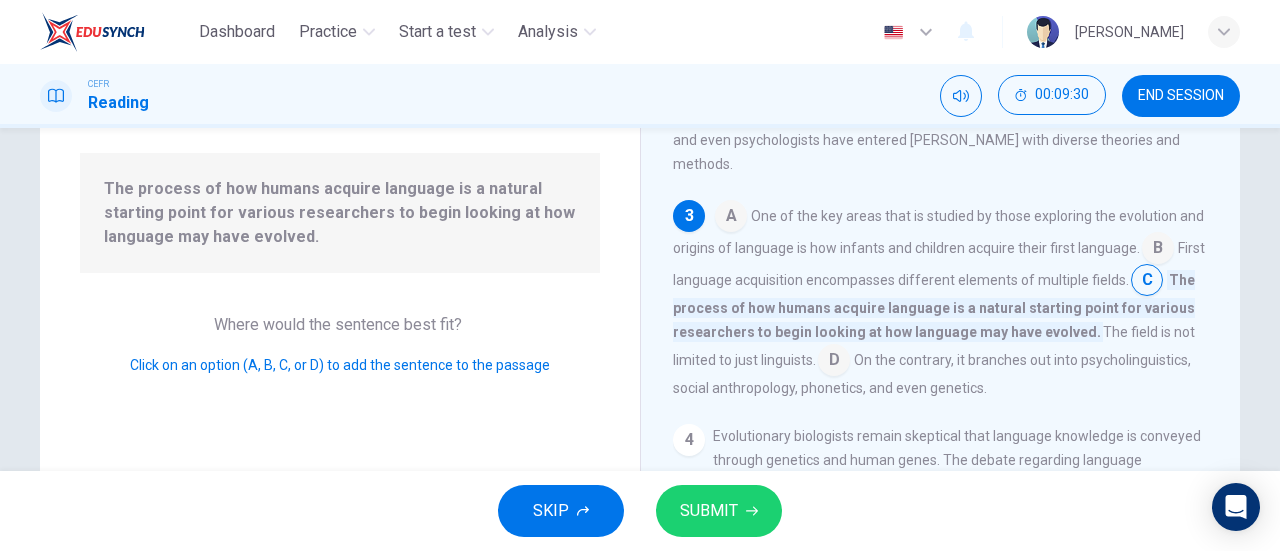 click at bounding box center [834, 362] 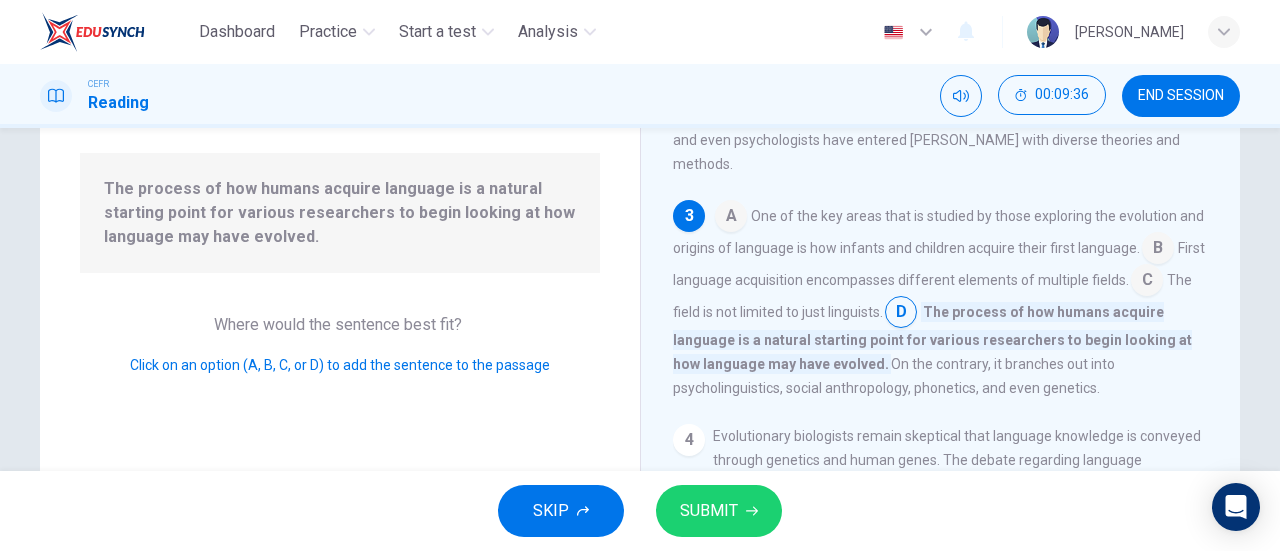 click at bounding box center [1158, 250] 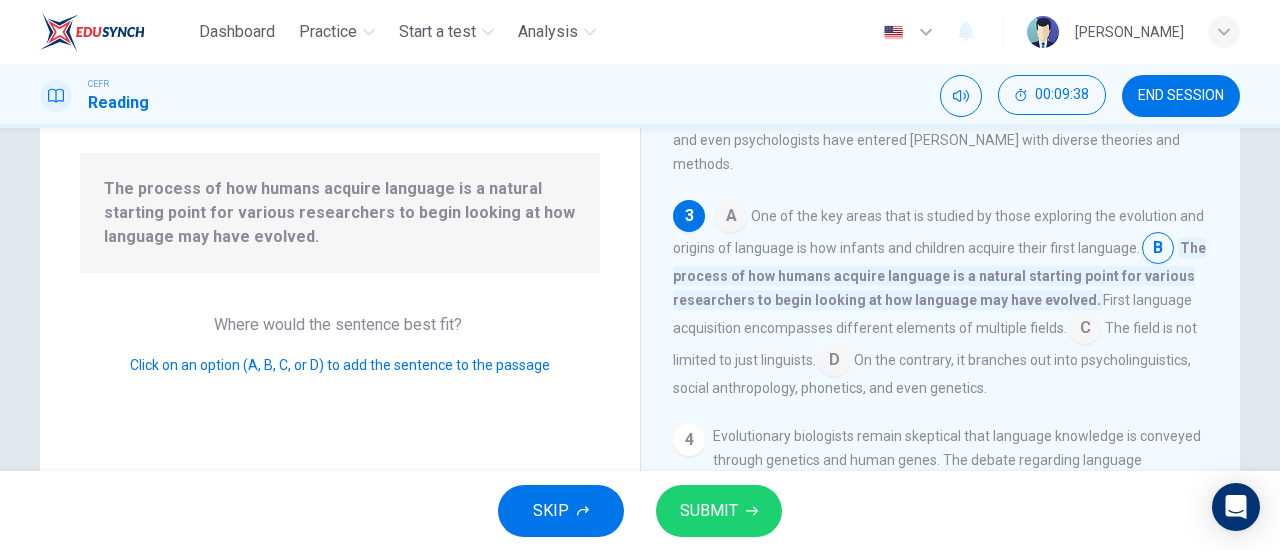 click on "SUBMIT" at bounding box center [719, 511] 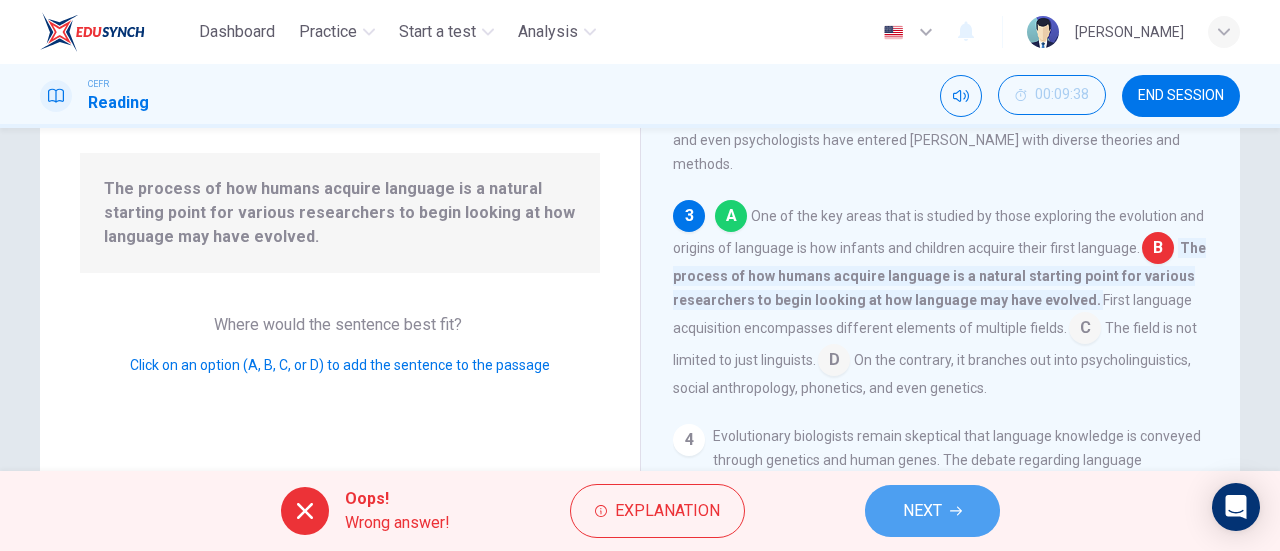 click on "NEXT" at bounding box center (922, 511) 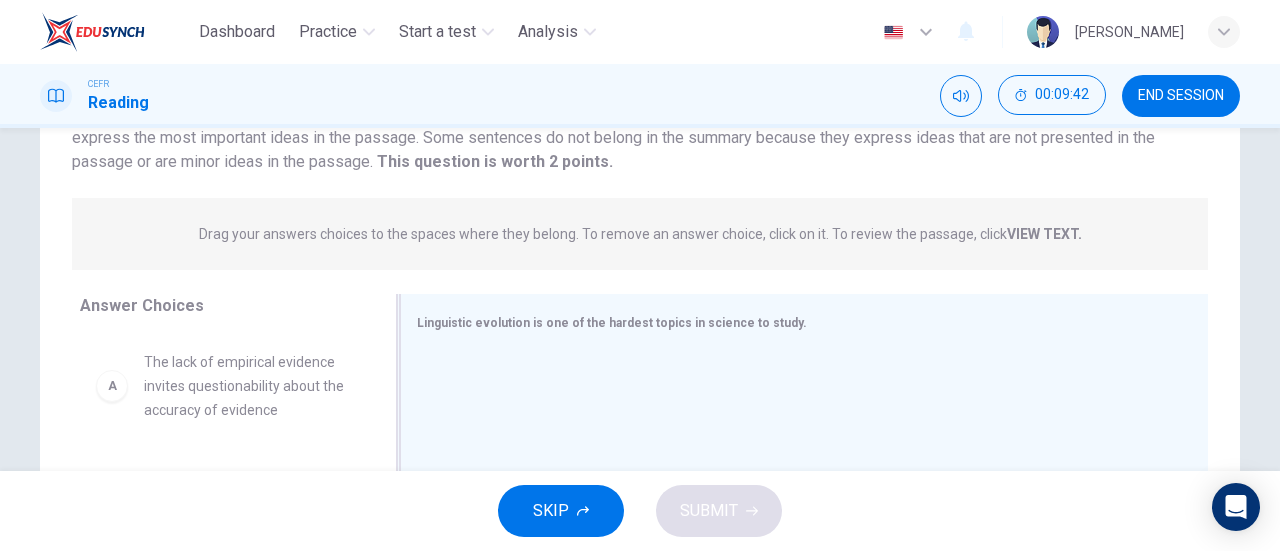 scroll, scrollTop: 178, scrollLeft: 0, axis: vertical 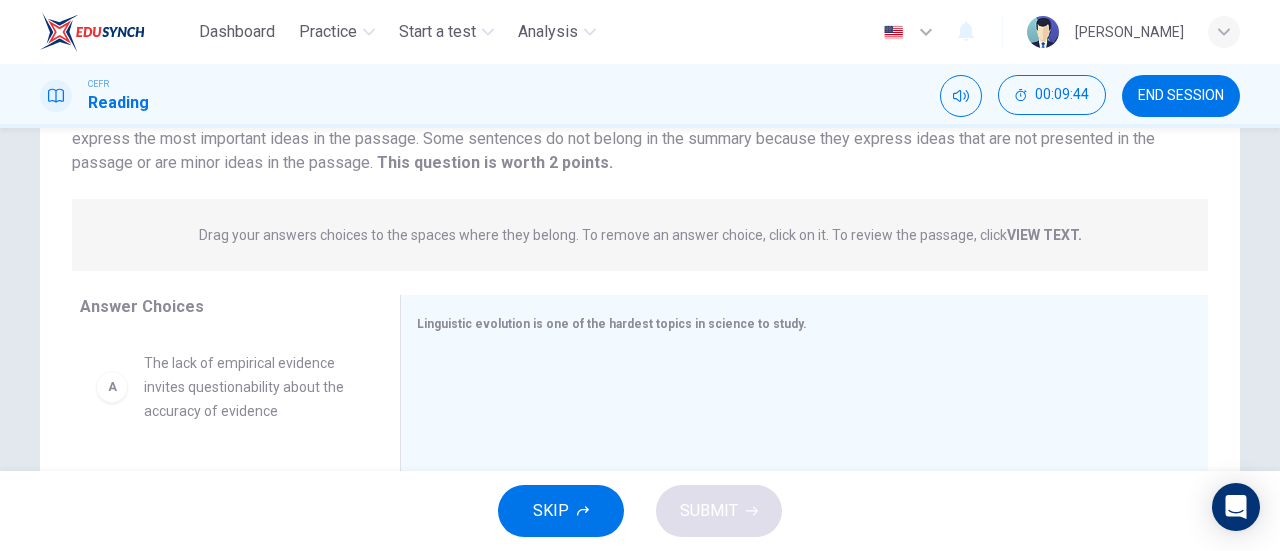 click on "Drag your answers choices to the spaces where they belong. To remove an answer choice, click on it. To review the passage, click   VIEW TEXT. Click on the answer choices below to select your answers. To remove an answer choice, go to the Answers tab and click on it. To review the passage, click the PASSAGE tab." at bounding box center (640, 235) 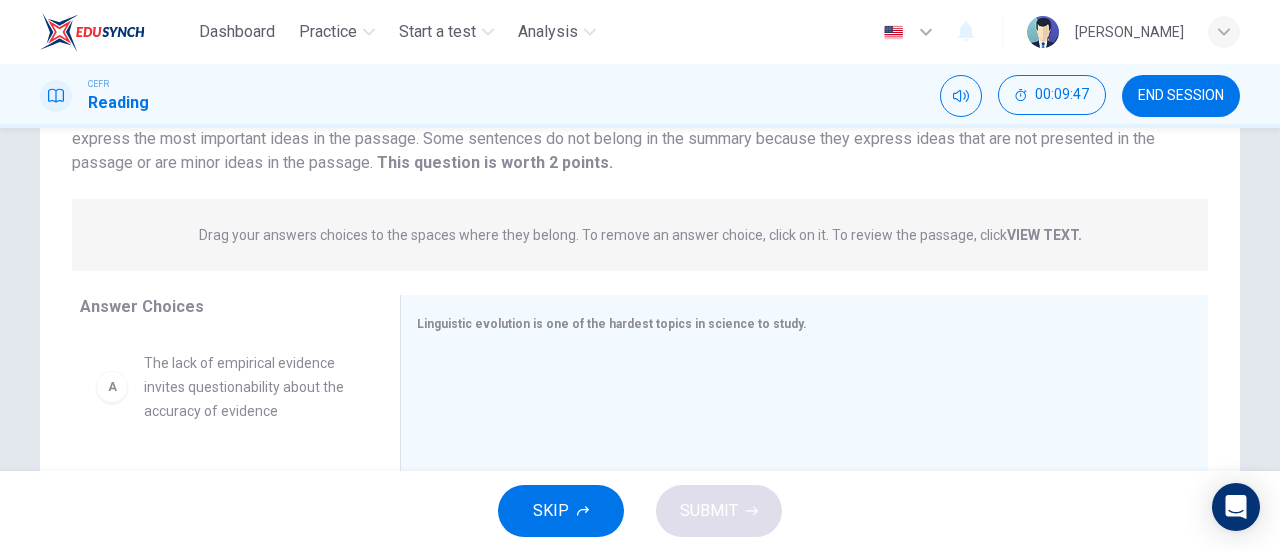 click on "VIEW TEXT." at bounding box center (1044, 235) 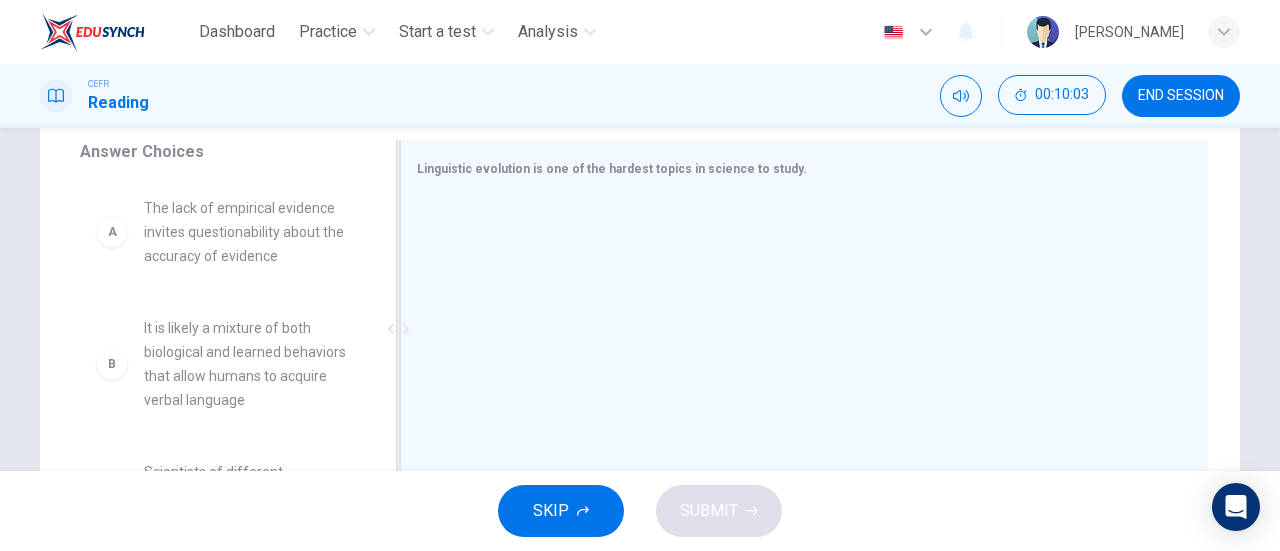 scroll, scrollTop: 332, scrollLeft: 0, axis: vertical 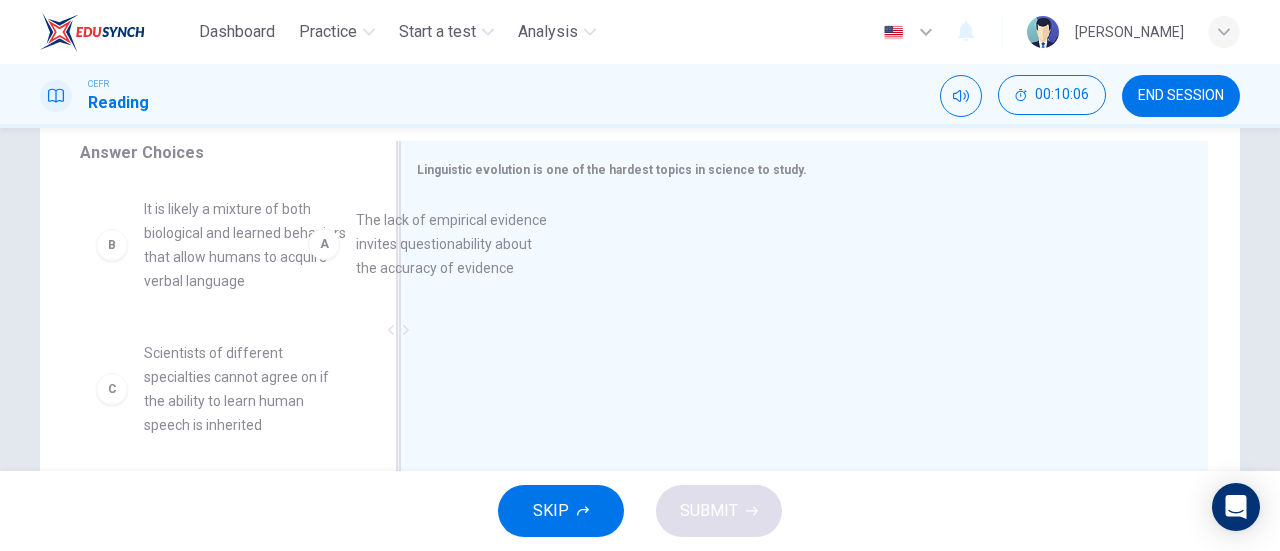 drag, startPoint x: 274, startPoint y: 250, endPoint x: 512, endPoint y: 257, distance: 238.10292 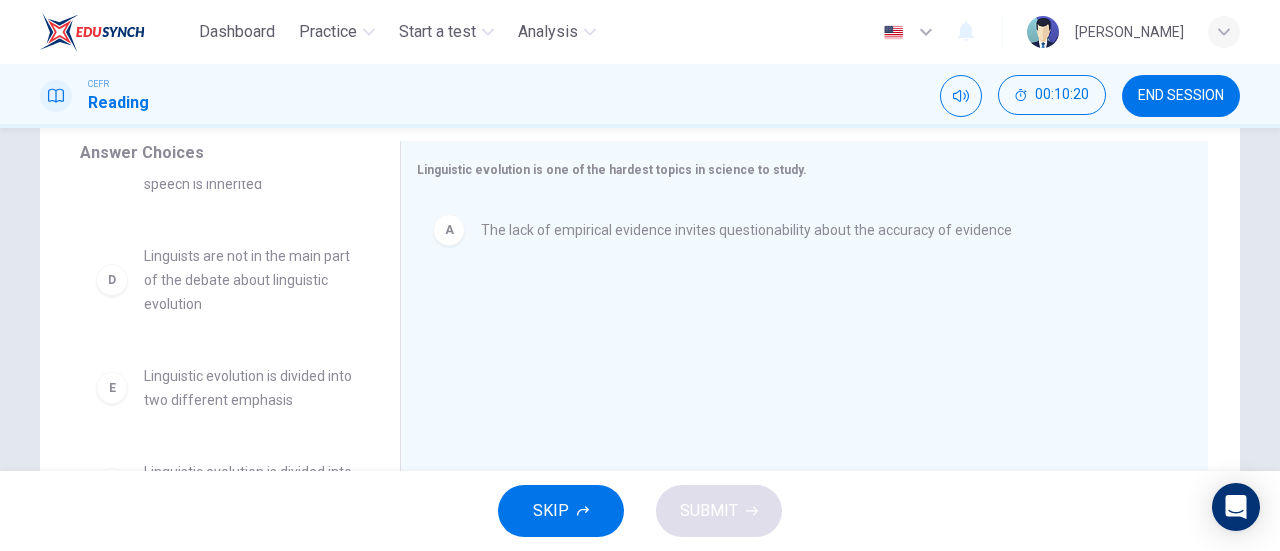 scroll, scrollTop: 276, scrollLeft: 0, axis: vertical 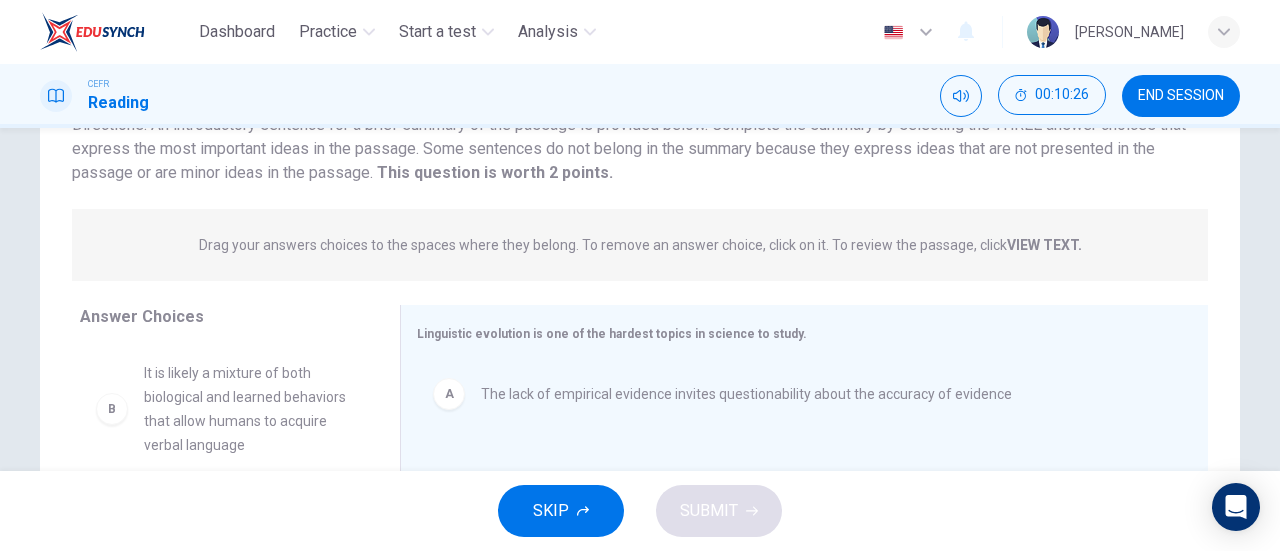 click on "VIEW TEXT." at bounding box center [1044, 245] 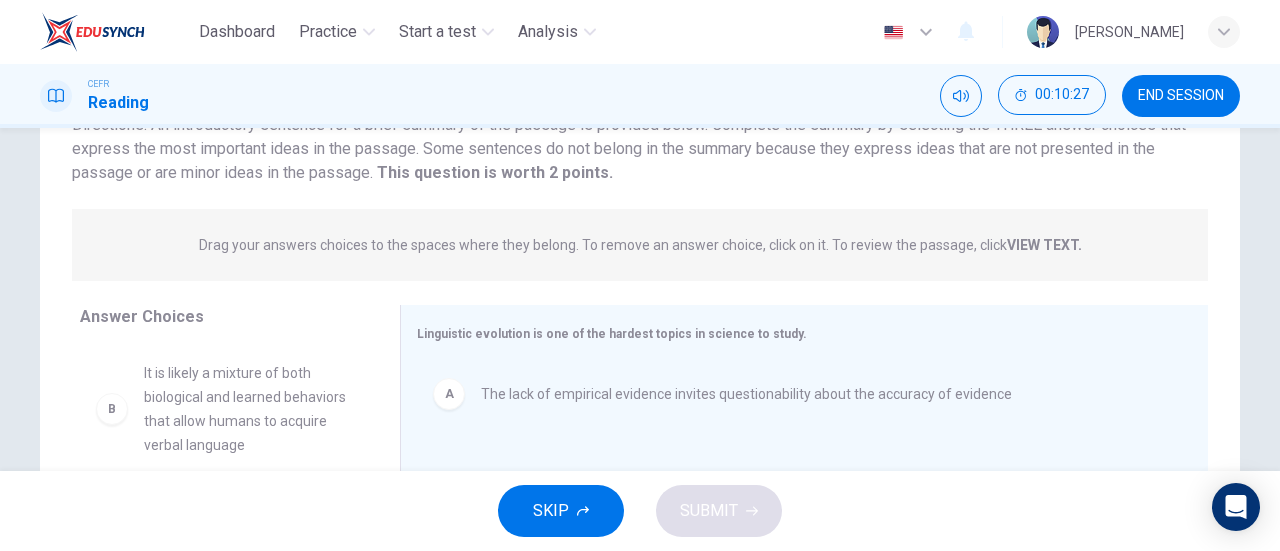 click on "Drag your answers choices to the spaces where they belong. To remove an answer choice, click on it. To review the passage, click   VIEW TEXT." at bounding box center [640, 245] 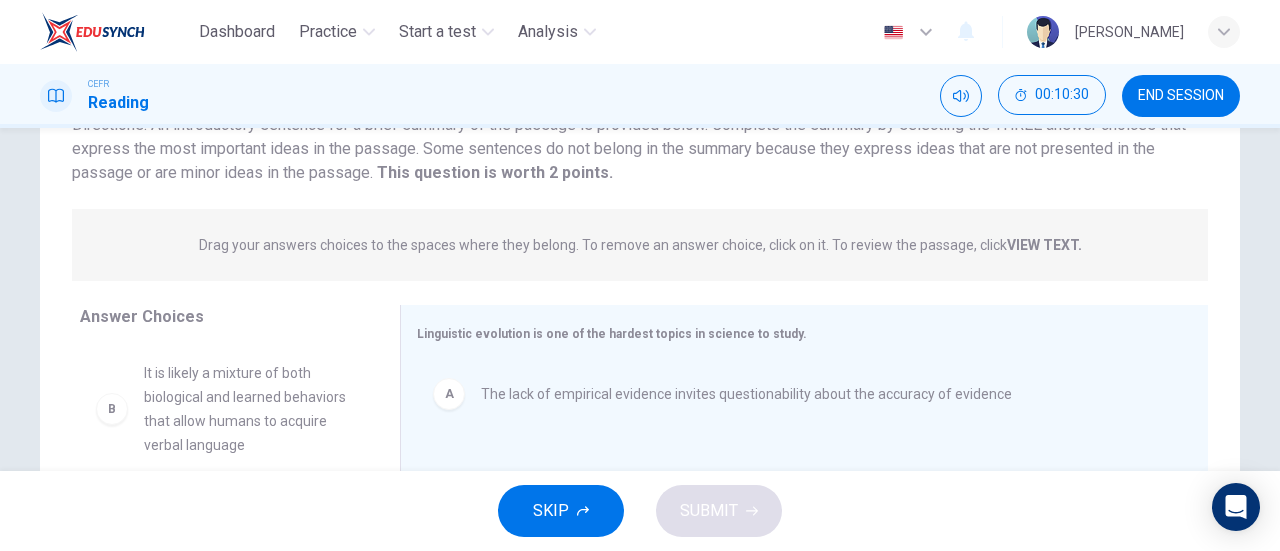 click on "VIEW TEXT." at bounding box center (1044, 245) 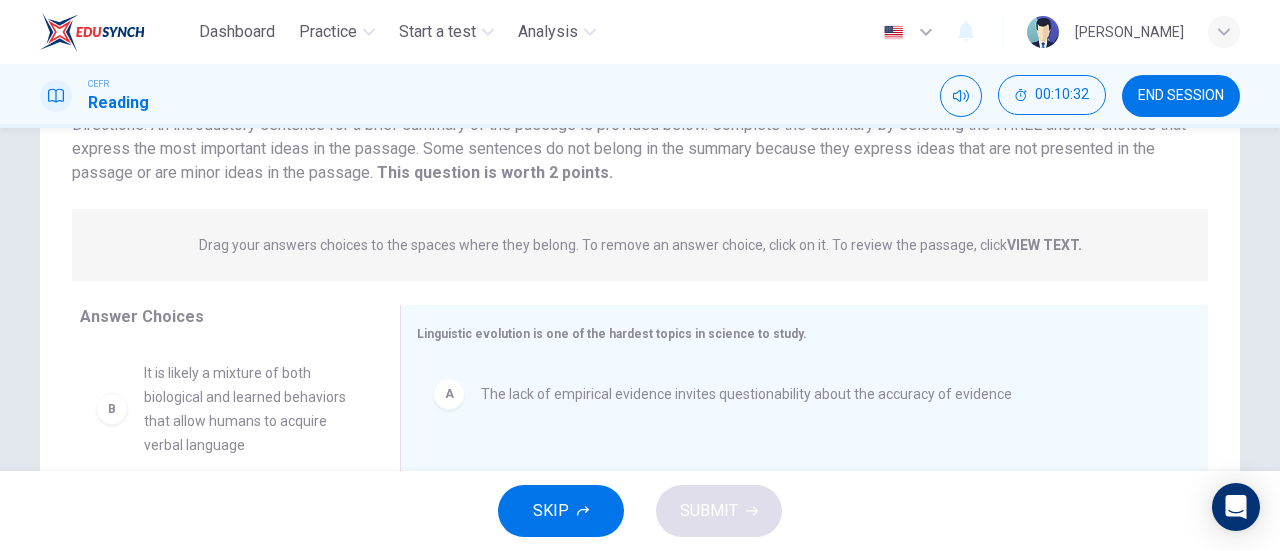 click on "VIEW TEXT." at bounding box center (1044, 245) 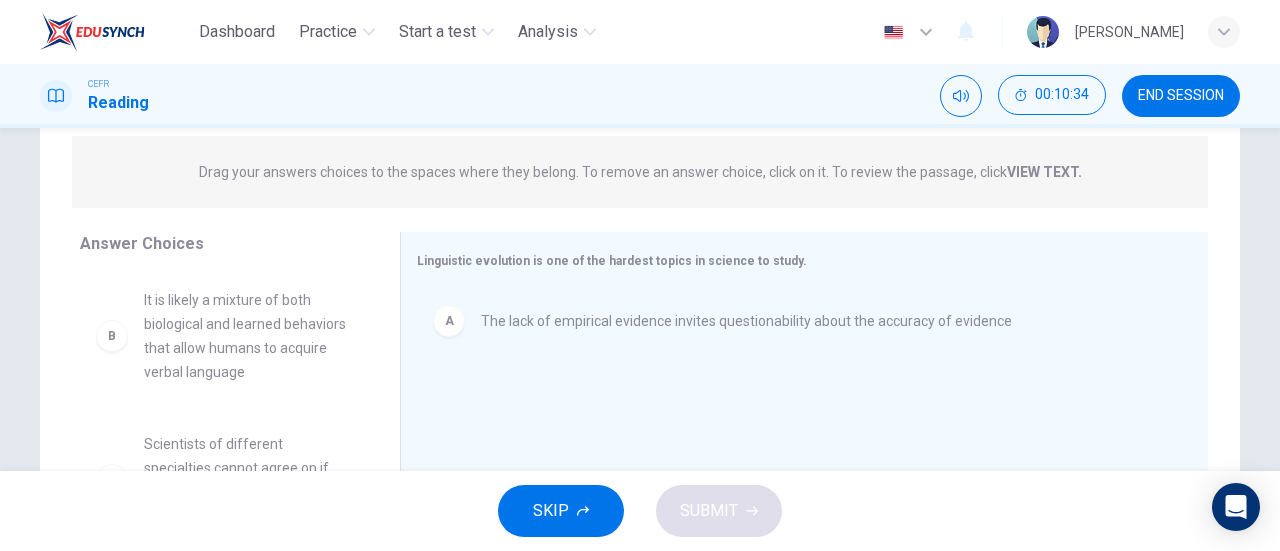 scroll, scrollTop: 242, scrollLeft: 0, axis: vertical 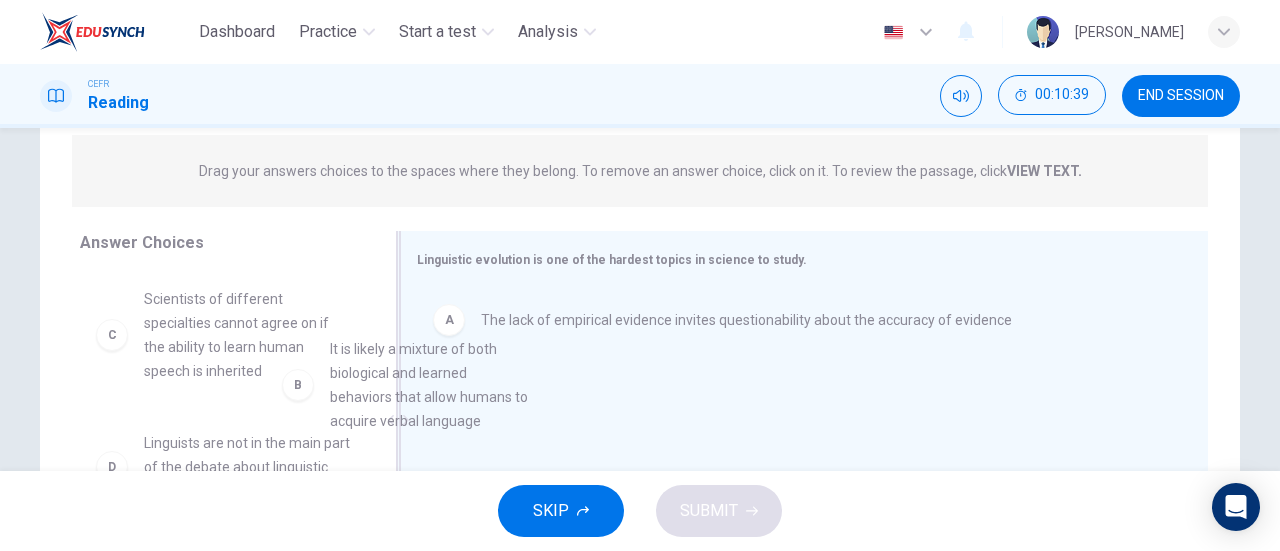 drag, startPoint x: 240, startPoint y: 320, endPoint x: 455, endPoint y: 369, distance: 220.51303 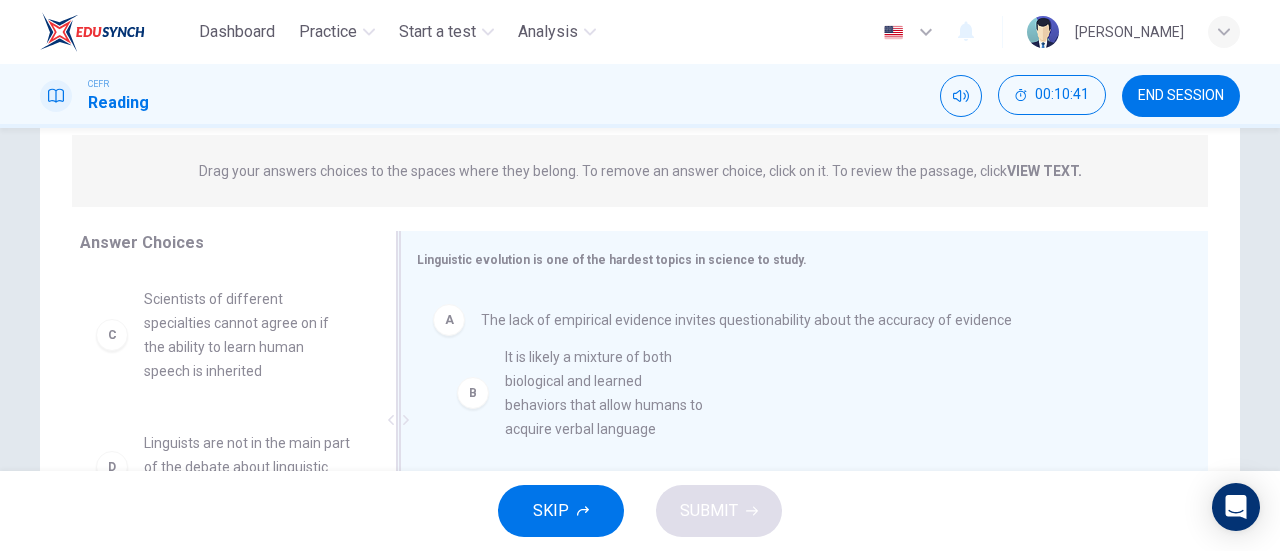 drag, startPoint x: 197, startPoint y: 319, endPoint x: 574, endPoint y: 377, distance: 381.43546 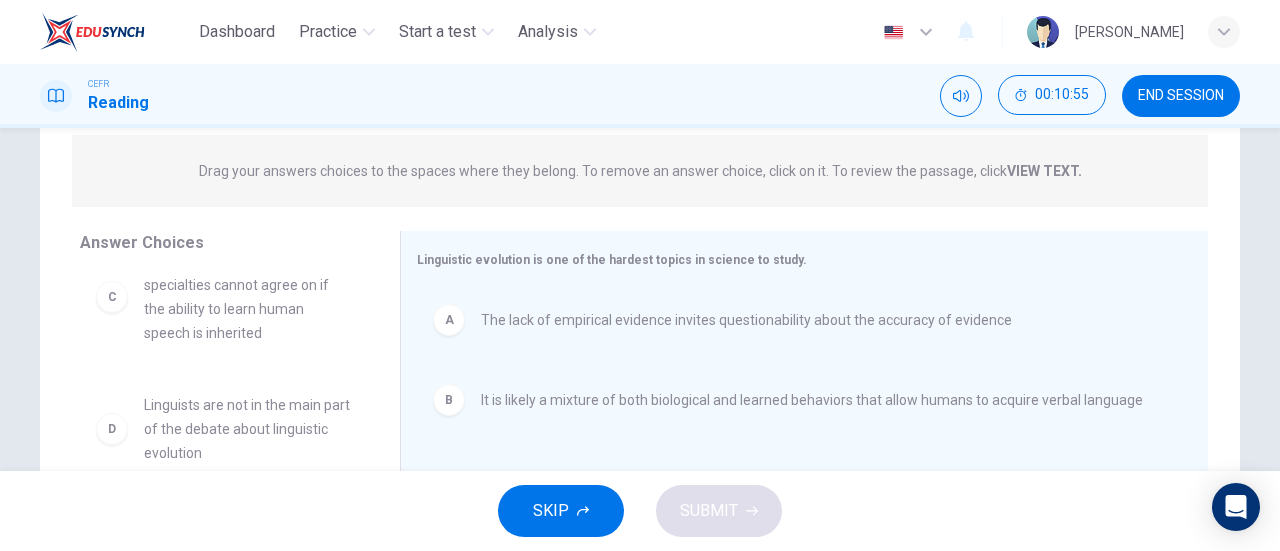 scroll, scrollTop: 40, scrollLeft: 0, axis: vertical 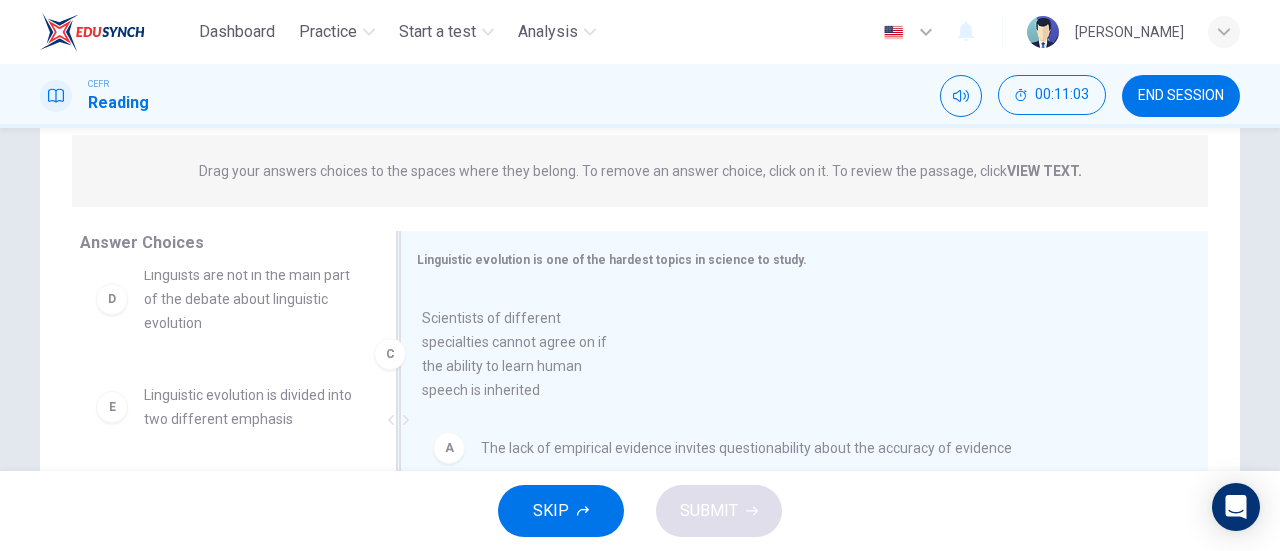 drag, startPoint x: 249, startPoint y: 315, endPoint x: 566, endPoint y: 397, distance: 327.43396 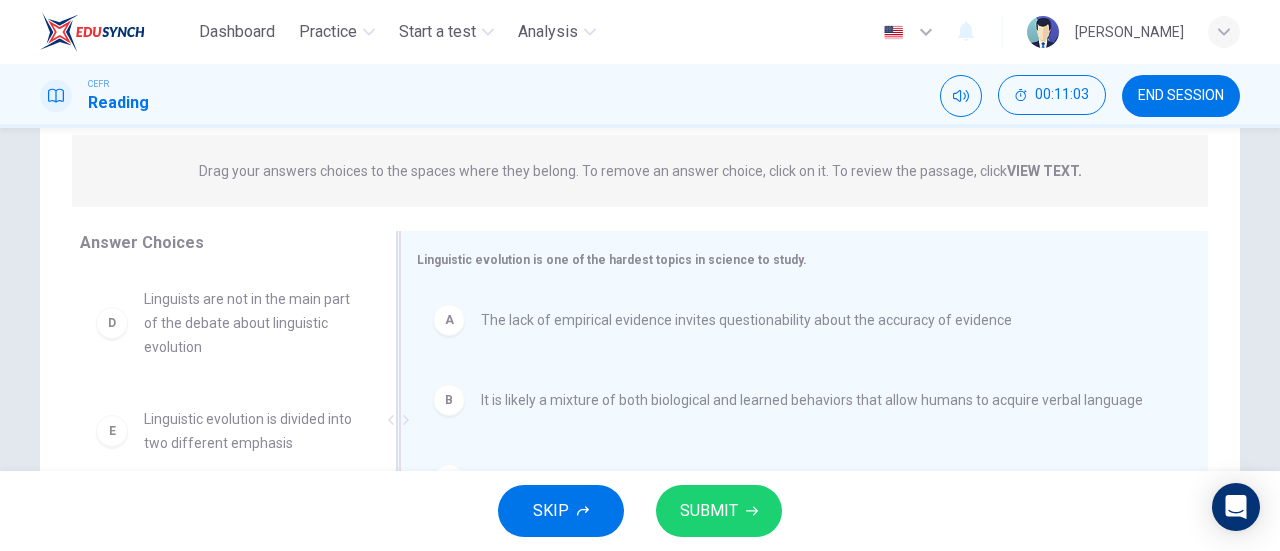 scroll, scrollTop: 0, scrollLeft: 0, axis: both 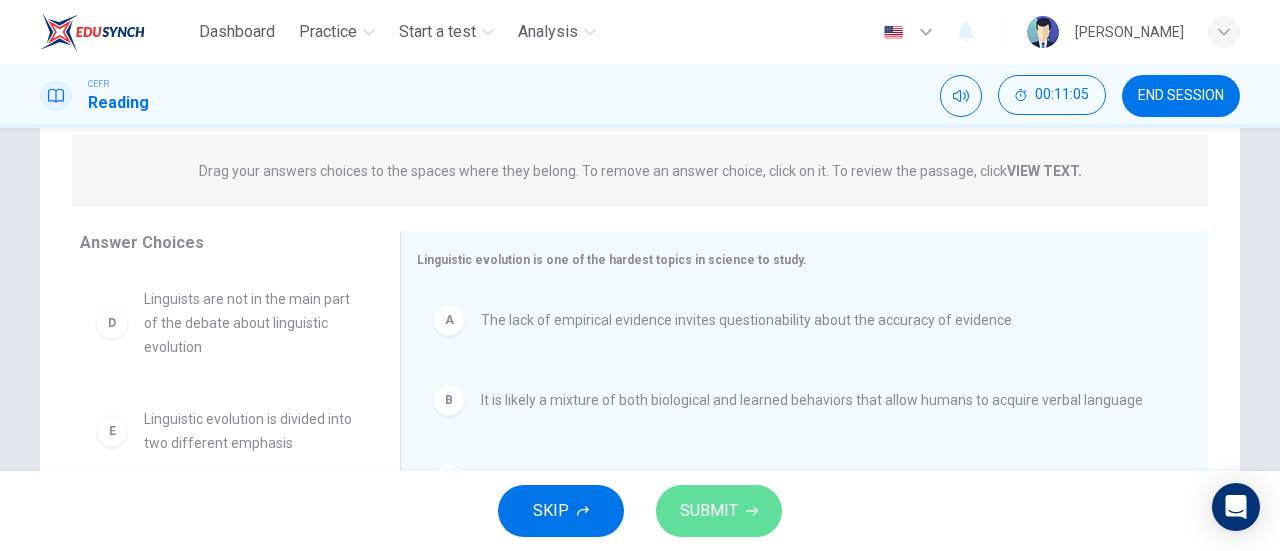 click on "SUBMIT" at bounding box center [709, 511] 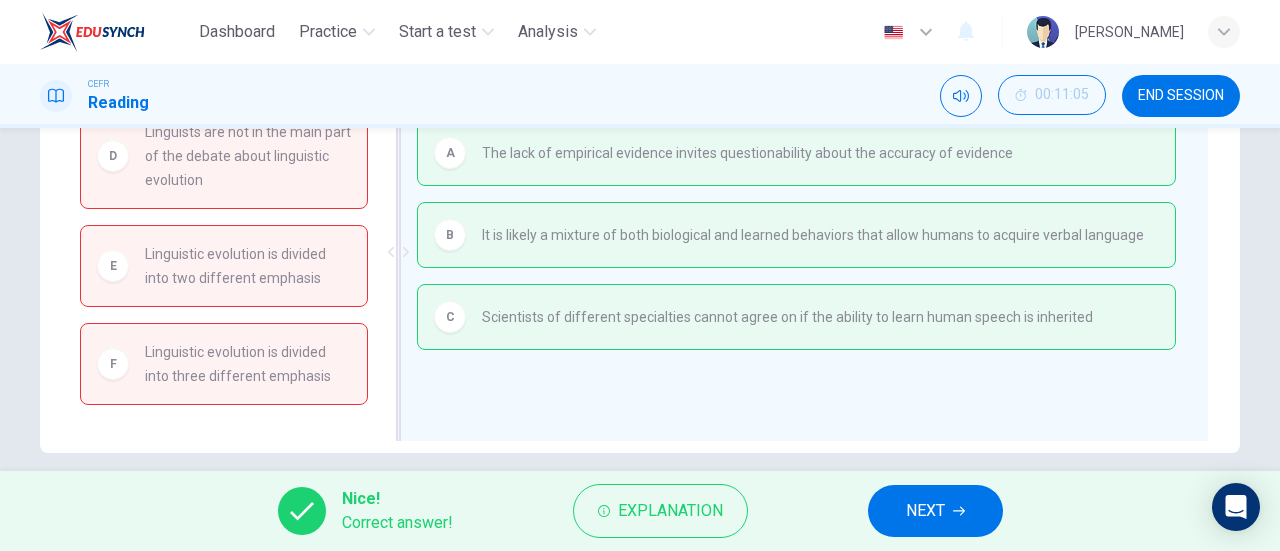 scroll, scrollTop: 351, scrollLeft: 0, axis: vertical 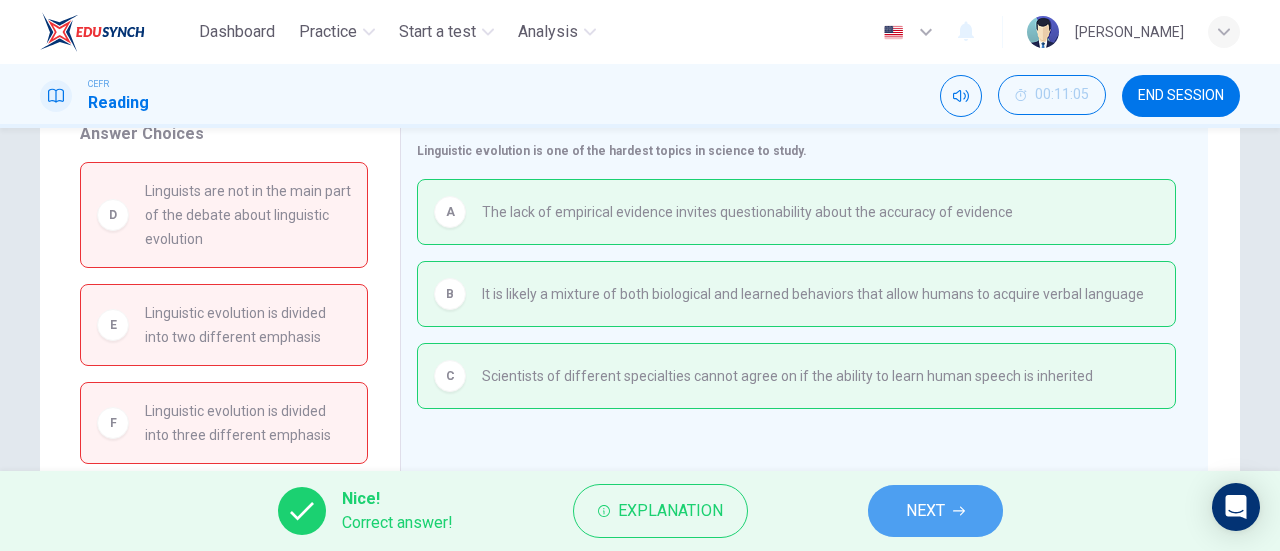 click on "NEXT" at bounding box center [925, 511] 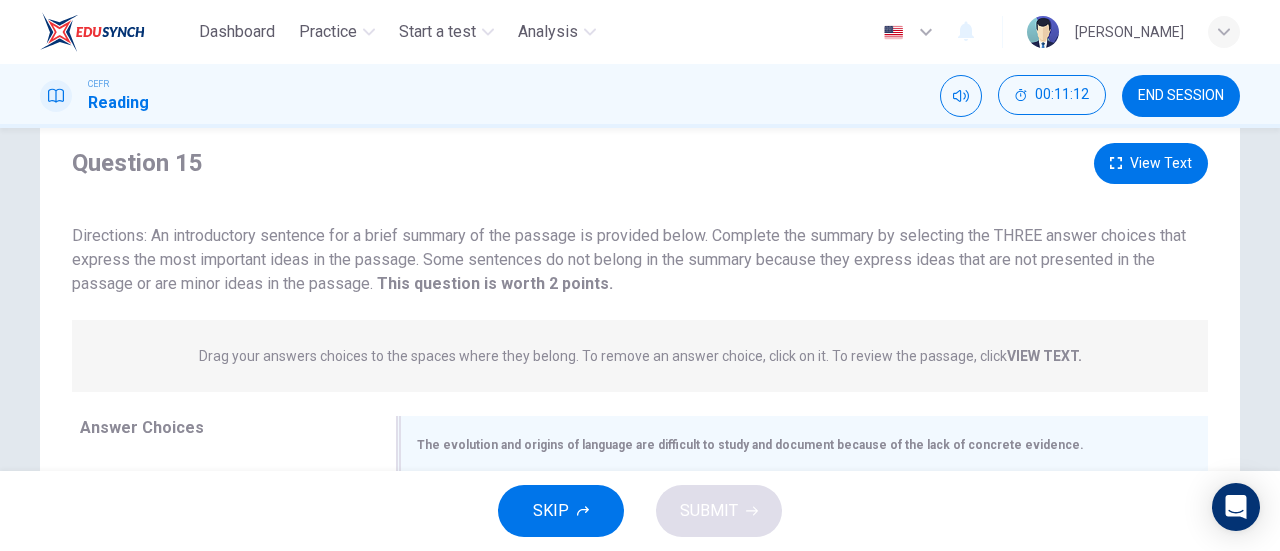 scroll, scrollTop: 56, scrollLeft: 0, axis: vertical 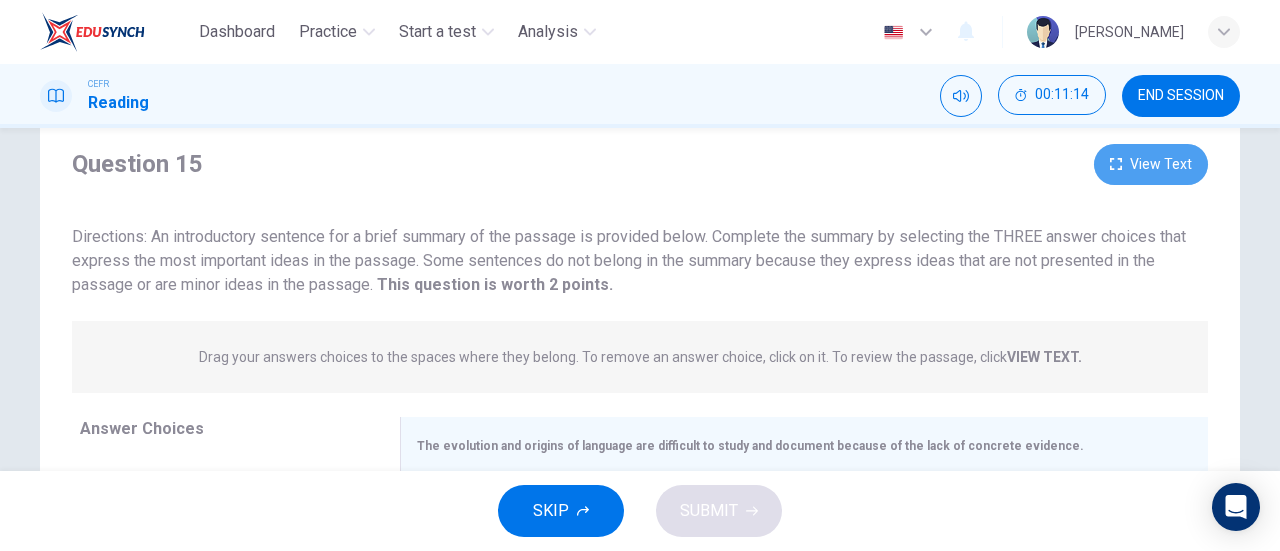 click on "View Text" at bounding box center (1151, 164) 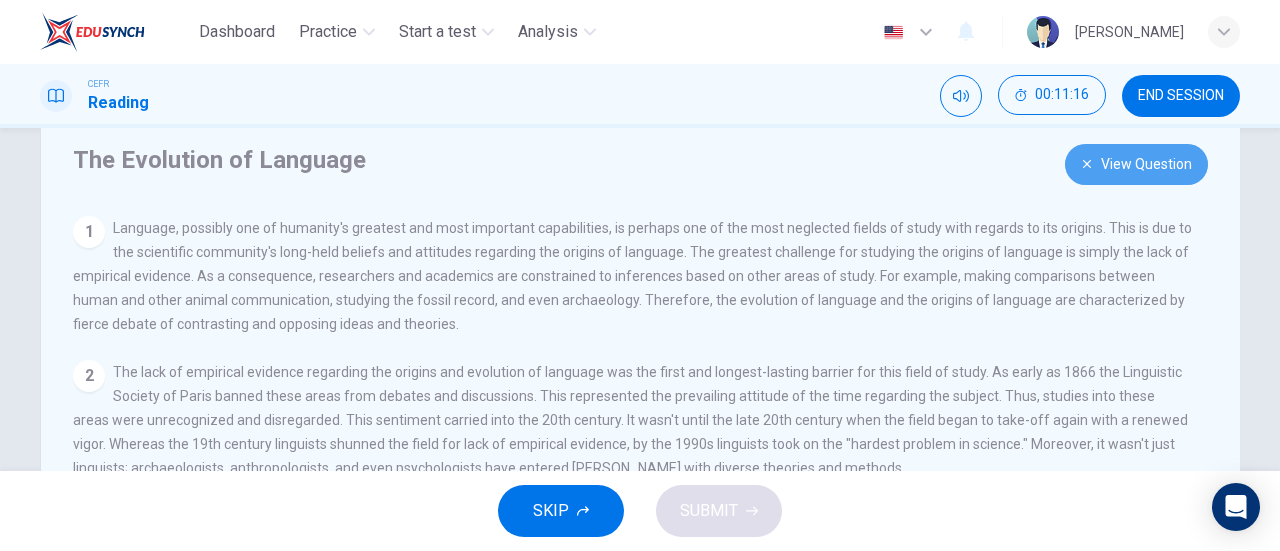 click on "View Question" at bounding box center [1136, 164] 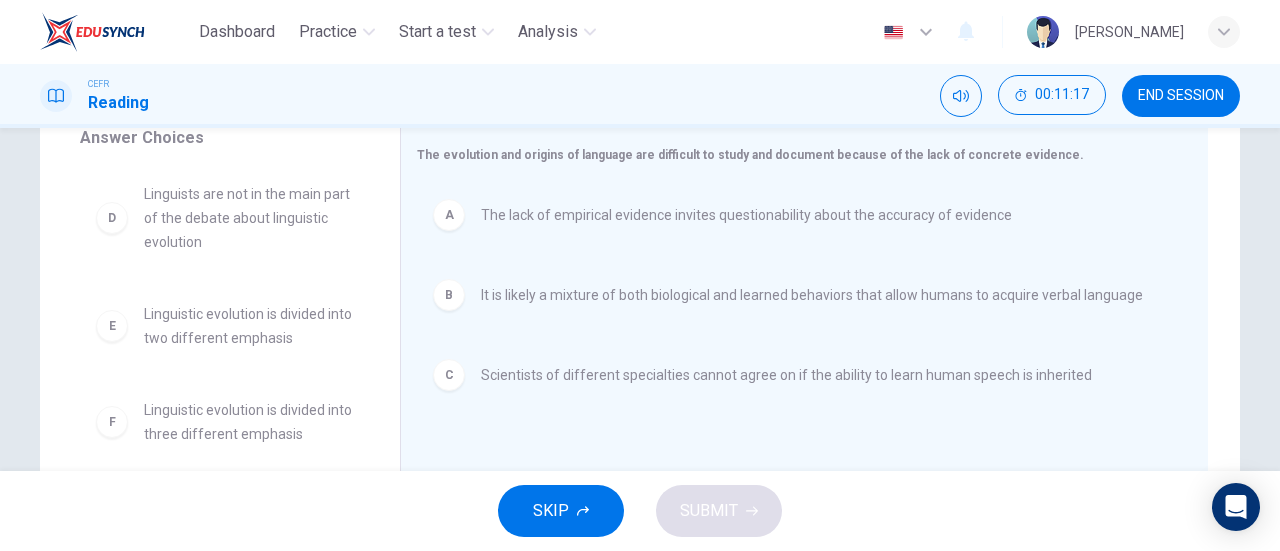 scroll, scrollTop: 432, scrollLeft: 0, axis: vertical 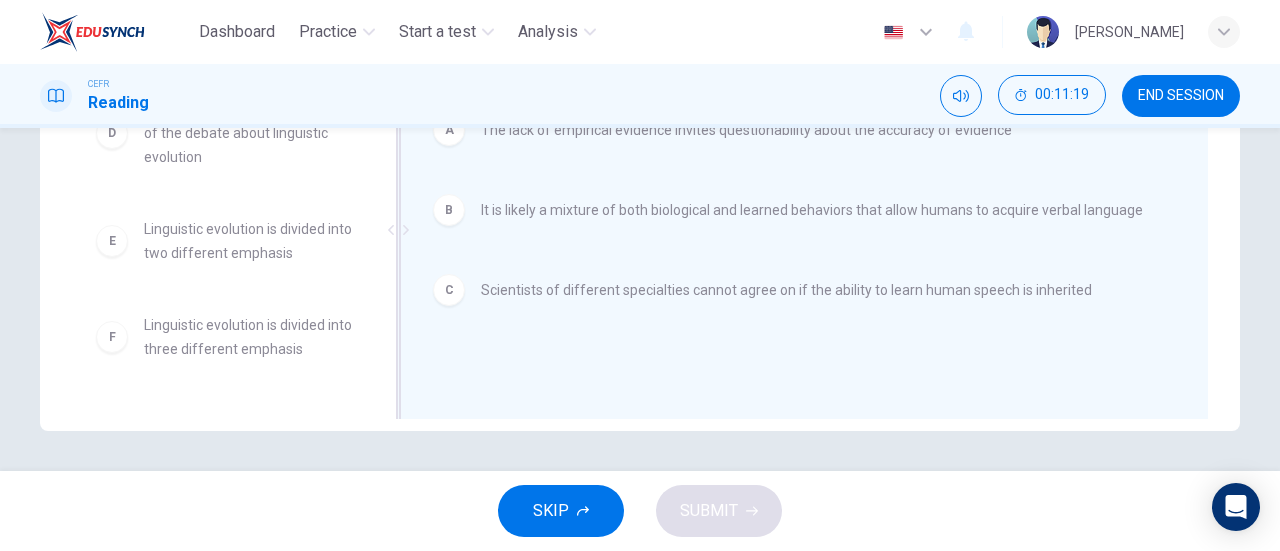 click on "C" at bounding box center (449, 290) 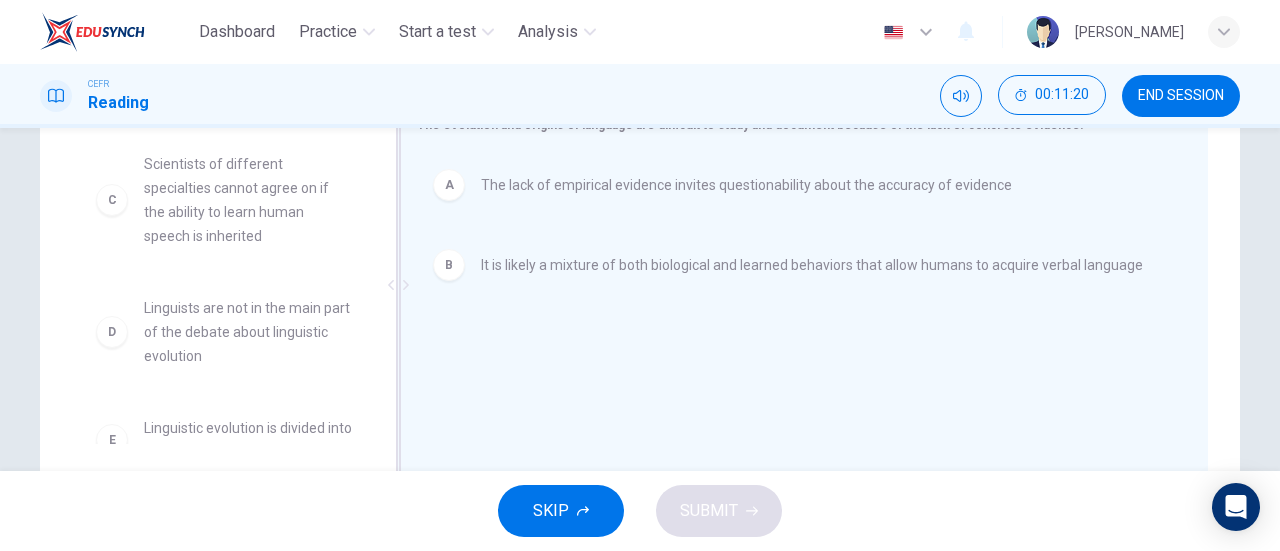 scroll, scrollTop: 376, scrollLeft: 0, axis: vertical 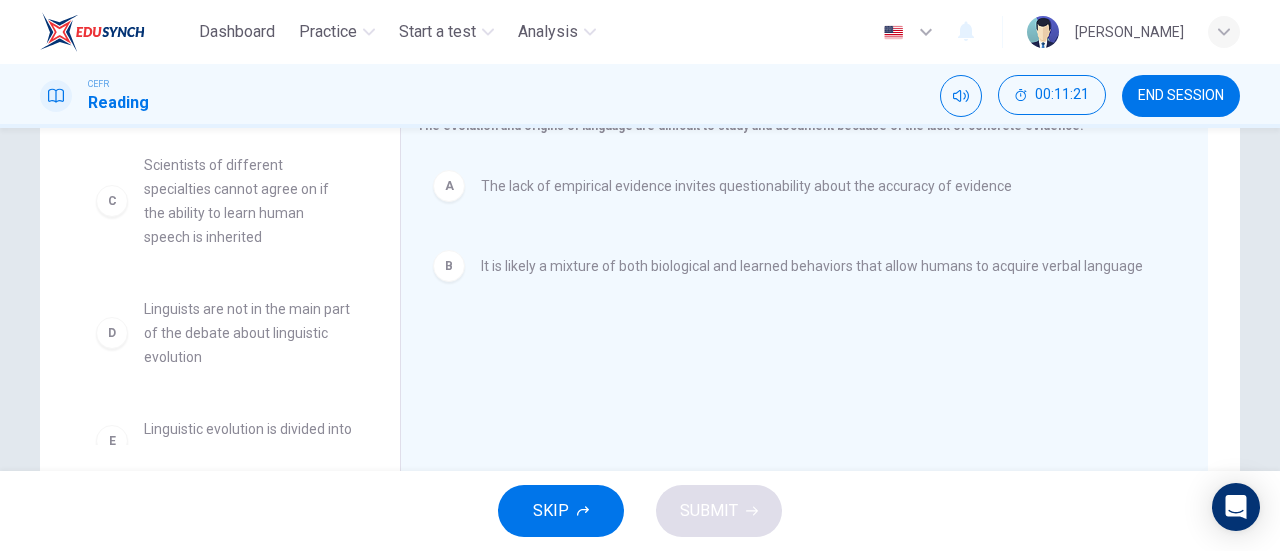 click on "Scientists of different specialties cannot agree on if the ability to learn human speech is inherited" at bounding box center (248, 201) 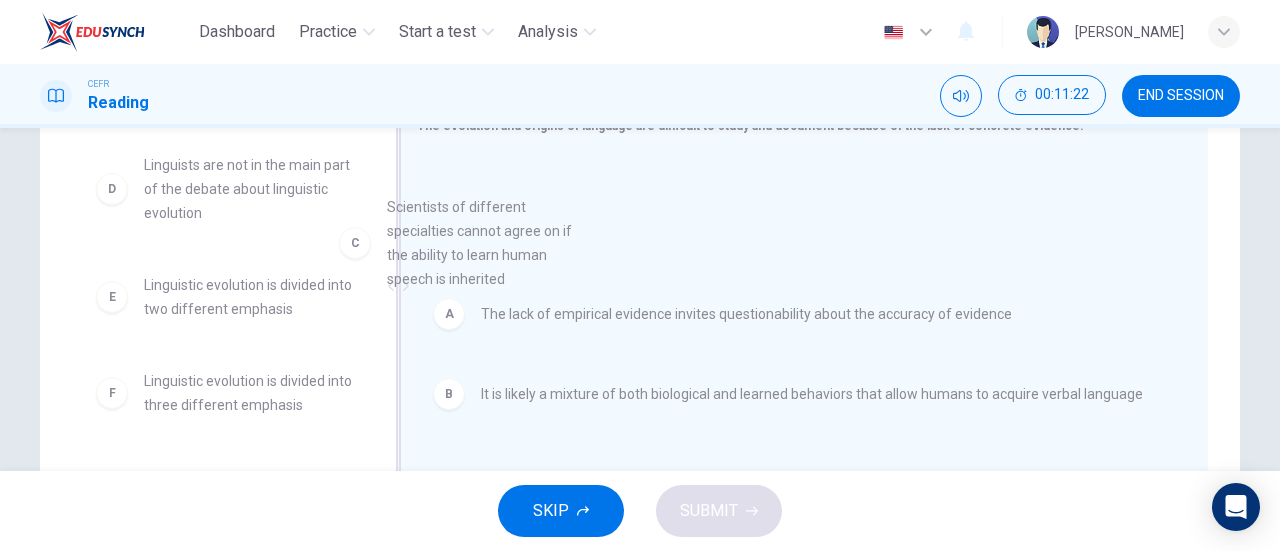 drag, startPoint x: 218, startPoint y: 209, endPoint x: 598, endPoint y: 294, distance: 389.39056 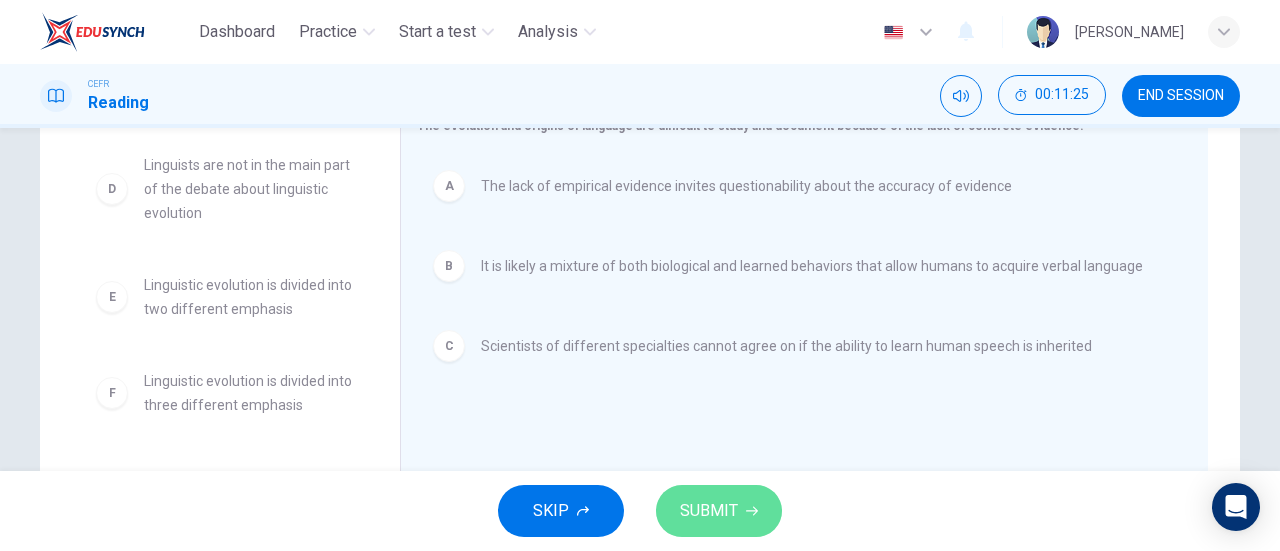 click on "SUBMIT" at bounding box center (709, 511) 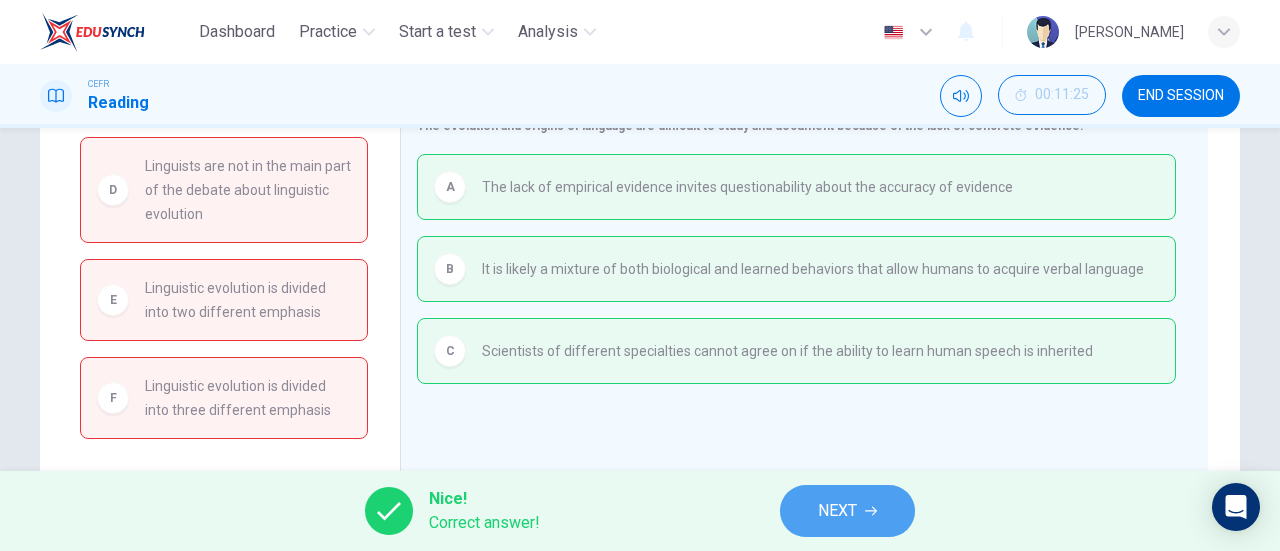 click on "NEXT" at bounding box center (837, 511) 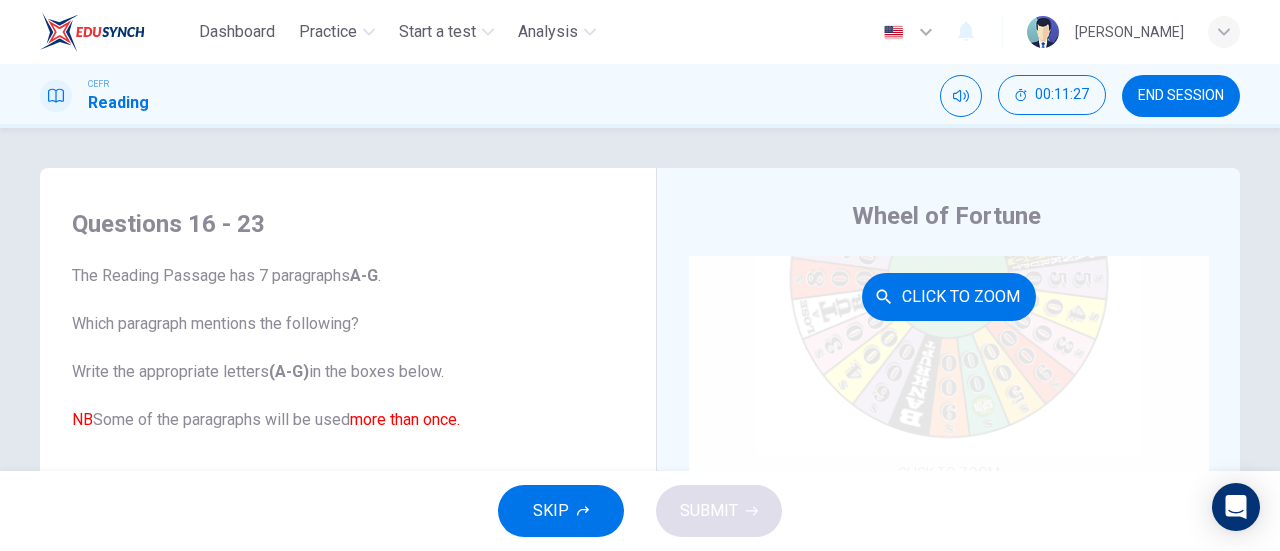 scroll, scrollTop: 201, scrollLeft: 0, axis: vertical 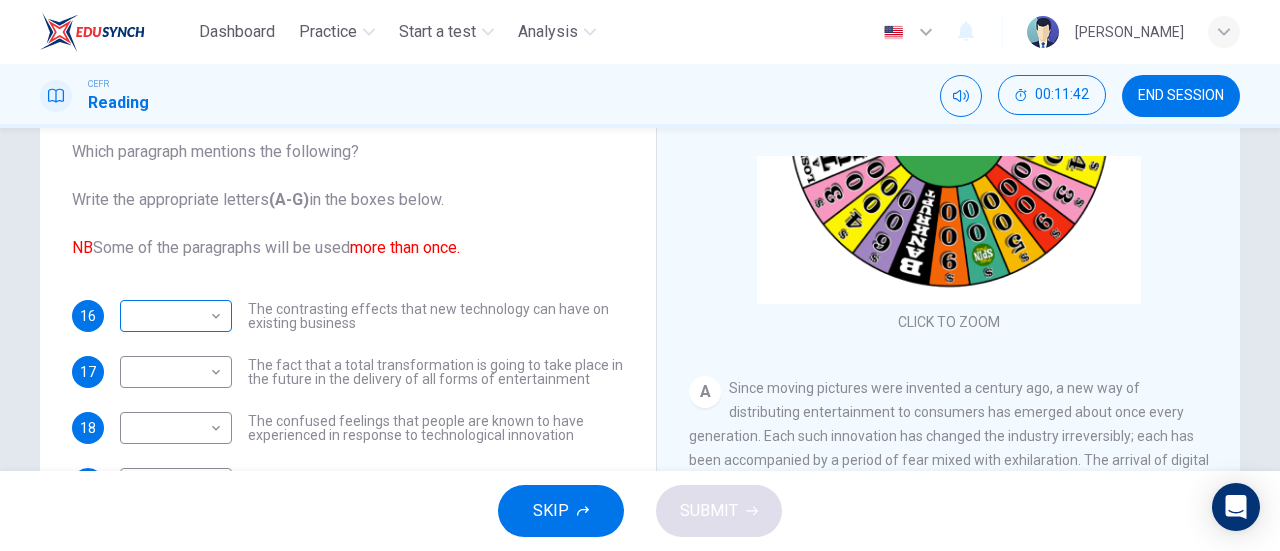 click on "Dashboard Practice Start a test Analysis English en ​ NURALYA BINTI SUHARDI CEFR Reading 00:11:42 END SESSION Questions 16 - 23 The Reading Passage has 7 paragraphs  A-G .
Which paragraph mentions the following?
Write the appropriate letters  (A-G)  in the boxes below.
NB  Some of the paragraphs will be used  more than once. 16 ​ ​ The contrasting effects that new technology can have on existing business 17 ​ ​ The fact that a total transformation is going to take place in the future in the delivery of all forms of entertainment 18 ​ ​ The confused feelings that people are known to have experienced in response to technological innovation 19 ​ ​ The fact that some companies have learnt from the mistakes of others 20 ​ ​ The high cost to the consumer of new ways of distributing entertainment 21 ​ ​ Uncertainty regarding the financial impact of wider media access 22 ​ ​ The fact that some companies were the victims of strict government policy 23 ​ ​ Wheel of Fortune A B C D" at bounding box center [640, 275] 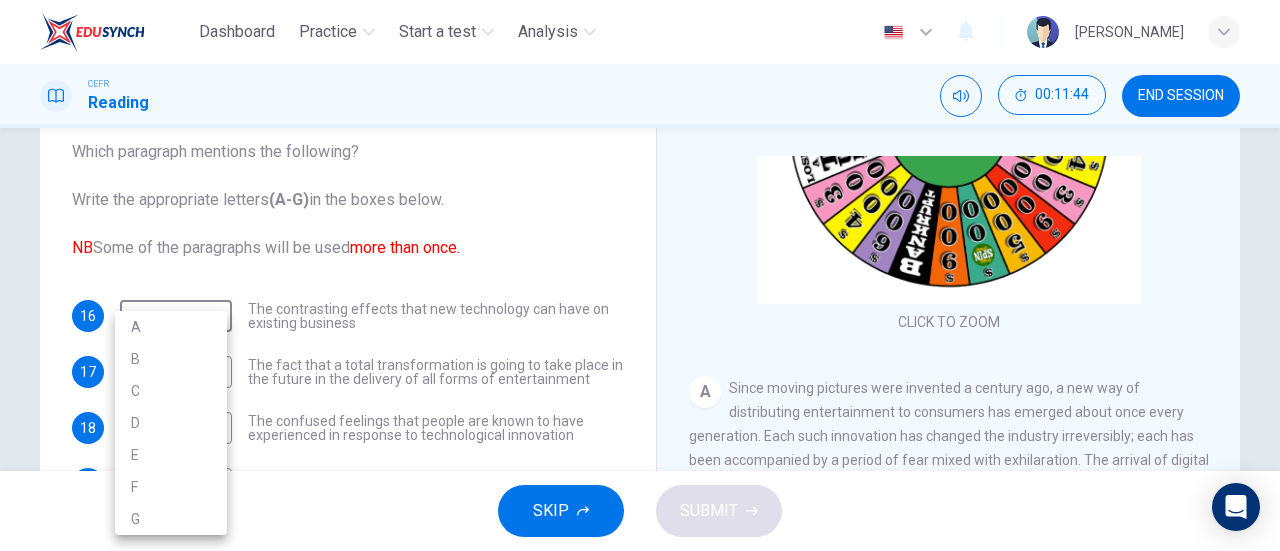 click at bounding box center (640, 275) 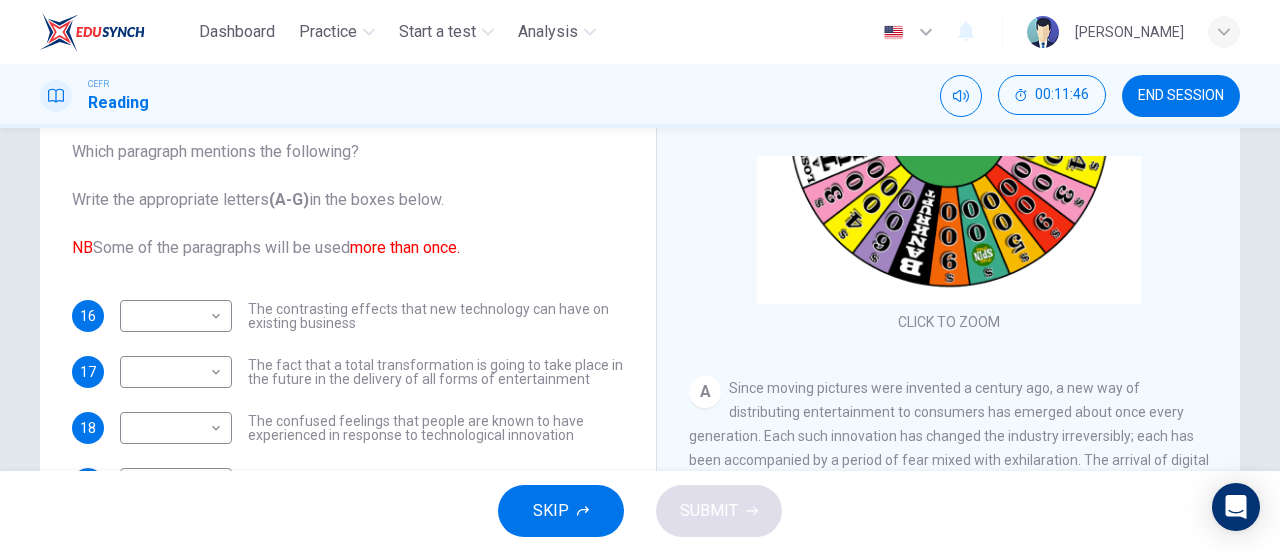 click on "NB" at bounding box center [82, 247] 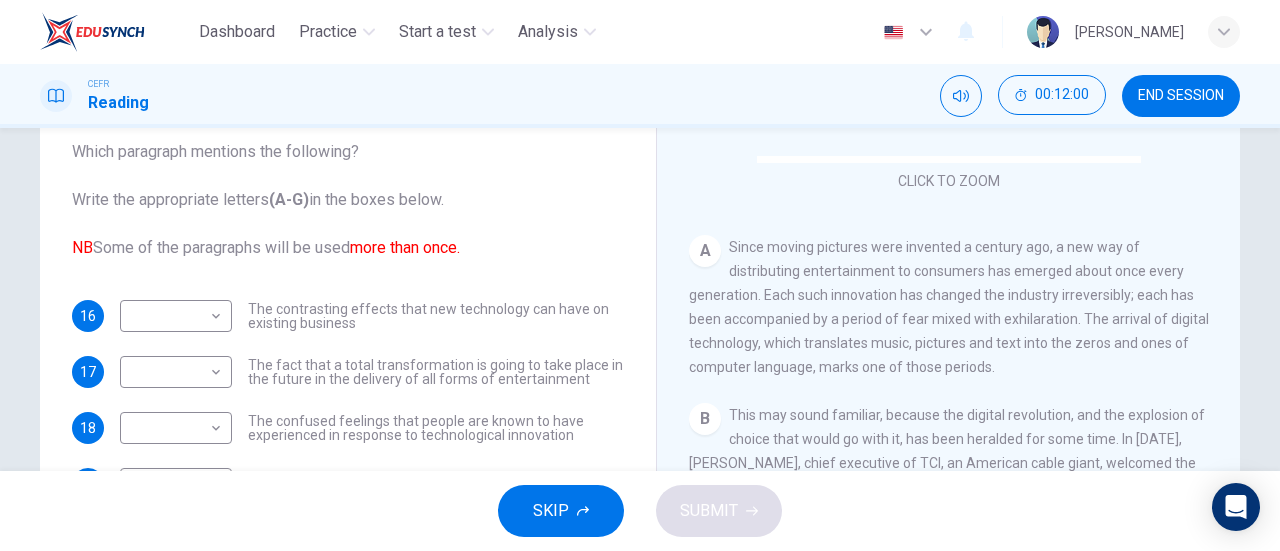 scroll, scrollTop: 343, scrollLeft: 0, axis: vertical 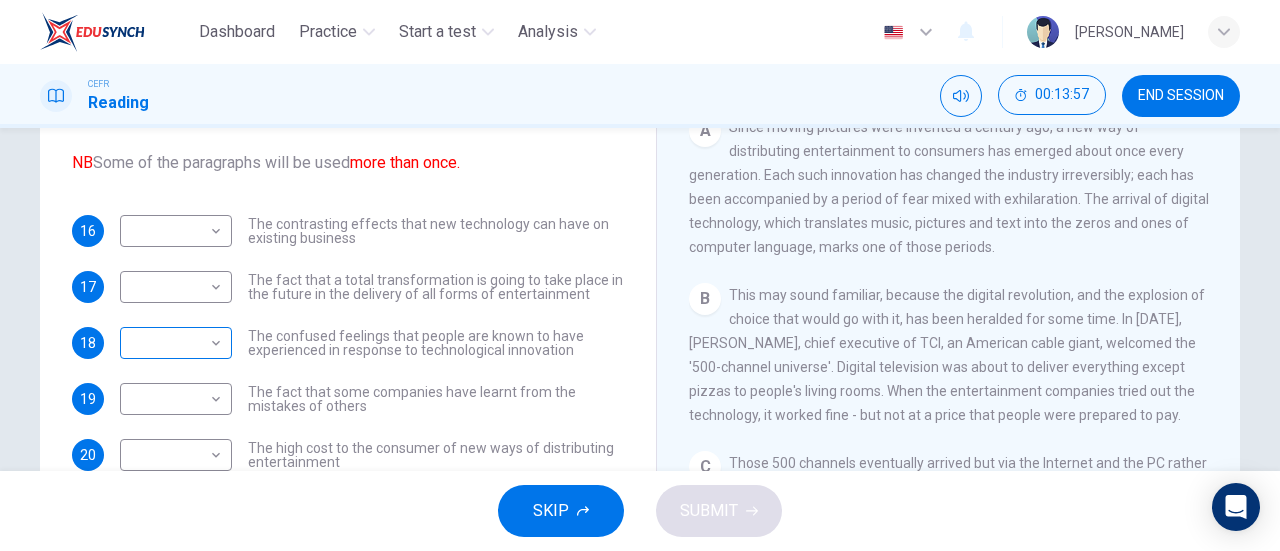 click on "​ ​" at bounding box center [176, 343] 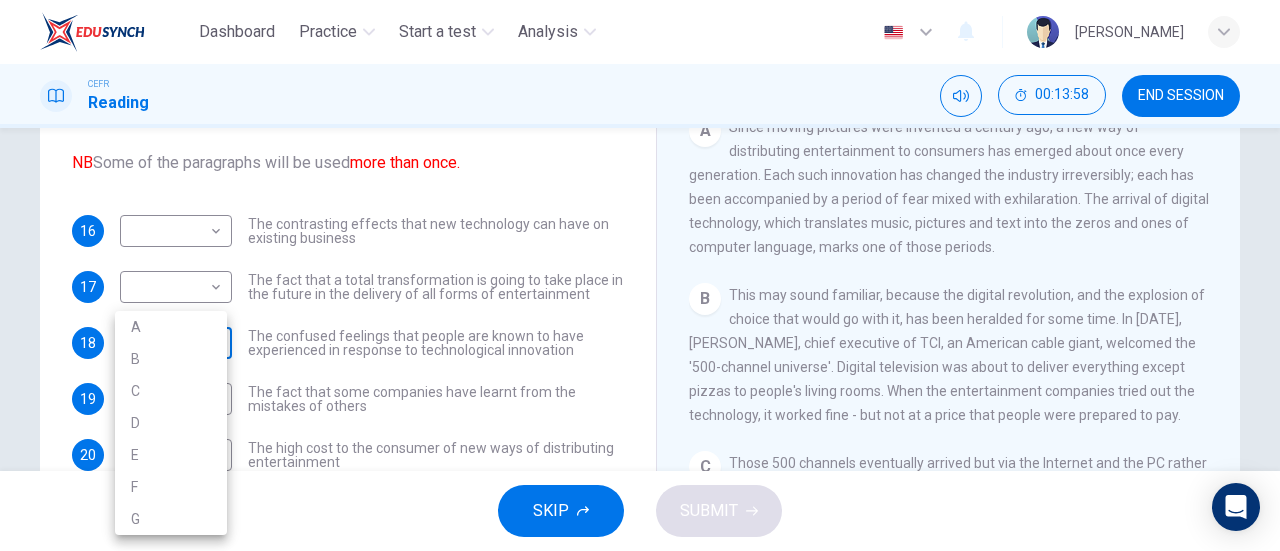 click on "Dashboard Practice Start a test Analysis English en ​ NURALYA BINTI SUHARDI CEFR Reading 00:13:58 END SESSION Questions 16 - 23 The Reading Passage has 7 paragraphs  A-G .
Which paragraph mentions the following?
Write the appropriate letters  (A-G)  in the boxes below.
NB  Some of the paragraphs will be used  more than once. 16 ​ ​ The contrasting effects that new technology can have on existing business 17 ​ ​ The fact that a total transformation is going to take place in the future in the delivery of all forms of entertainment 18 ​ ​ The confused feelings that people are known to have experienced in response to technological innovation 19 ​ ​ The fact that some companies have learnt from the mistakes of others 20 ​ ​ The high cost to the consumer of new ways of distributing entertainment 21 ​ ​ Uncertainty regarding the financial impact of wider media access 22 ​ ​ The fact that some companies were the victims of strict government policy 23 ​ ​ Wheel of Fortune A B C D" at bounding box center (640, 275) 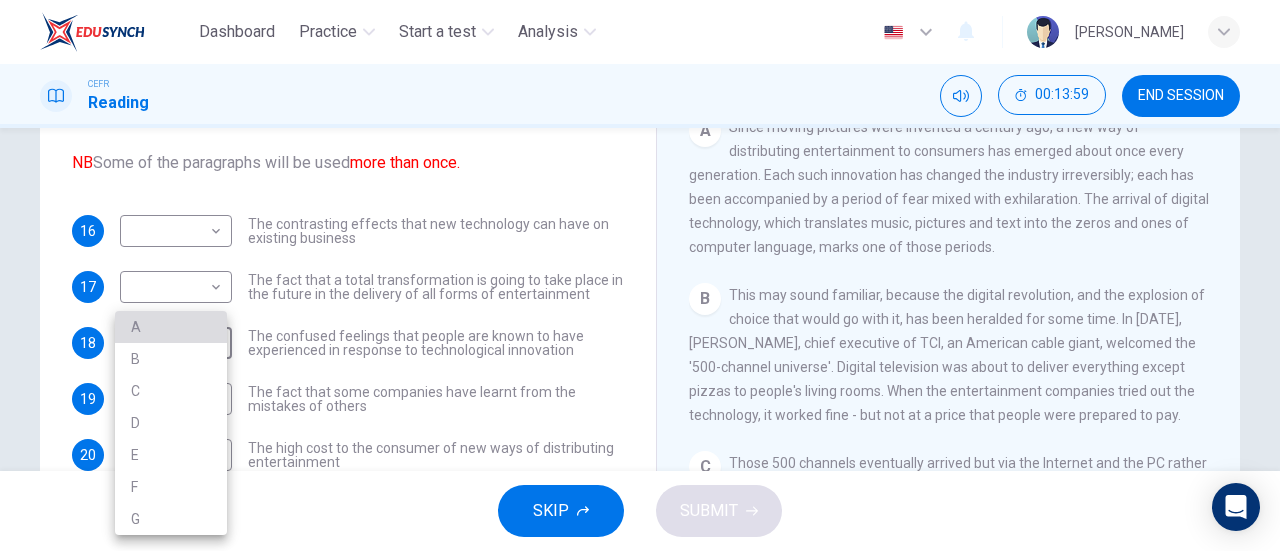 click on "A" at bounding box center (171, 327) 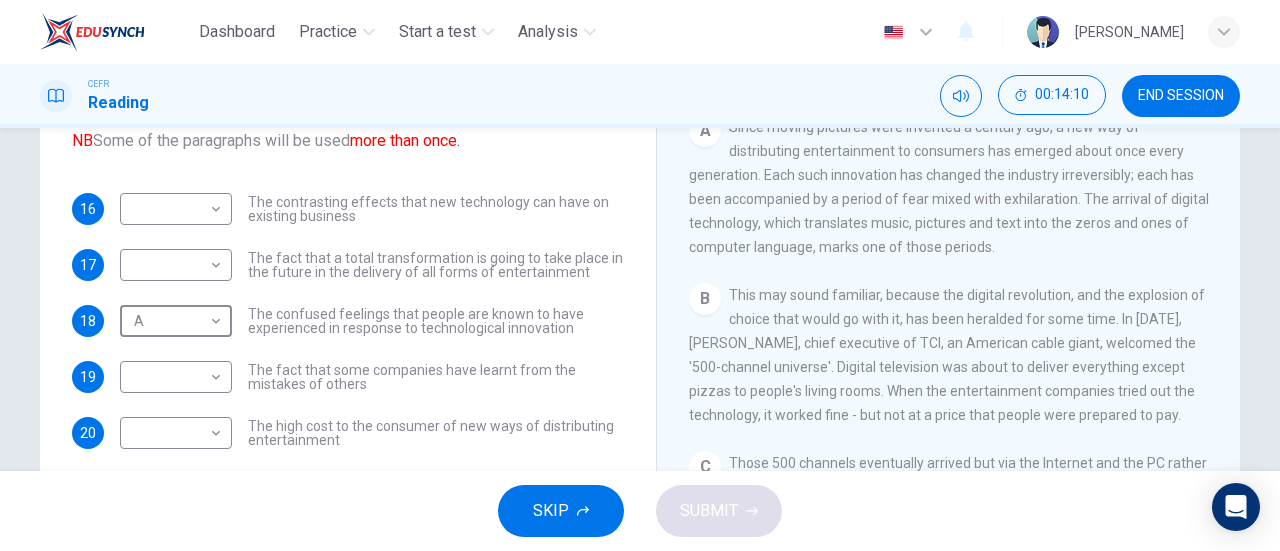 scroll, scrollTop: 72, scrollLeft: 0, axis: vertical 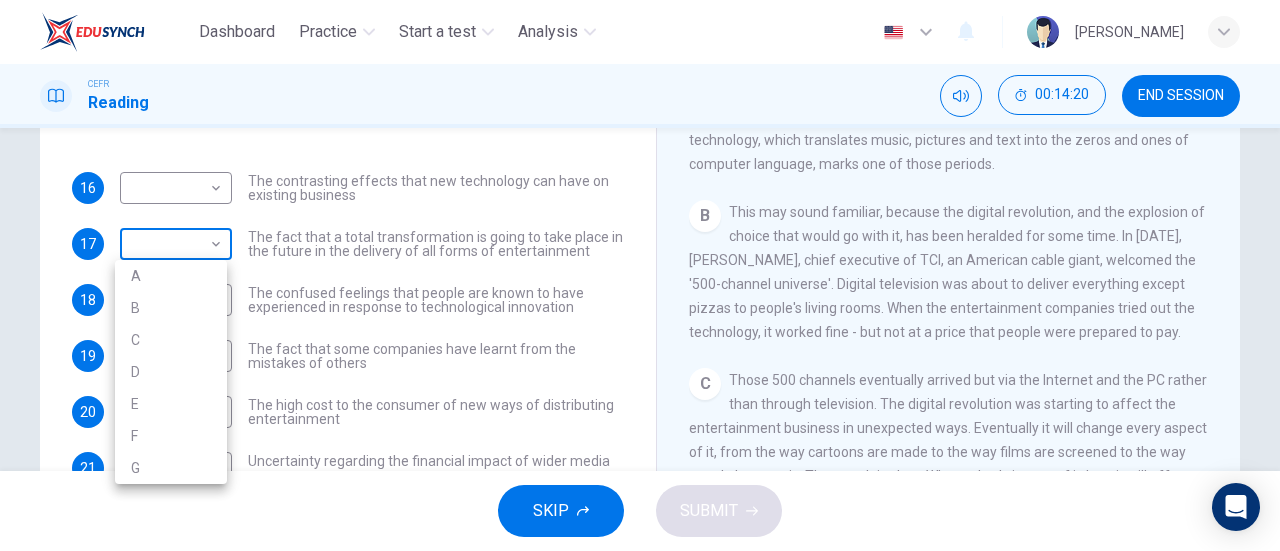 click on "Dashboard Practice Start a test Analysis English en ​ NURALYA BINTI SUHARDI CEFR Reading 00:14:20 END SESSION Questions 16 - 23 The Reading Passage has 7 paragraphs  A-G .
Which paragraph mentions the following?
Write the appropriate letters  (A-G)  in the boxes below.
NB  Some of the paragraphs will be used  more than once. 16 ​ ​ The contrasting effects that new technology can have on existing business 17 ​ ​ The fact that a total transformation is going to take place in the future in the delivery of all forms of entertainment 18 A A ​ The confused feelings that people are known to have experienced in response to technological innovation 19 ​ ​ The fact that some companies have learnt from the mistakes of others 20 ​ ​ The high cost to the consumer of new ways of distributing entertainment 21 ​ ​ Uncertainty regarding the financial impact of wider media access 22 ​ ​ The fact that some companies were the victims of strict government policy 23 ​ ​ Wheel of Fortune A B C D" at bounding box center [640, 275] 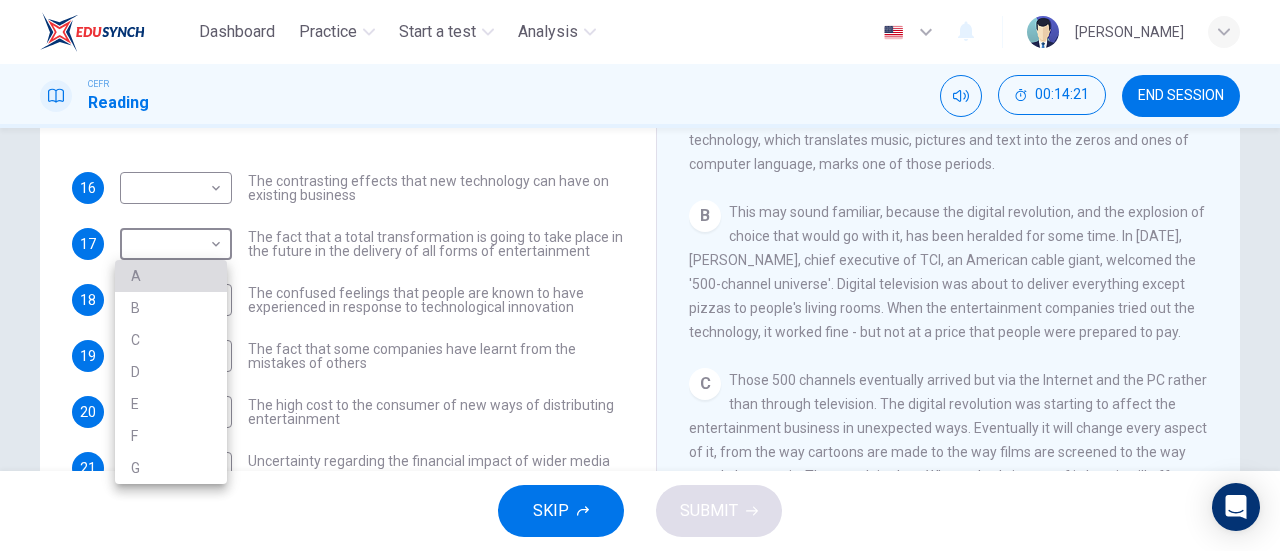 click on "A" at bounding box center (171, 276) 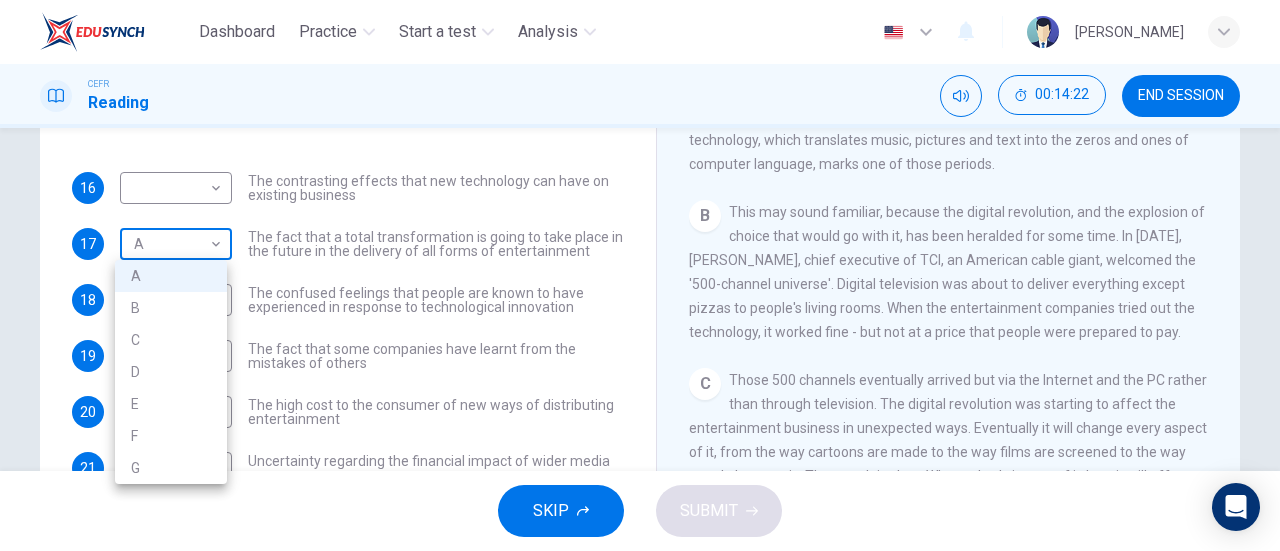 click on "Dashboard Practice Start a test Analysis English en ​ NURALYA BINTI SUHARDI CEFR Reading 00:14:22 END SESSION Questions 16 - 23 The Reading Passage has 7 paragraphs  A-G .
Which paragraph mentions the following?
Write the appropriate letters  (A-G)  in the boxes below.
NB  Some of the paragraphs will be used  more than once. 16 ​ ​ The contrasting effects that new technology can have on existing business 17 A A ​ The fact that a total transformation is going to take place in the future in the delivery of all forms of entertainment 18 A A ​ The confused feelings that people are known to have experienced in response to technological innovation 19 ​ ​ The fact that some companies have learnt from the mistakes of others 20 ​ ​ The high cost to the consumer of new ways of distributing entertainment 21 ​ ​ Uncertainty regarding the financial impact of wider media access 22 ​ ​ The fact that some companies were the victims of strict government policy 23 ​ ​ Wheel of Fortune A B C D" at bounding box center [640, 275] 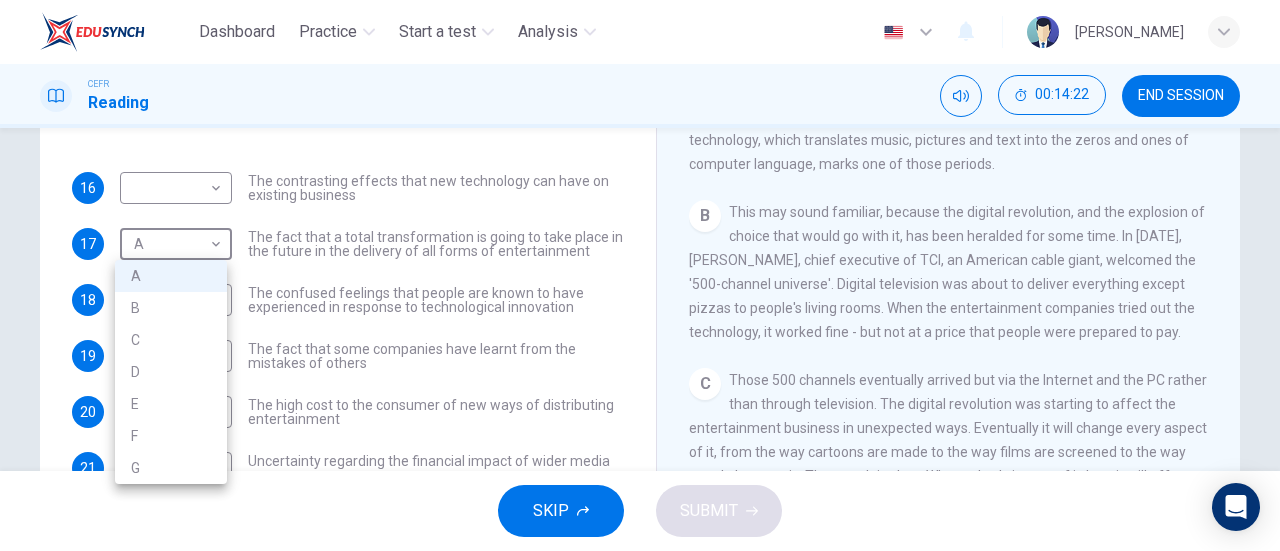 click on "B" at bounding box center (171, 308) 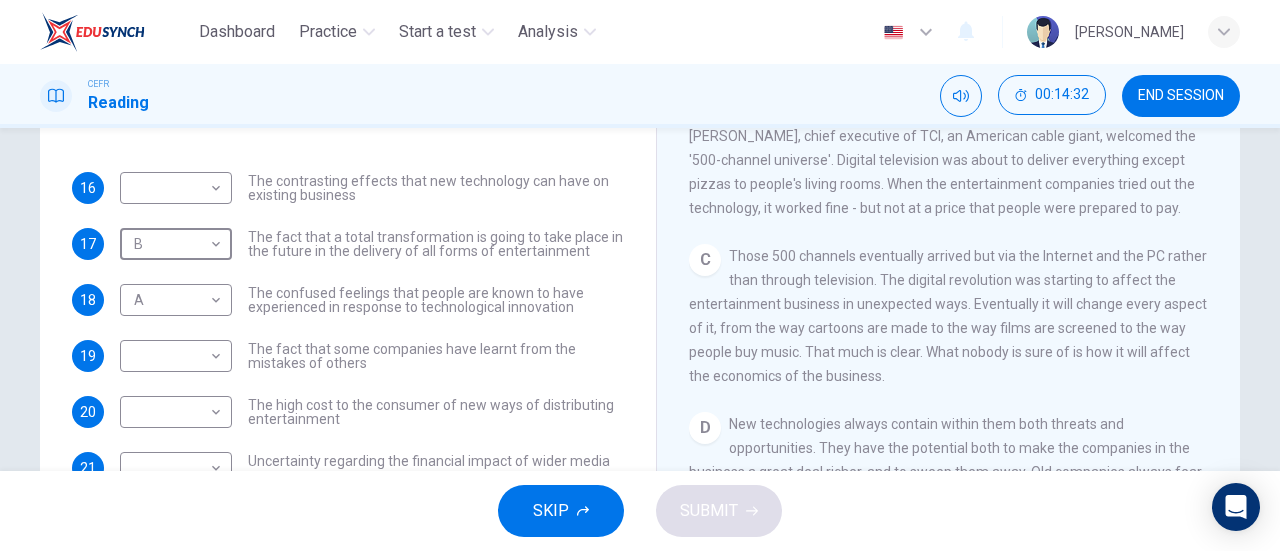 scroll, scrollTop: 470, scrollLeft: 0, axis: vertical 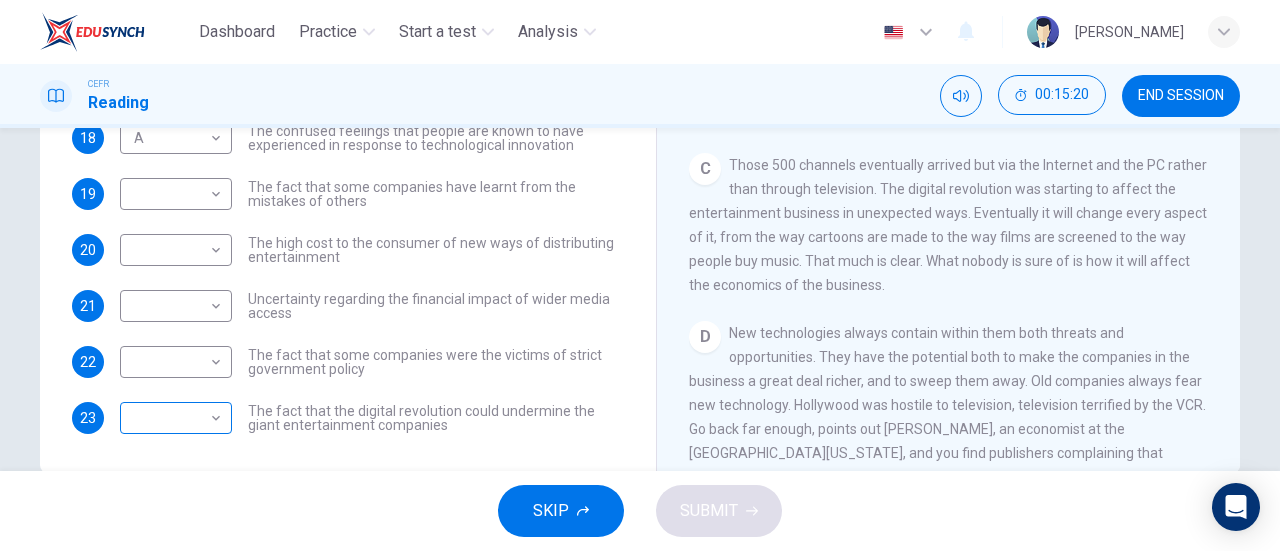 click on "​ ​" at bounding box center [176, 418] 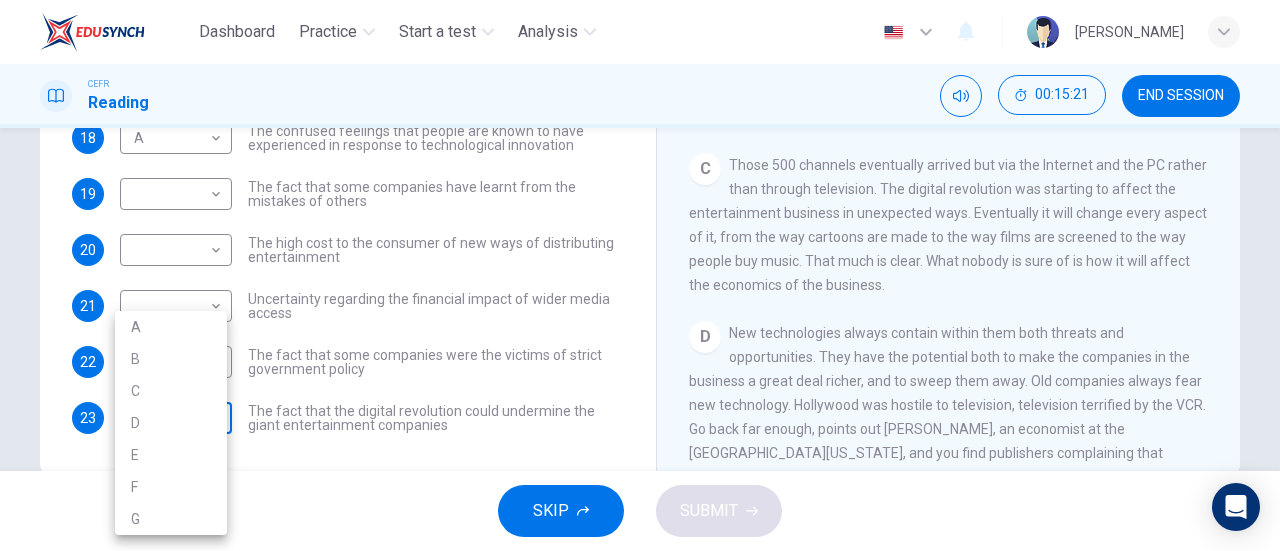 click on "Dashboard Practice Start a test Analysis English en ​ NURALYA BINTI SUHARDI CEFR Reading 00:15:21 END SESSION Questions 16 - 23 The Reading Passage has 7 paragraphs  A-G .
Which paragraph mentions the following?
Write the appropriate letters  (A-G)  in the boxes below.
NB  Some of the paragraphs will be used  more than once. 16 ​ ​ The contrasting effects that new technology can have on existing business 17 B B ​ The fact that a total transformation is going to take place in the future in the delivery of all forms of entertainment 18 A A ​ The confused feelings that people are known to have experienced in response to technological innovation 19 ​ ​ The fact that some companies have learnt from the mistakes of others 20 ​ ​ The high cost to the consumer of new ways of distributing entertainment 21 ​ ​ Uncertainty regarding the financial impact of wider media access 22 ​ ​ The fact that some companies were the victims of strict government policy 23 ​ ​ Wheel of Fortune A B C D" at bounding box center (640, 275) 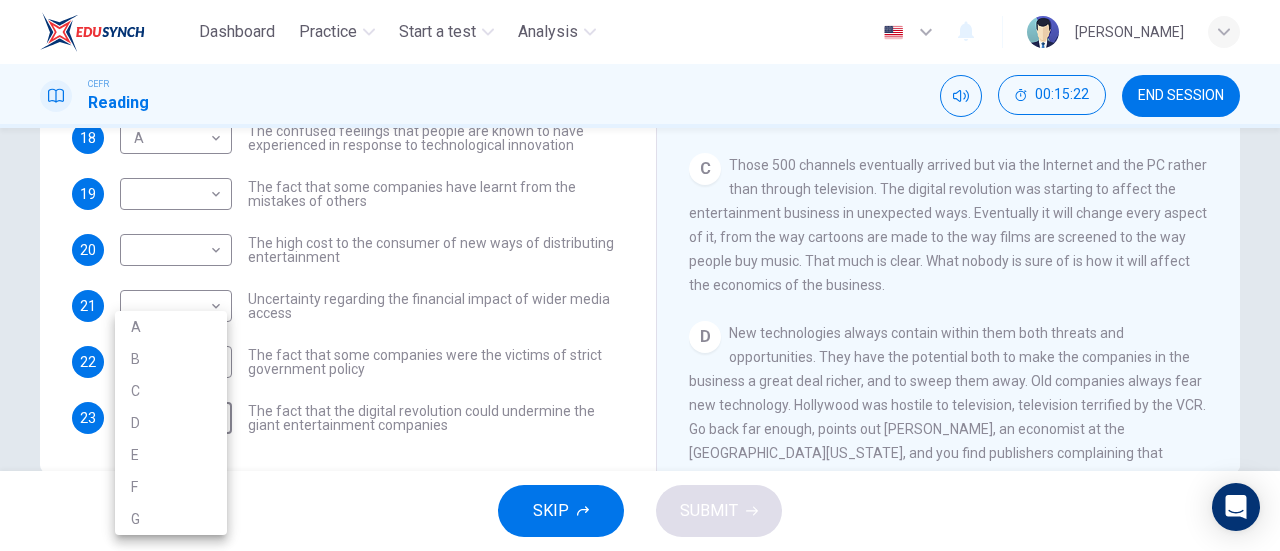 click on "C" at bounding box center (171, 391) 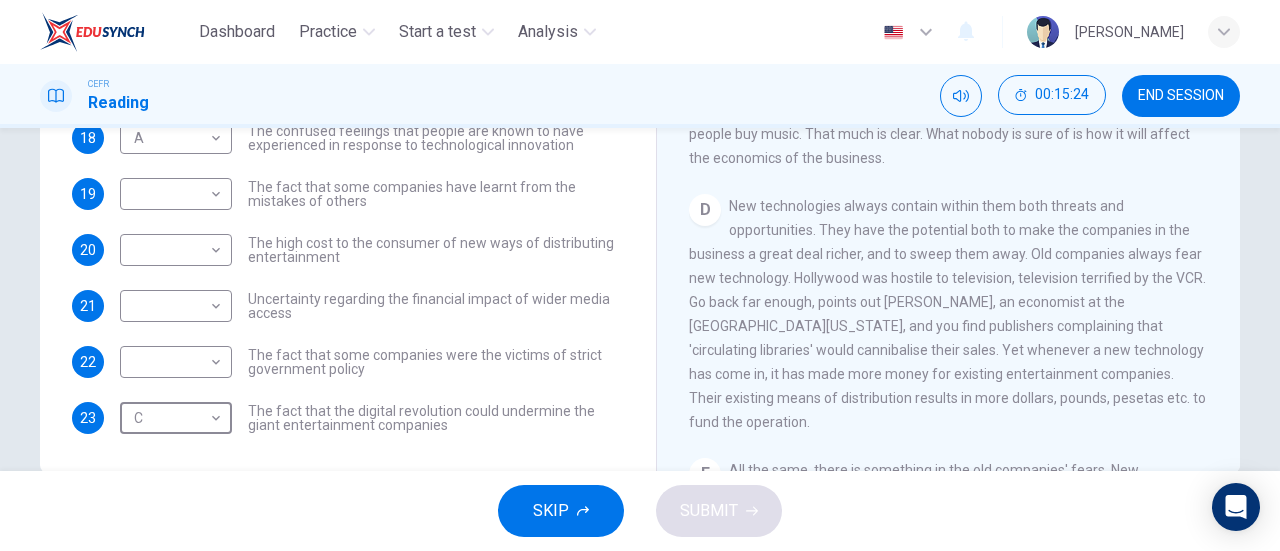 scroll, scrollTop: 598, scrollLeft: 0, axis: vertical 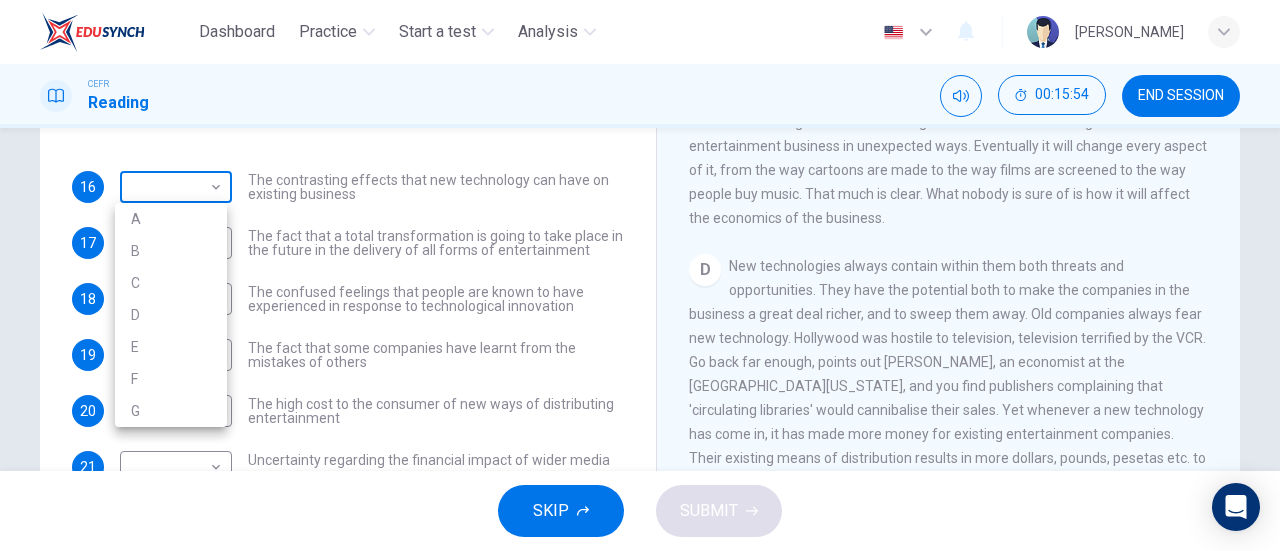 click on "Dashboard Practice Start a test Analysis English en ​ NURALYA BINTI SUHARDI CEFR Reading 00:15:54 END SESSION Questions 16 - 23 The Reading Passage has 7 paragraphs  A-G .
Which paragraph mentions the following?
Write the appropriate letters  (A-G)  in the boxes below.
NB  Some of the paragraphs will be used  more than once. 16 ​ ​ The contrasting effects that new technology can have on existing business 17 B B ​ The fact that a total transformation is going to take place in the future in the delivery of all forms of entertainment 18 A A ​ The confused feelings that people are known to have experienced in response to technological innovation 19 ​ ​ The fact that some companies have learnt from the mistakes of others 20 ​ ​ The high cost to the consumer of new ways of distributing entertainment 21 ​ ​ Uncertainty regarding the financial impact of wider media access 22 ​ ​ The fact that some companies were the victims of strict government policy 23 C C ​ Wheel of Fortune A B C D" at bounding box center (640, 275) 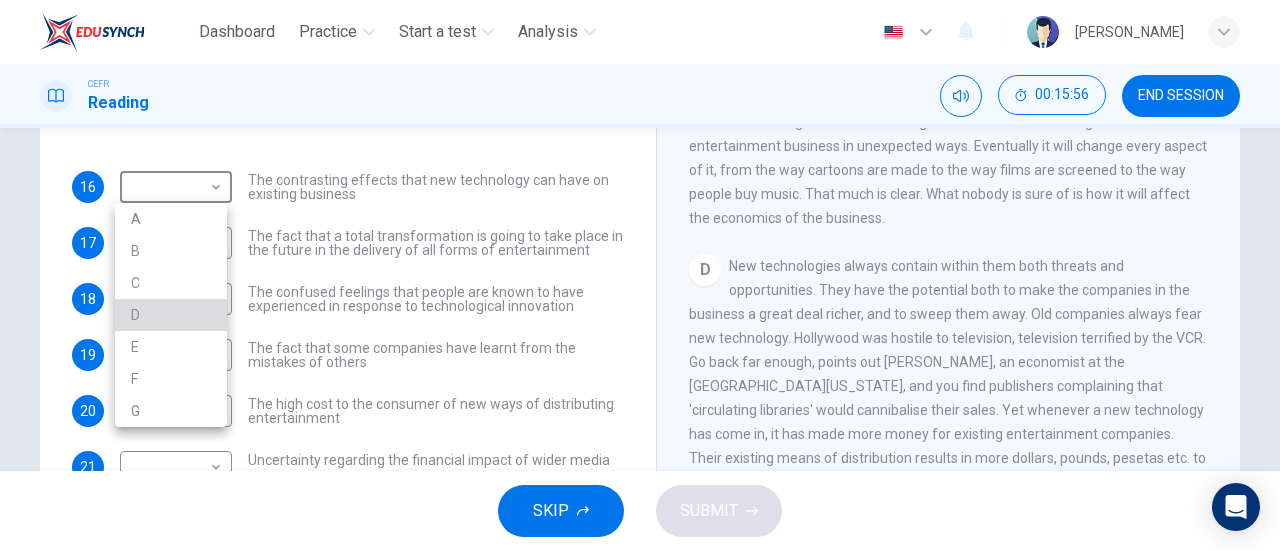 click on "D" at bounding box center (171, 315) 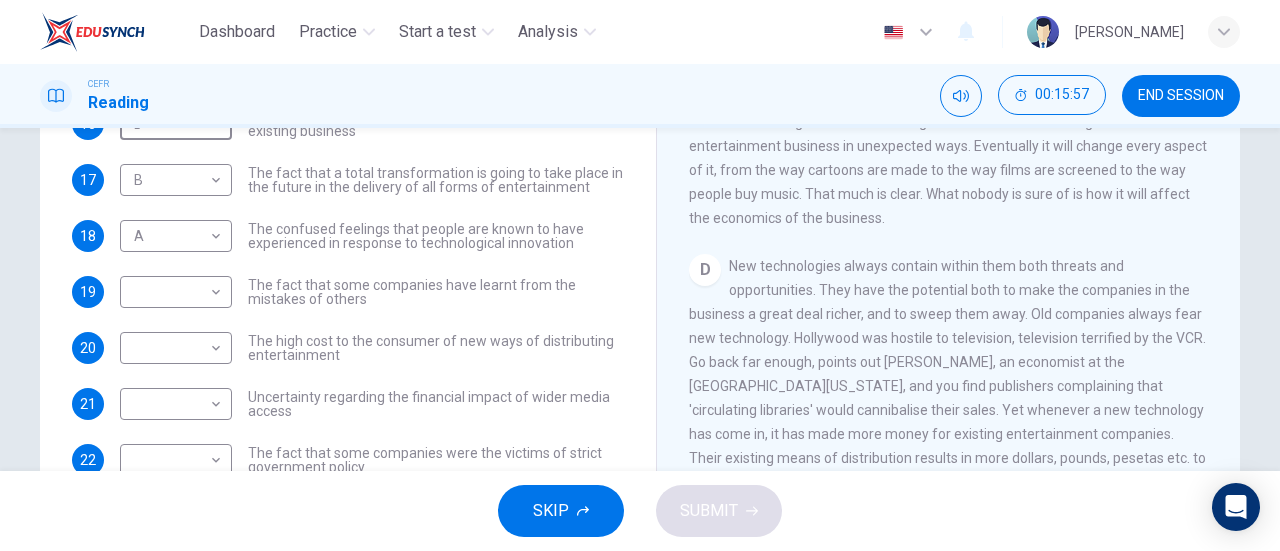 scroll, scrollTop: 72, scrollLeft: 0, axis: vertical 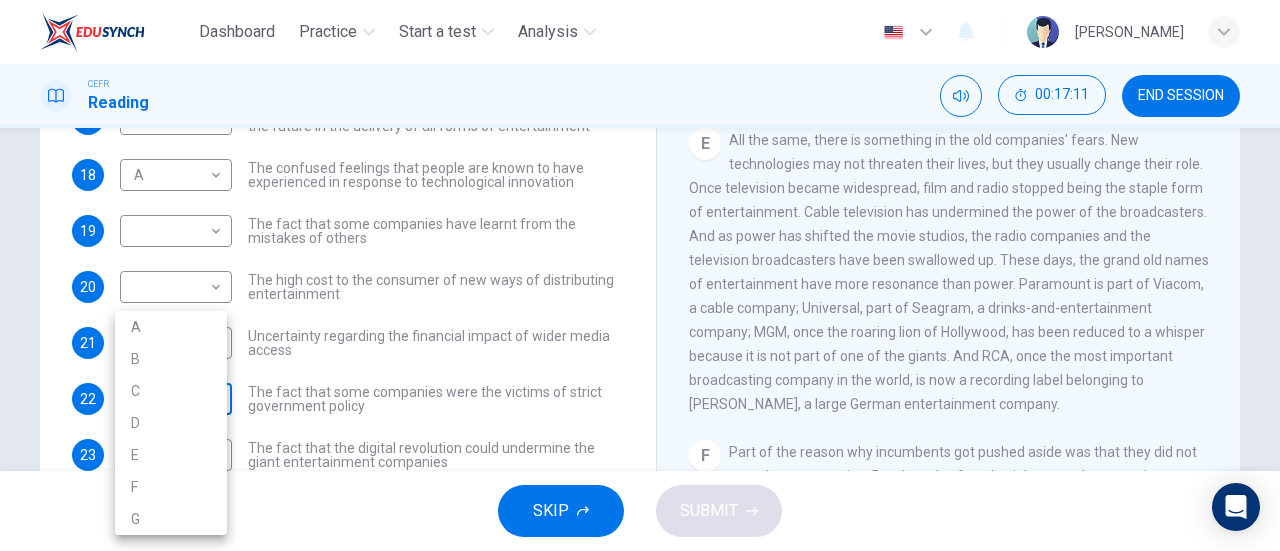 click on "Dashboard Practice Start a test Analysis English en ​ NURALYA BINTI SUHARDI CEFR Reading 00:17:11 END SESSION Questions 16 - 23 The Reading Passage has 7 paragraphs  A-G .
Which paragraph mentions the following?
Write the appropriate letters  (A-G)  in the boxes below.
NB  Some of the paragraphs will be used  more than once. 16 D D ​ The contrasting effects that new technology can have on existing business 17 B B ​ The fact that a total transformation is going to take place in the future in the delivery of all forms of entertainment 18 A A ​ The confused feelings that people are known to have experienced in response to technological innovation 19 ​ ​ The fact that some companies have learnt from the mistakes of others 20 ​ ​ The high cost to the consumer of new ways of distributing entertainment 21 ​ ​ Uncertainty regarding the financial impact of wider media access 22 ​ ​ The fact that some companies were the victims of strict government policy 23 C C ​ Wheel of Fortune A B C D" at bounding box center [640, 275] 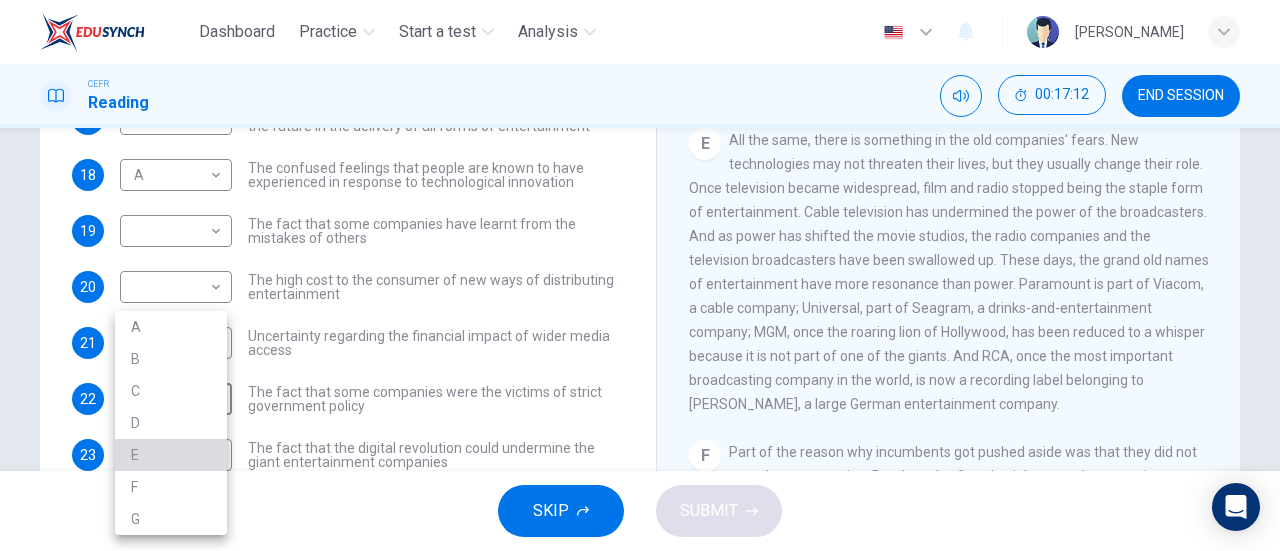 click on "E" at bounding box center (171, 455) 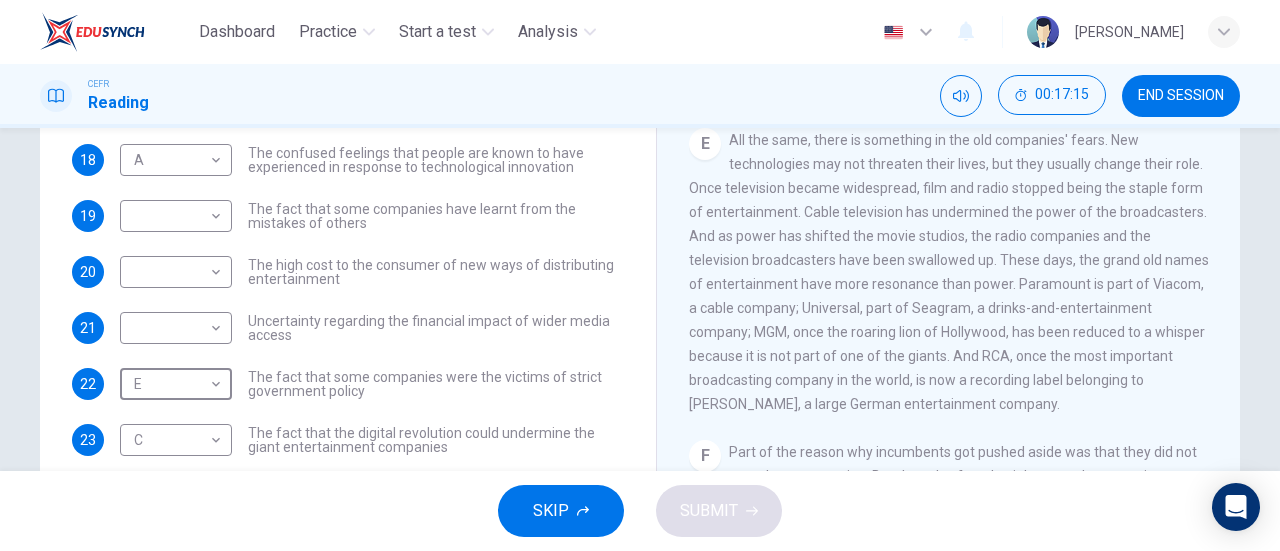 scroll, scrollTop: 60, scrollLeft: 0, axis: vertical 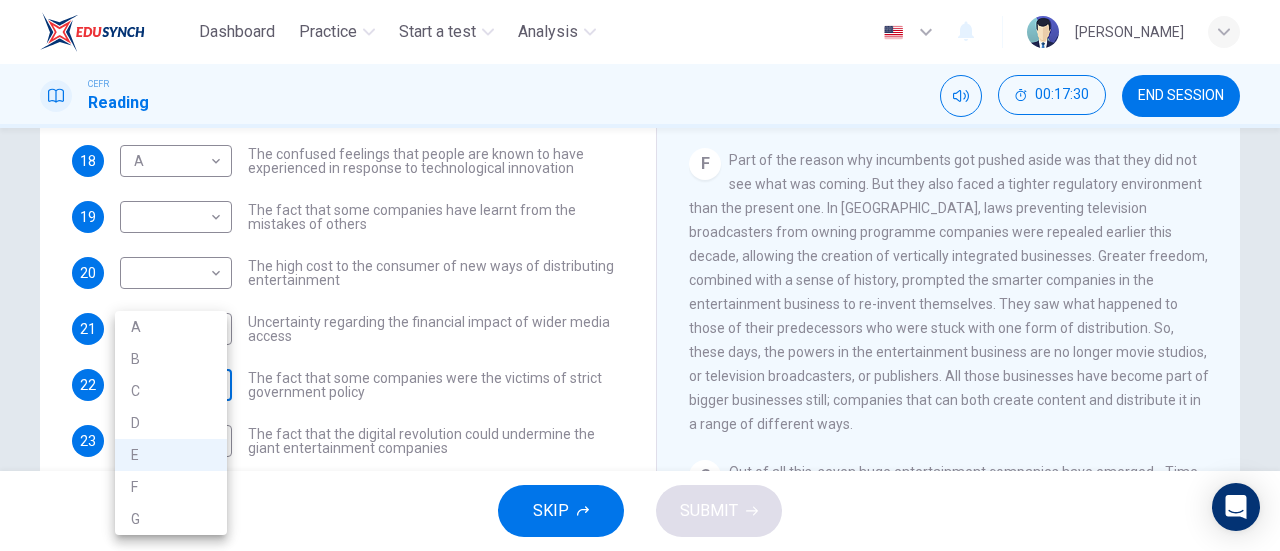 click on "Dashboard Practice Start a test Analysis English en ​ NURALYA BINTI SUHARDI CEFR Reading 00:17:30 END SESSION Questions 16 - 23 The Reading Passage has 7 paragraphs  A-G .
Which paragraph mentions the following?
Write the appropriate letters  (A-G)  in the boxes below.
NB  Some of the paragraphs will be used  more than once. 16 D D ​ The contrasting effects that new technology can have on existing business 17 B B ​ The fact that a total transformation is going to take place in the future in the delivery of all forms of entertainment 18 A A ​ The confused feelings that people are known to have experienced in response to technological innovation 19 ​ ​ The fact that some companies have learnt from the mistakes of others 20 ​ ​ The high cost to the consumer of new ways of distributing entertainment 21 ​ ​ Uncertainty regarding the financial impact of wider media access 22 E E ​ The fact that some companies were the victims of strict government policy 23 C C ​ Wheel of Fortune A B C D" at bounding box center (640, 275) 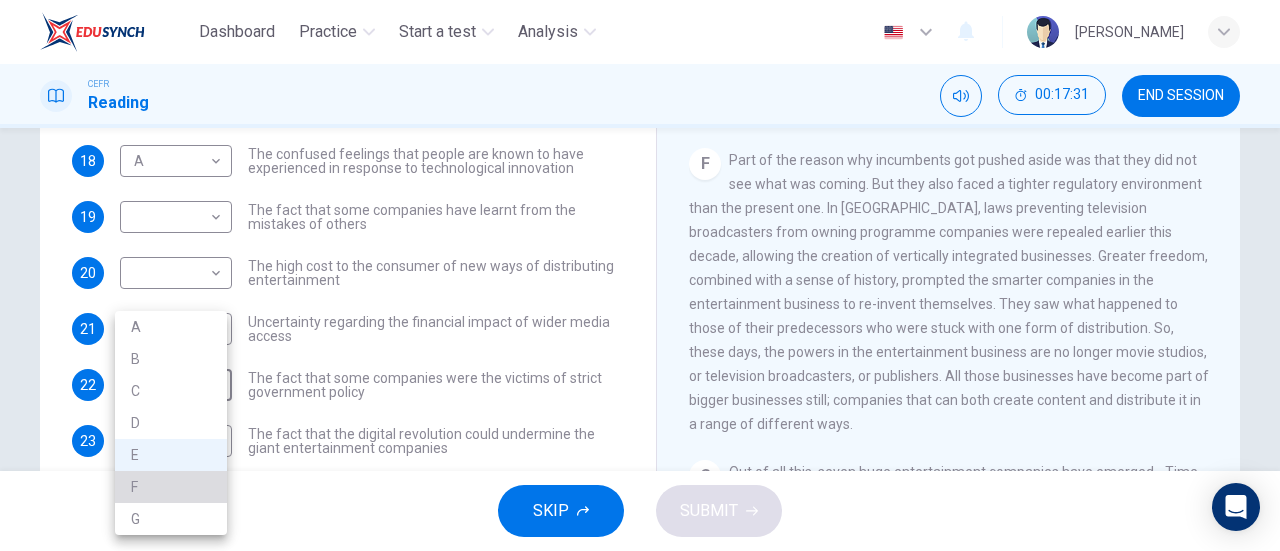 click on "F" at bounding box center [171, 487] 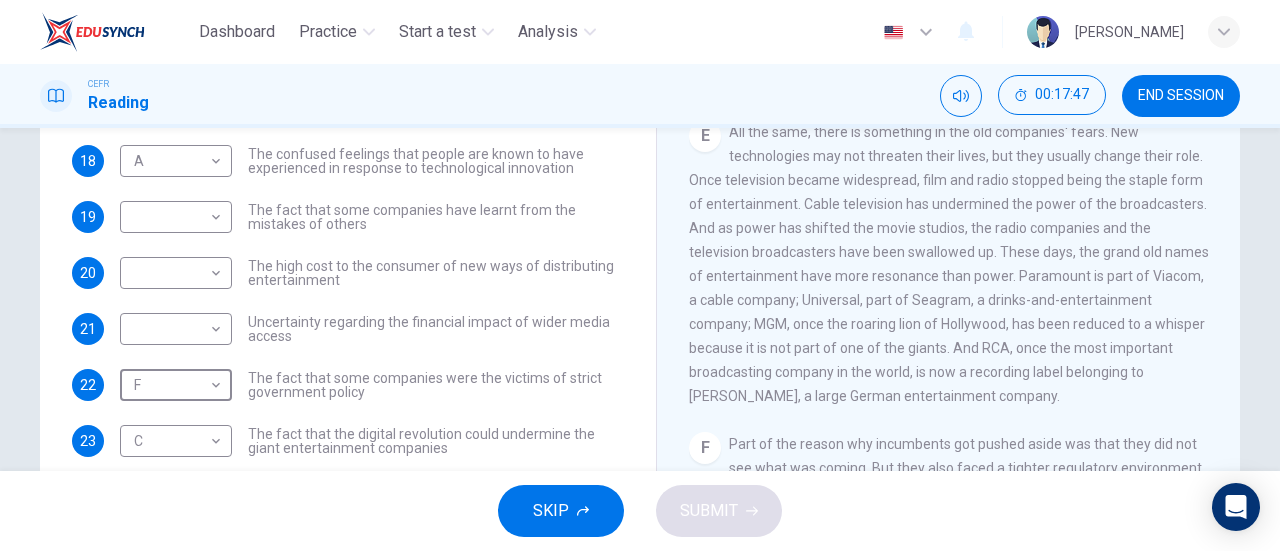 scroll, scrollTop: 938, scrollLeft: 0, axis: vertical 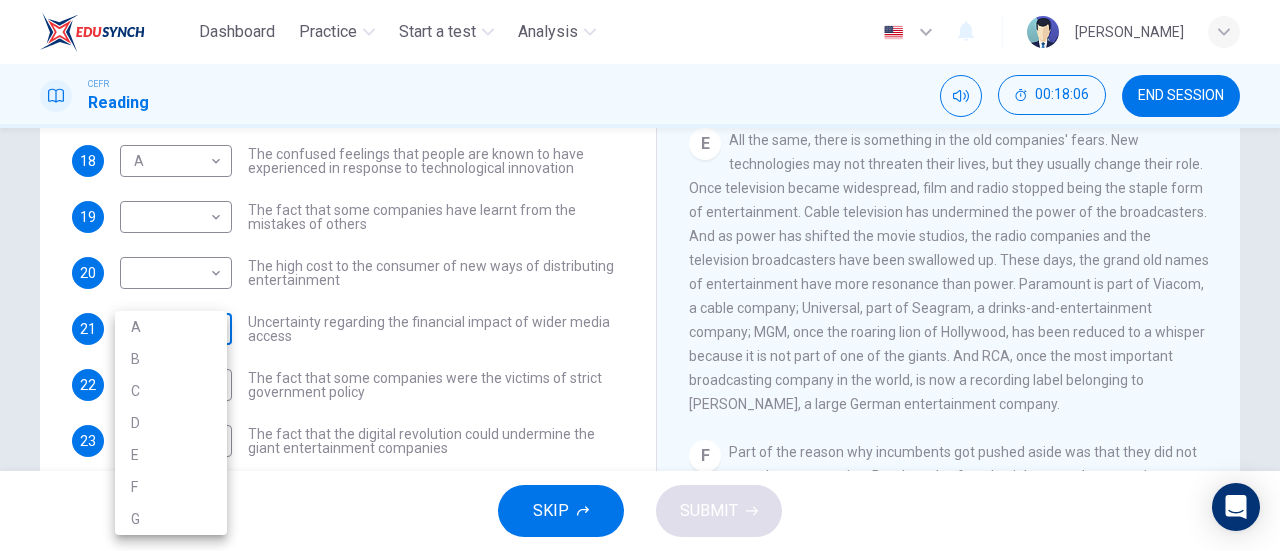 click on "Dashboard Practice Start a test Analysis English en ​ NURALYA BINTI SUHARDI CEFR Reading 00:18:06 END SESSION Questions 16 - 23 The Reading Passage has 7 paragraphs  A-G .
Which paragraph mentions the following?
Write the appropriate letters  (A-G)  in the boxes below.
NB  Some of the paragraphs will be used  more than once. 16 D D ​ The contrasting effects that new technology can have on existing business 17 B B ​ The fact that a total transformation is going to take place in the future in the delivery of all forms of entertainment 18 A A ​ The confused feelings that people are known to have experienced in response to technological innovation 19 ​ ​ The fact that some companies have learnt from the mistakes of others 20 ​ ​ The high cost to the consumer of new ways of distributing entertainment 21 ​ ​ Uncertainty regarding the financial impact of wider media access 22 F F ​ The fact that some companies were the victims of strict government policy 23 C C ​ Wheel of Fortune A B C D" at bounding box center (640, 275) 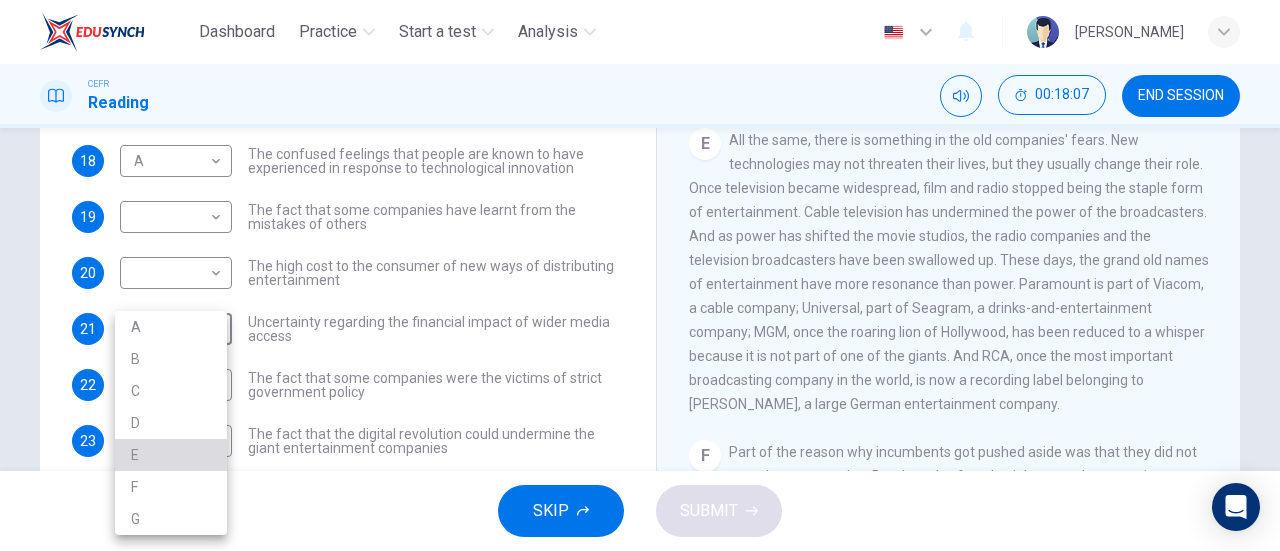 click on "E" at bounding box center [171, 455] 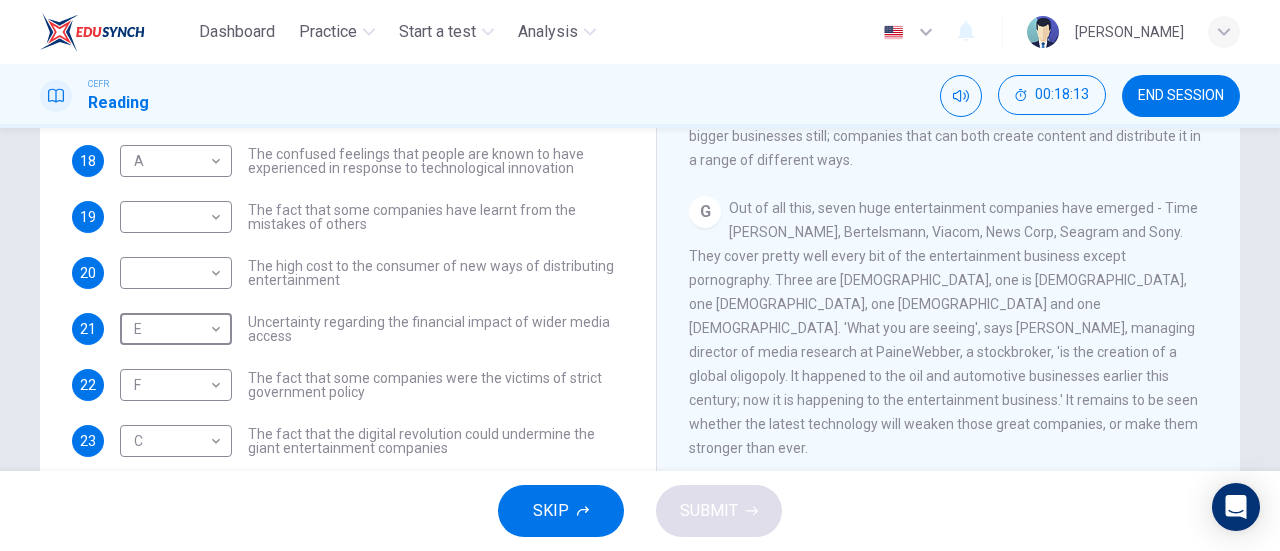 scroll, scrollTop: 1511, scrollLeft: 0, axis: vertical 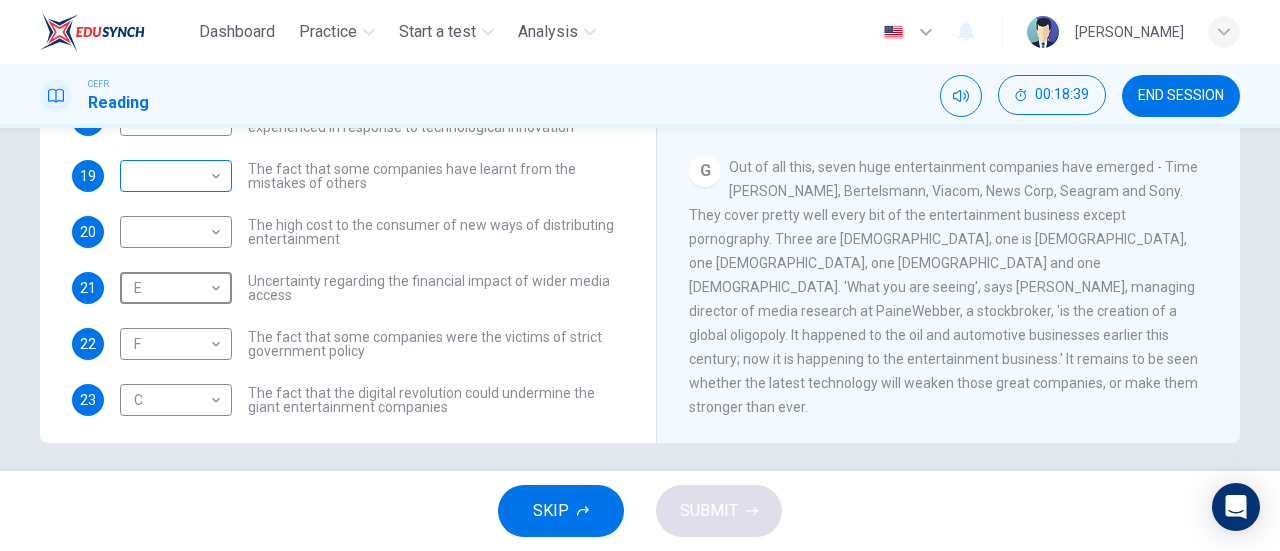 click on "Dashboard Practice Start a test Analysis English en ​ NURALYA BINTI SUHARDI CEFR Reading 00:18:39 END SESSION Questions 16 - 23 The Reading Passage has 7 paragraphs  A-G .
Which paragraph mentions the following?
Write the appropriate letters  (A-G)  in the boxes below.
NB  Some of the paragraphs will be used  more than once. 16 D D ​ The contrasting effects that new technology can have on existing business 17 B B ​ The fact that a total transformation is going to take place in the future in the delivery of all forms of entertainment 18 A A ​ The confused feelings that people are known to have experienced in response to technological innovation 19 ​ ​ The fact that some companies have learnt from the mistakes of others 20 ​ ​ The high cost to the consumer of new ways of distributing entertainment 21 E E ​ Uncertainty regarding the financial impact of wider media access 22 F F ​ The fact that some companies were the victims of strict government policy 23 C C ​ Wheel of Fortune A B C D" at bounding box center [640, 275] 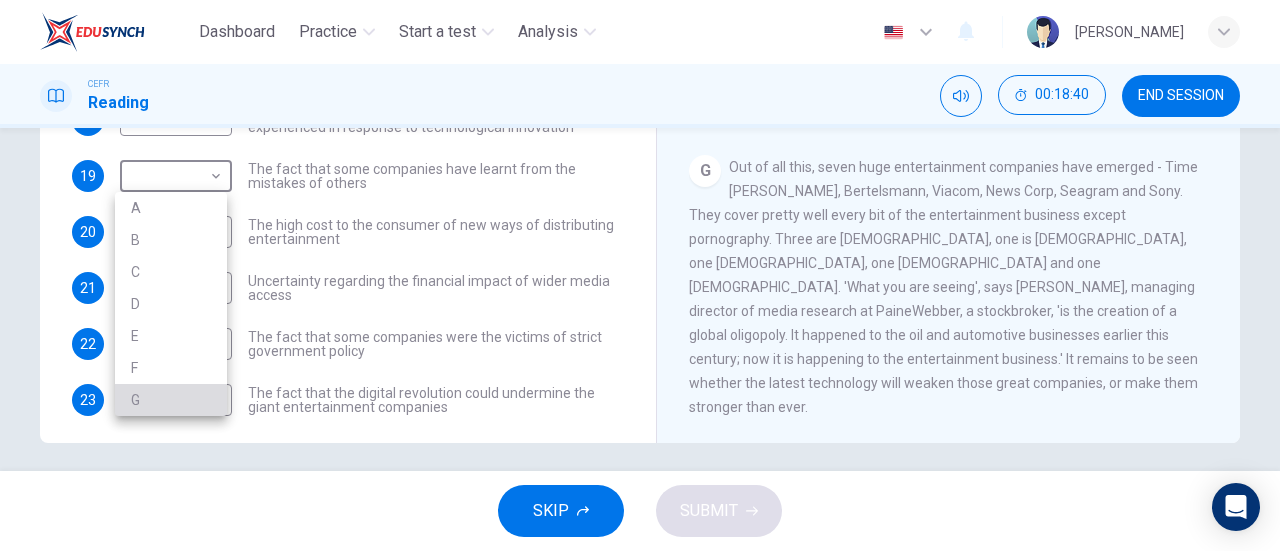 click on "G" at bounding box center [171, 400] 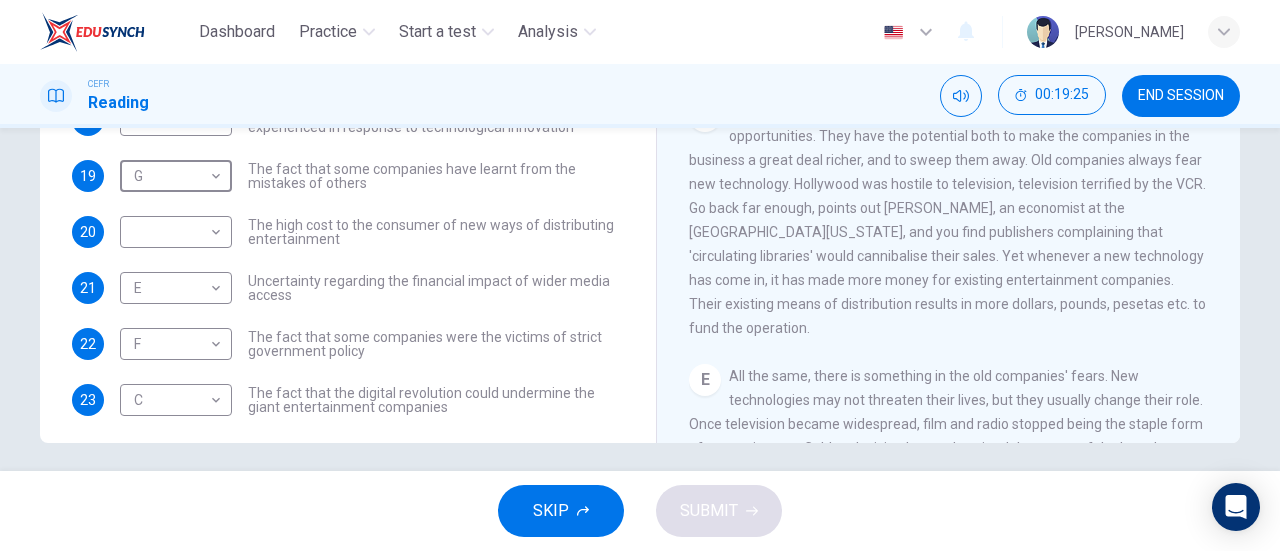 scroll, scrollTop: 654, scrollLeft: 0, axis: vertical 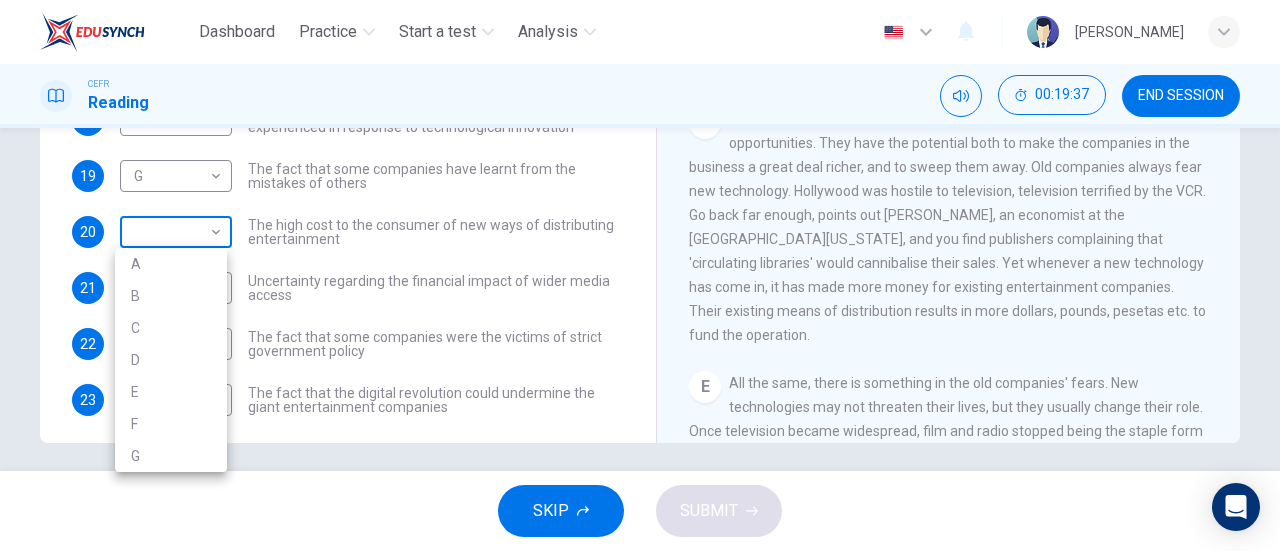 click on "Dashboard Practice Start a test Analysis English en ​ NURALYA BINTI SUHARDI CEFR Reading 00:19:37 END SESSION Questions 16 - 23 The Reading Passage has 7 paragraphs  A-G .
Which paragraph mentions the following?
Write the appropriate letters  (A-G)  in the boxes below.
NB  Some of the paragraphs will be used  more than once. 16 D D ​ The contrasting effects that new technology can have on existing business 17 B B ​ The fact that a total transformation is going to take place in the future in the delivery of all forms of entertainment 18 A A ​ The confused feelings that people are known to have experienced in response to technological innovation 19 G G ​ The fact that some companies have learnt from the mistakes of others 20 ​ ​ The high cost to the consumer of new ways of distributing entertainment 21 E E ​ Uncertainty regarding the financial impact of wider media access 22 F F ​ The fact that some companies were the victims of strict government policy 23 C C ​ Wheel of Fortune A B C D" at bounding box center [640, 275] 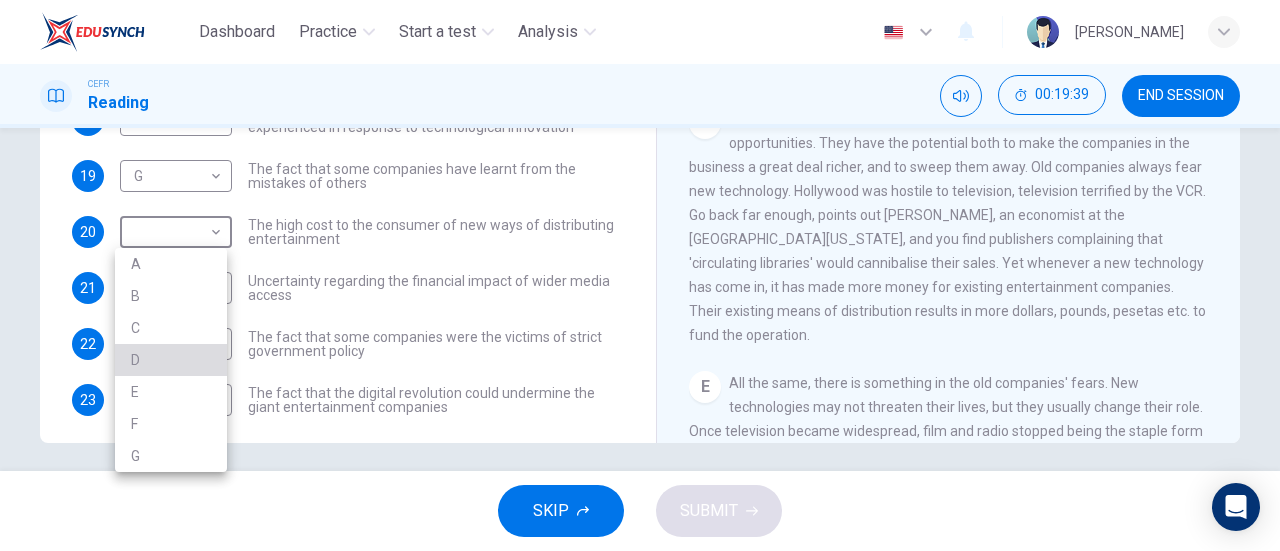 click on "D" at bounding box center (171, 360) 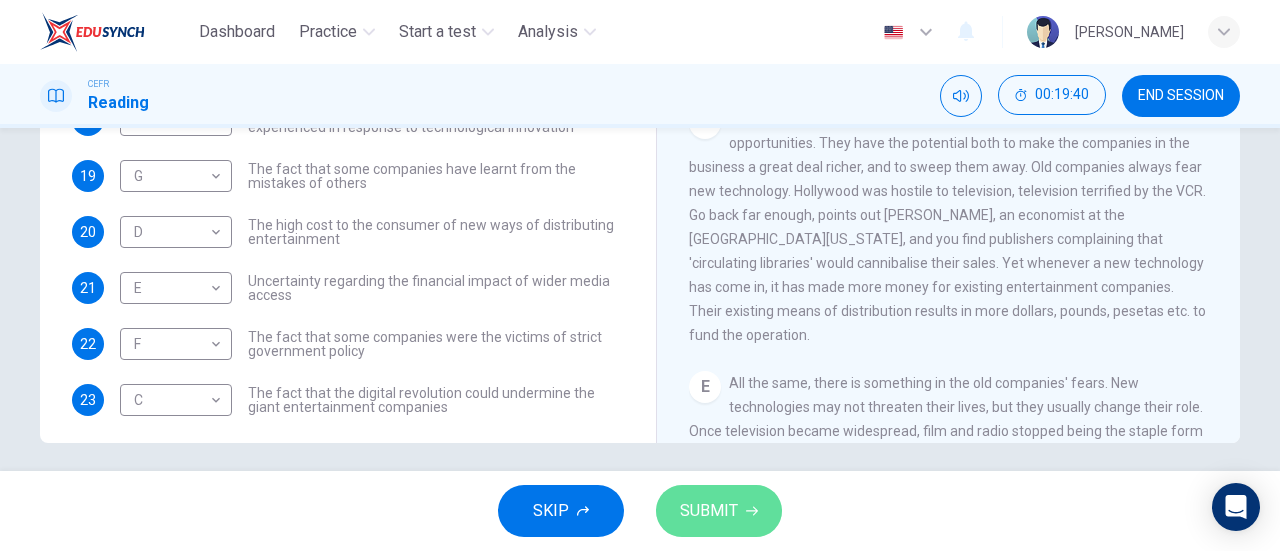 click on "SUBMIT" at bounding box center [719, 511] 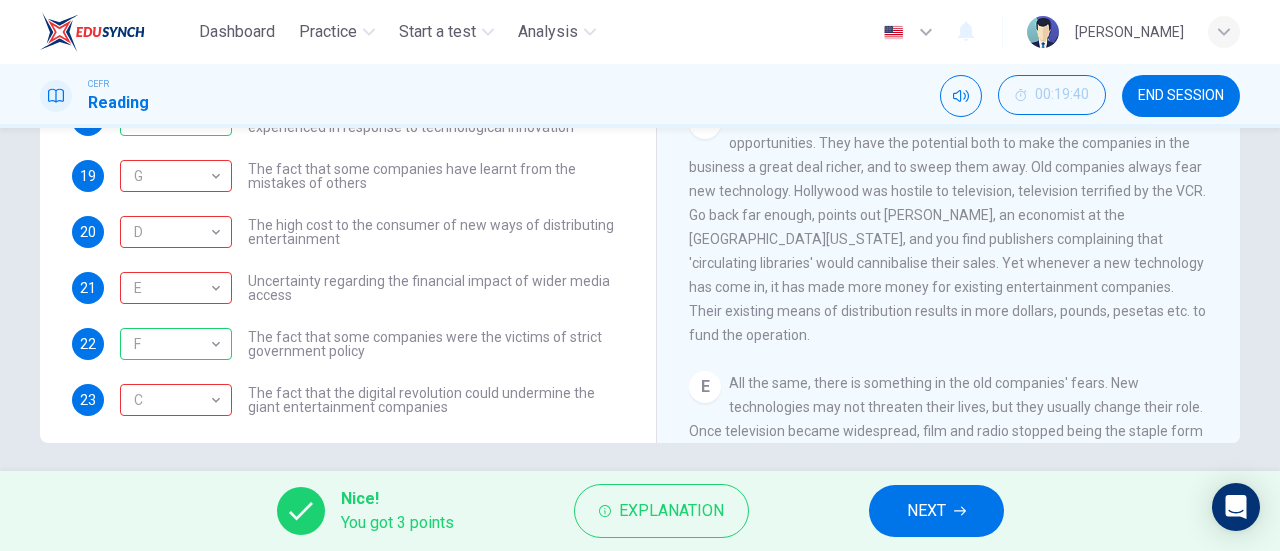 scroll, scrollTop: 0, scrollLeft: 0, axis: both 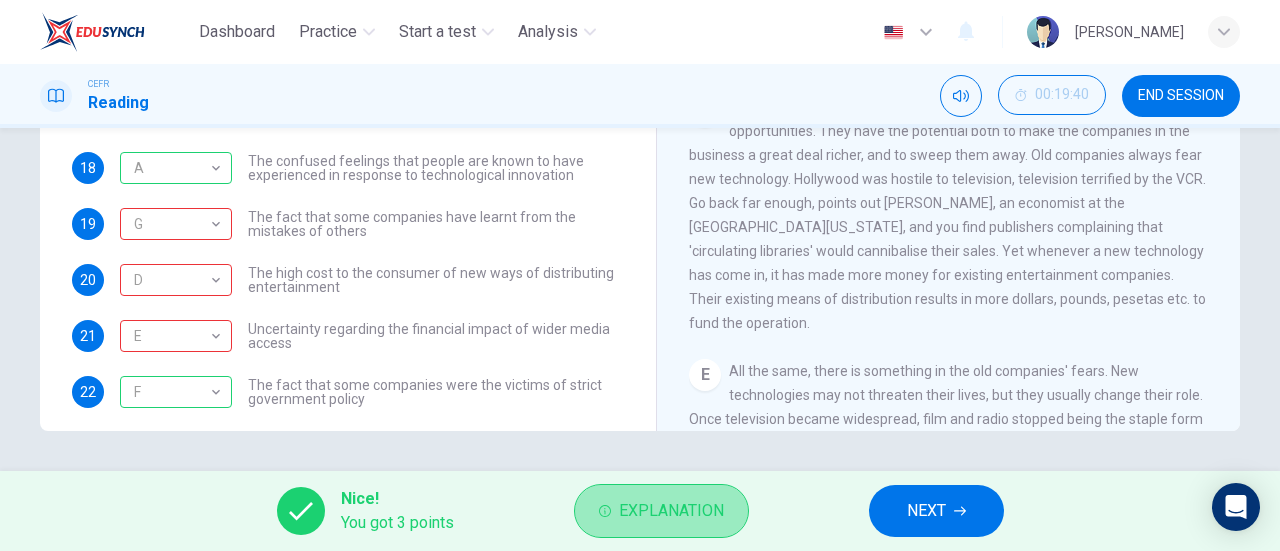 click on "Explanation" at bounding box center (671, 511) 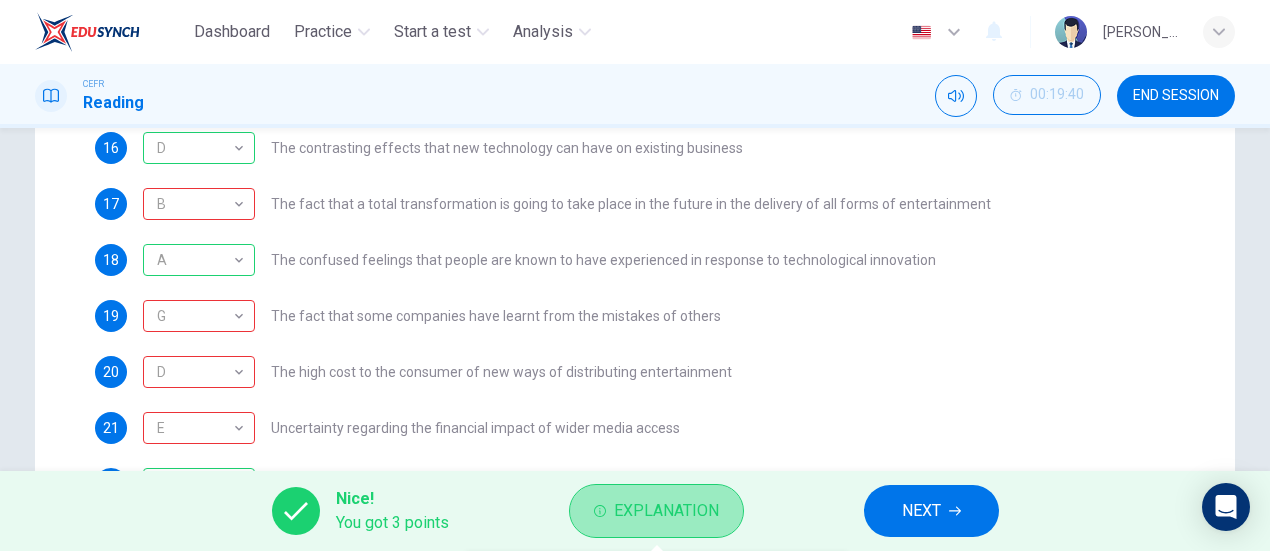 click on "Explanation" at bounding box center [666, 511] 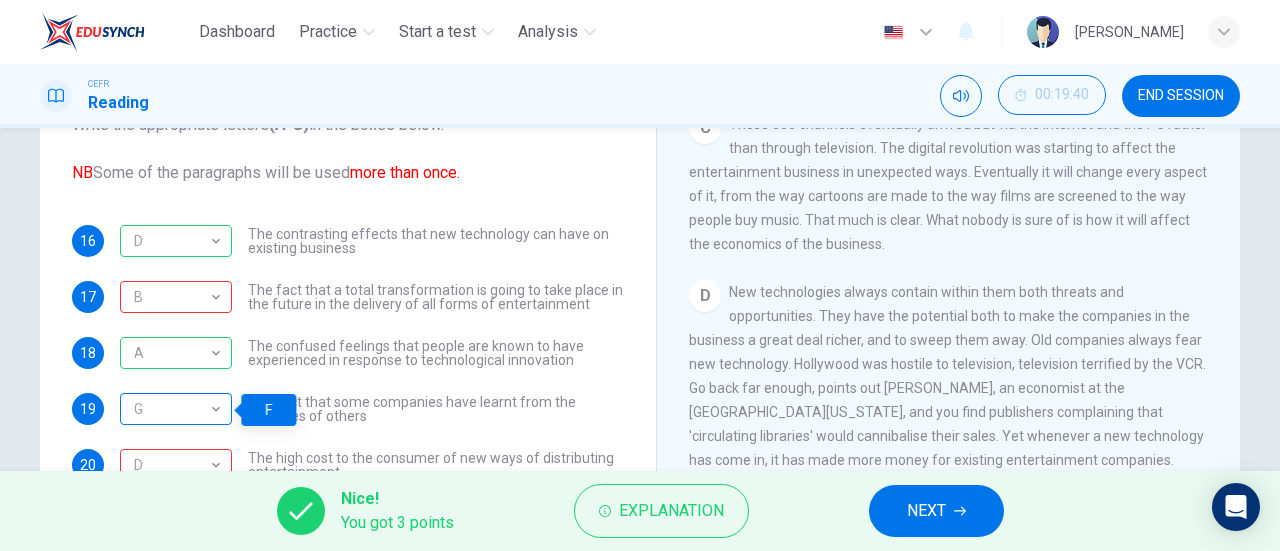 scroll, scrollTop: 246, scrollLeft: 0, axis: vertical 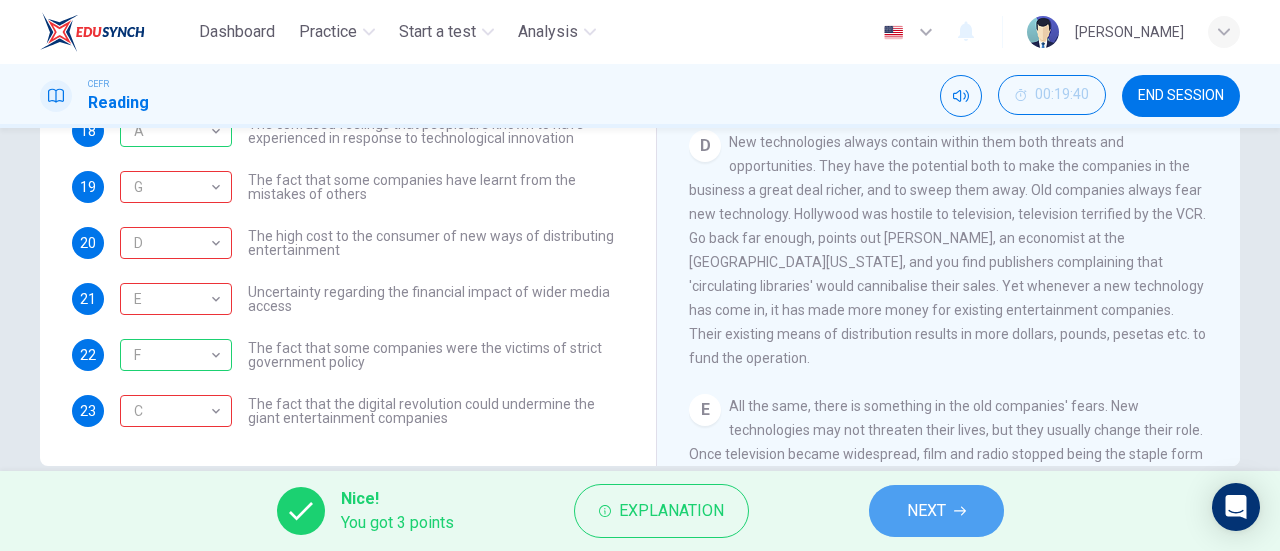 click 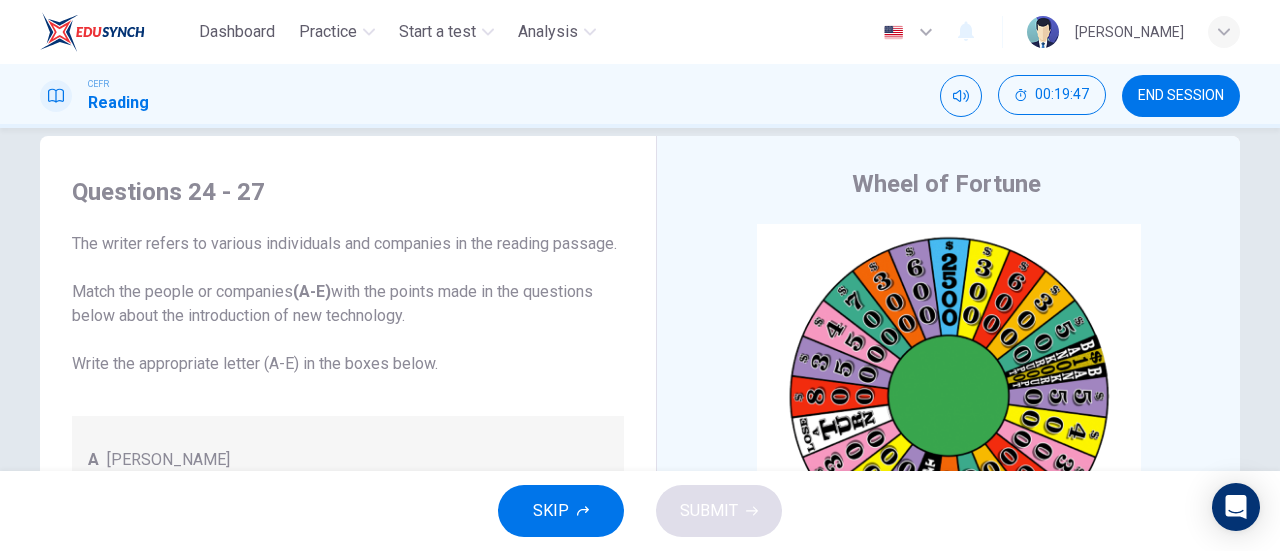 scroll, scrollTop: 0, scrollLeft: 0, axis: both 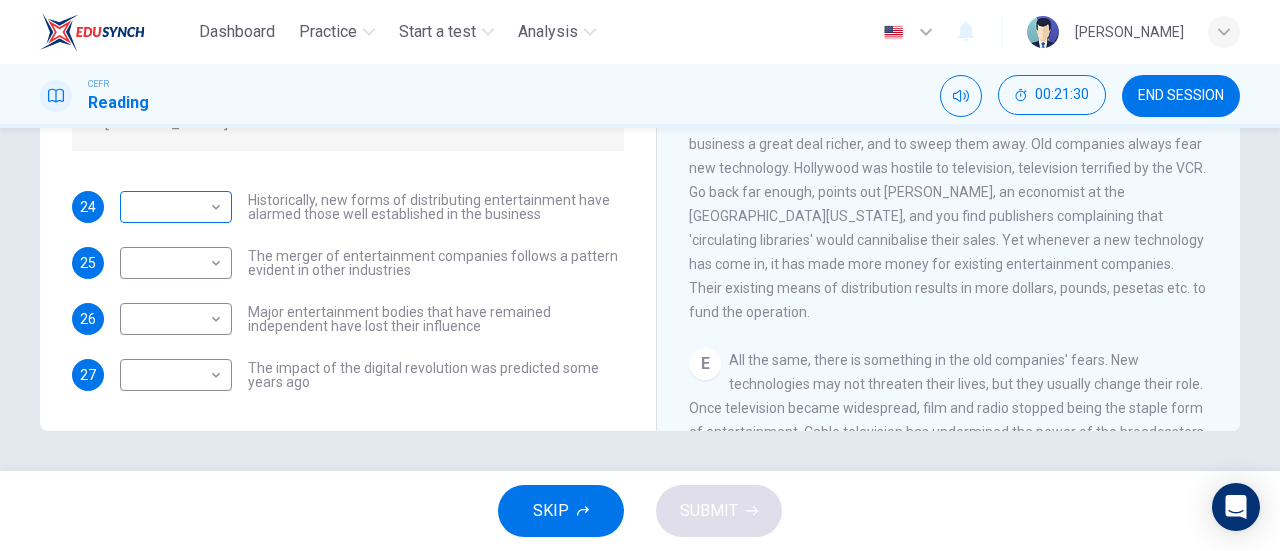 click on "​ ​" at bounding box center [176, 207] 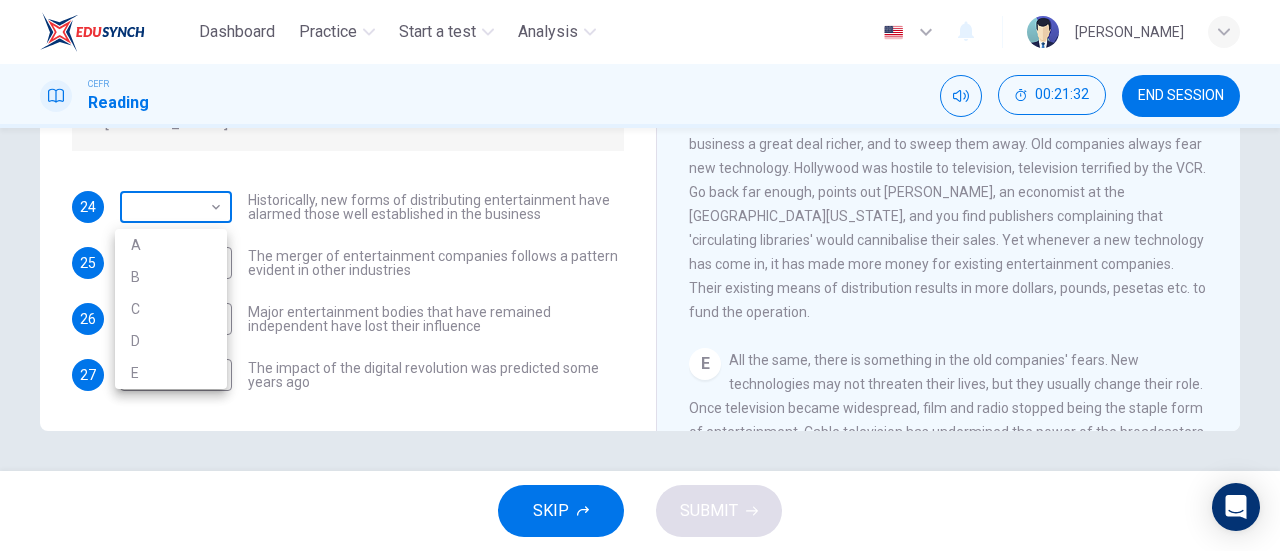 click on "Dashboard Practice Start a test Analysis English en ​ NURALYA BINTI SUHARDI CEFR Reading 00:21:32 END SESSION Questions 24 - 27 The writer refers to various individuals and companies in the reading passage.
Match the people or companies  (A-E)  with the points made in the questions below about the introduction of new technology.
Write the appropriate letter (A-E) in the boxes below. A John Malone B Hal Valarian C MGM D Walt Disney E Christopher Dixon 24 ​ ​ Historically, new forms of distributing entertainment have alarmed those well established in the business 25 ​ ​ The merger of entertainment companies follows a pattern evident in other industries 26 ​ ​ Major entertainment bodies that have remained independent have lost their influence 27 ​ ​ The impact of the digital revolution was predicted some years ago Wheel of Fortune CLICK TO ZOOM Click to Zoom A B C D E F G SKIP SUBMIT EduSynch - Online Language Proficiency Testing
Dashboard Practice Start a test Analysis Notifications" at bounding box center (640, 275) 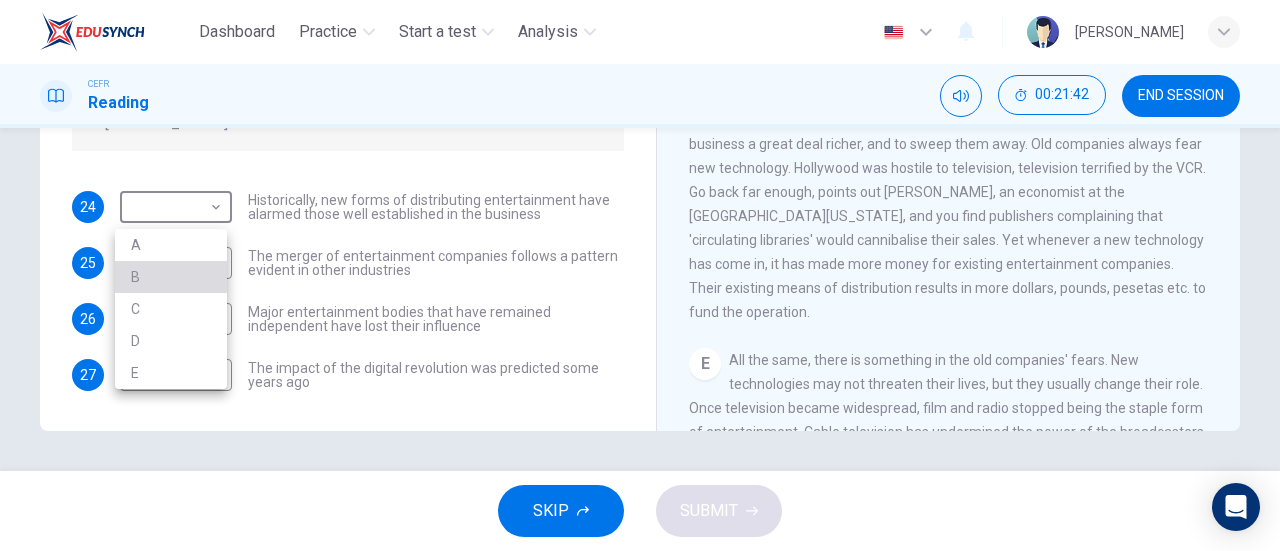 click on "B" at bounding box center [171, 277] 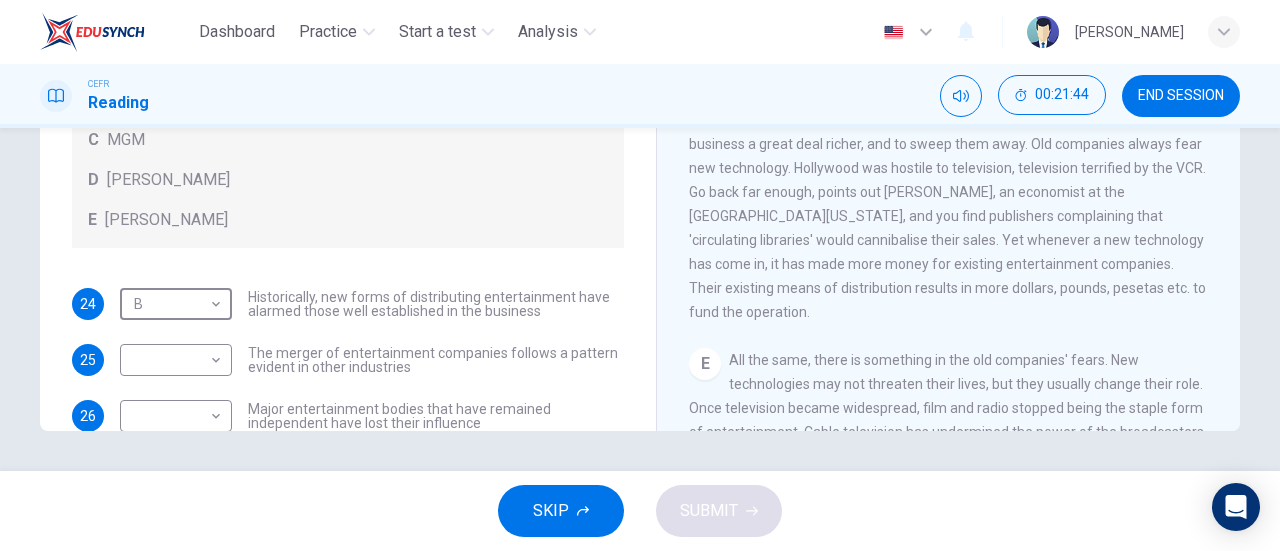 scroll, scrollTop: 120, scrollLeft: 0, axis: vertical 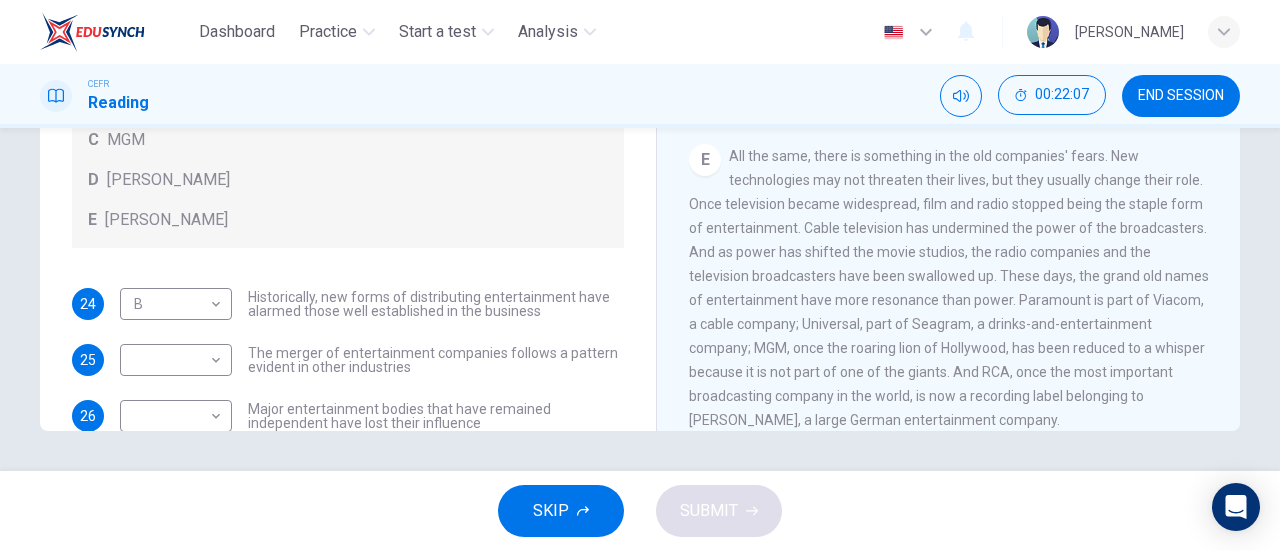 click on "24 B B ​ Historically, new forms of distributing entertainment have alarmed those well established in the business 25 ​ ​ The merger of entertainment companies follows a pattern evident in other industries 26 ​ ​ Major entertainment bodies that have remained independent have lost their influence 27 ​ ​ The impact of the digital revolution was predicted some years ago" at bounding box center (348, 388) 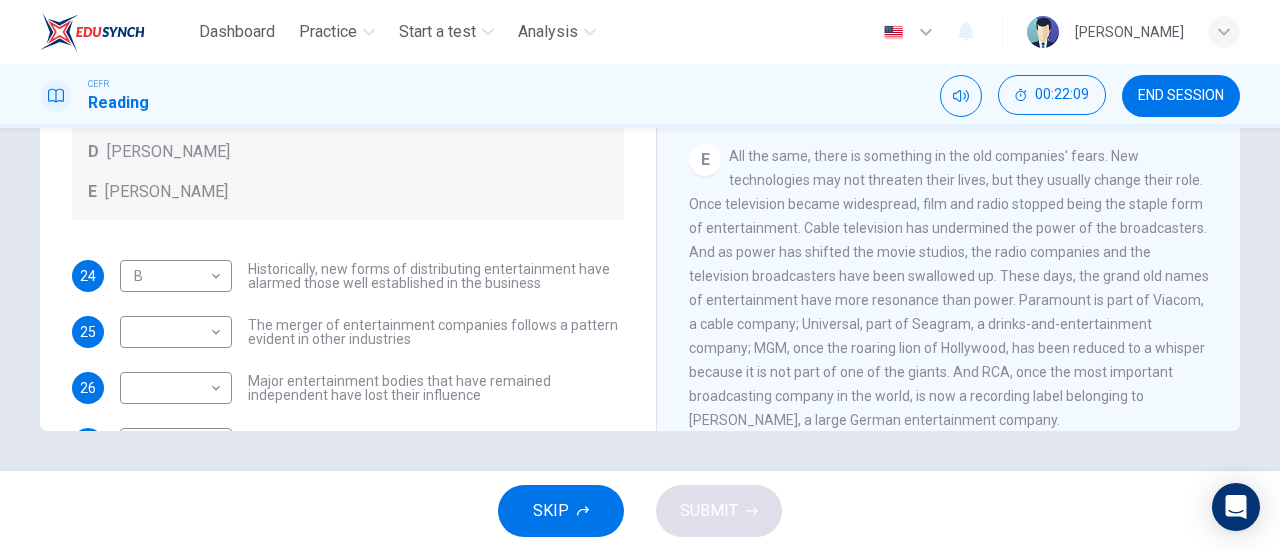 scroll, scrollTop: 29, scrollLeft: 0, axis: vertical 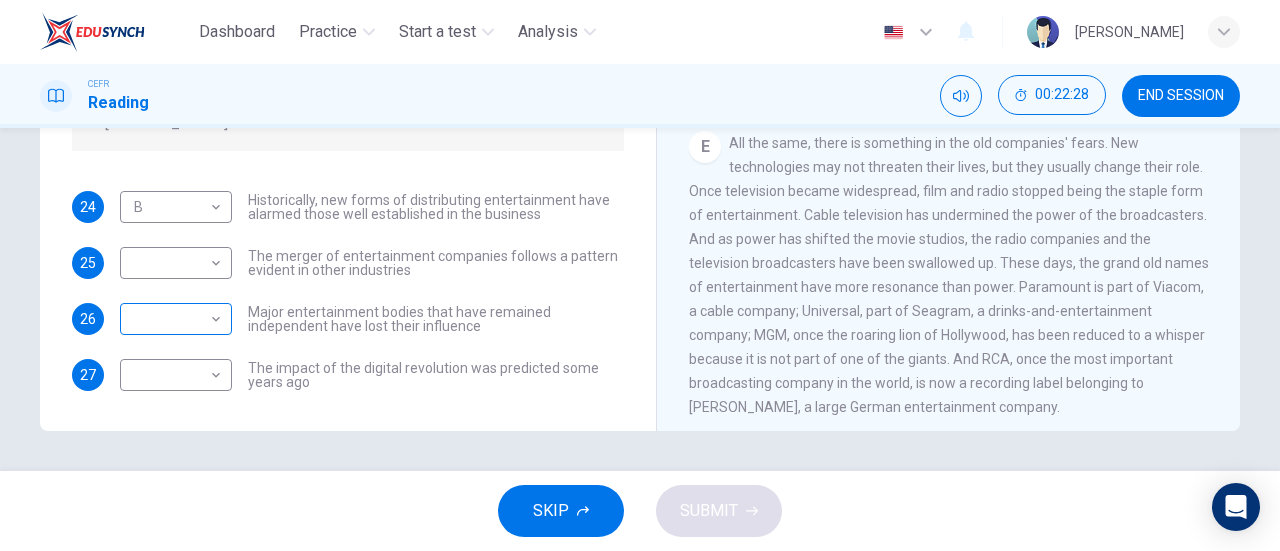 click on "​ ​" at bounding box center (176, 319) 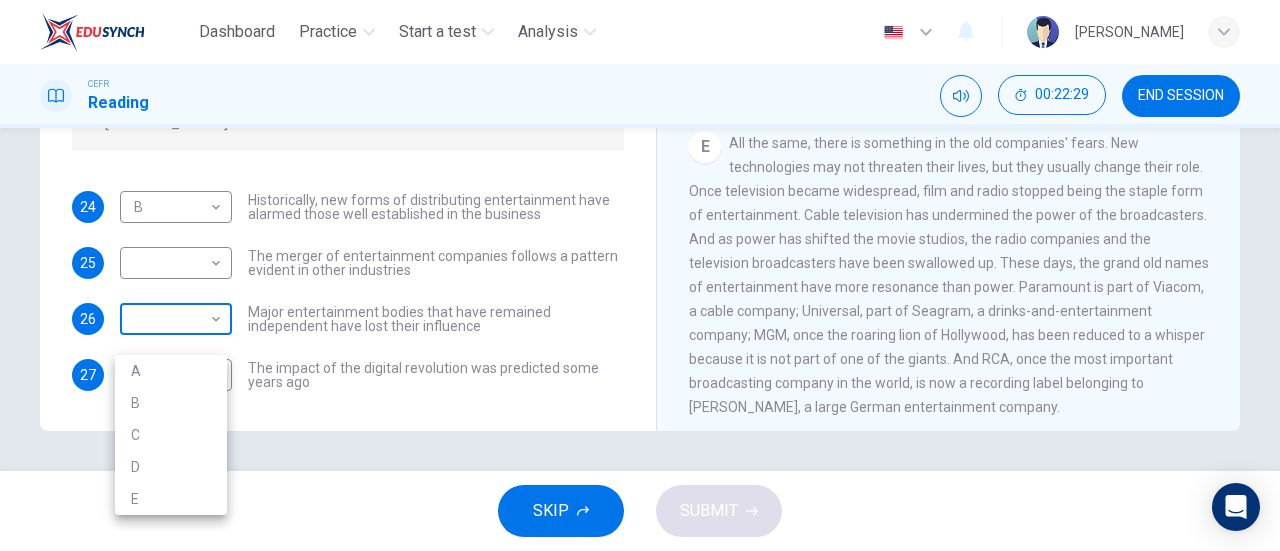 click on "Dashboard Practice Start a test Analysis English en ​ NURALYA BINTI SUHARDI CEFR Reading 00:22:29 END SESSION Questions 24 - 27 The writer refers to various individuals and companies in the reading passage.
Match the people or companies  (A-E)  with the points made in the questions below about the introduction of new technology.
Write the appropriate letter (A-E) in the boxes below. A John Malone B Hal Valarian C MGM D Walt Disney E Christopher Dixon 24 B B ​ Historically, new forms of distributing entertainment have alarmed those well established in the business 25 ​ ​ The merger of entertainment companies follows a pattern evident in other industries 26 ​ ​ Major entertainment bodies that have remained independent have lost their influence 27 ​ ​ The impact of the digital revolution was predicted some years ago Wheel of Fortune CLICK TO ZOOM Click to Zoom A B C D E F G SKIP SUBMIT EduSynch - Online Language Proficiency Testing
Dashboard Practice Start a test Analysis Notifications" at bounding box center (640, 275) 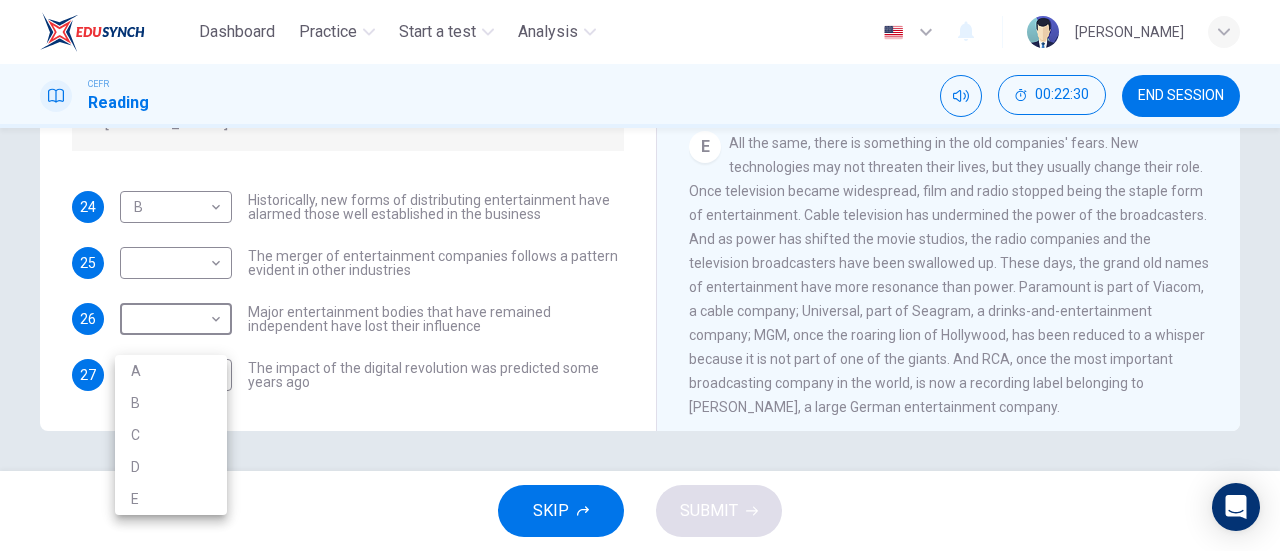 click on "C" at bounding box center (171, 435) 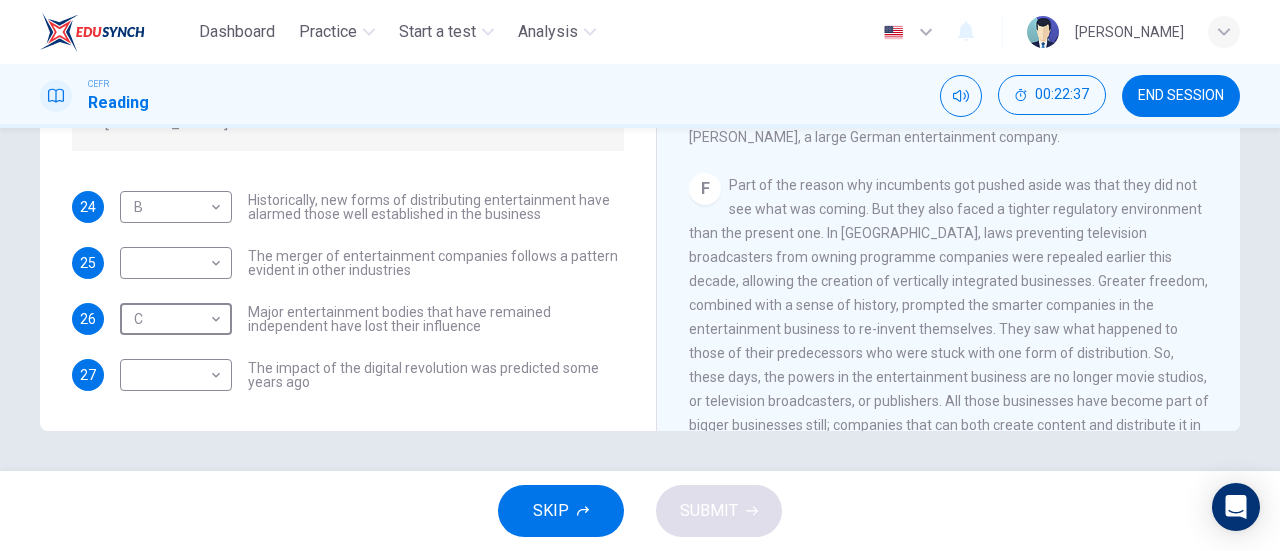 scroll, scrollTop: 1153, scrollLeft: 0, axis: vertical 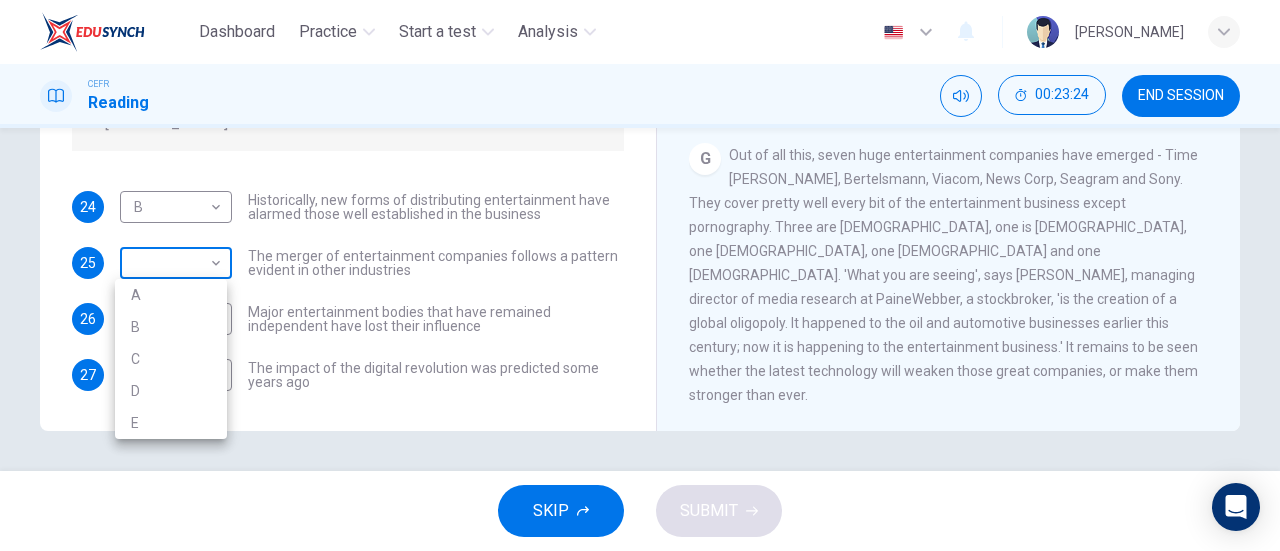 click on "Dashboard Practice Start a test Analysis English en ​ NURALYA BINTI SUHARDI CEFR Reading 00:23:24 END SESSION Questions 24 - 27 The writer refers to various individuals and companies in the reading passage.
Match the people or companies  (A-E)  with the points made in the questions below about the introduction of new technology.
Write the appropriate letter (A-E) in the boxes below. A John Malone B Hal Valarian C MGM D Walt Disney E Christopher Dixon 24 B B ​ Historically, new forms of distributing entertainment have alarmed those well established in the business 25 ​ ​ The merger of entertainment companies follows a pattern evident in other industries 26 C C ​ Major entertainment bodies that have remained independent have lost their influence 27 ​ ​ The impact of the digital revolution was predicted some years ago Wheel of Fortune CLICK TO ZOOM Click to Zoom A B C D E F G SKIP SUBMIT EduSynch - Online Language Proficiency Testing
Dashboard Practice Start a test Analysis Notifications" at bounding box center [640, 275] 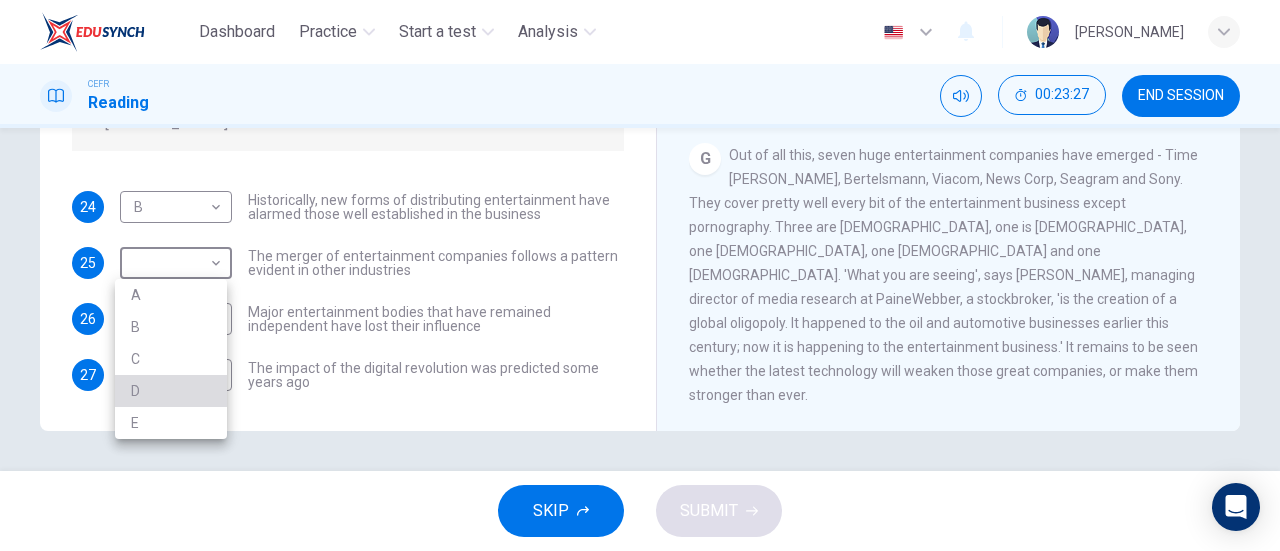 click on "D" at bounding box center [171, 391] 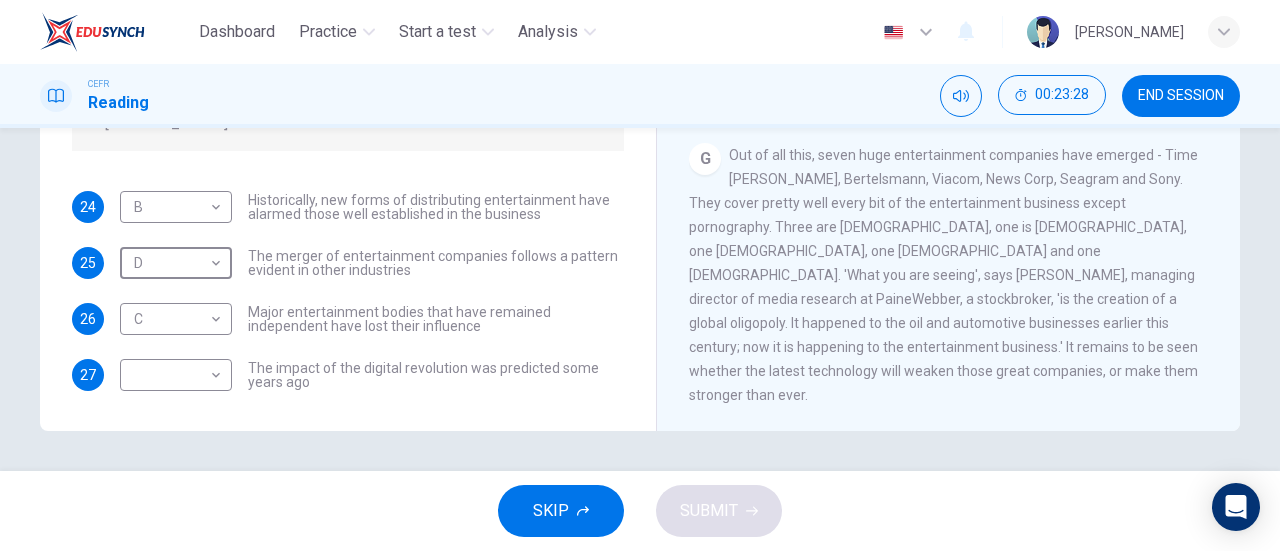 scroll, scrollTop: 1496, scrollLeft: 0, axis: vertical 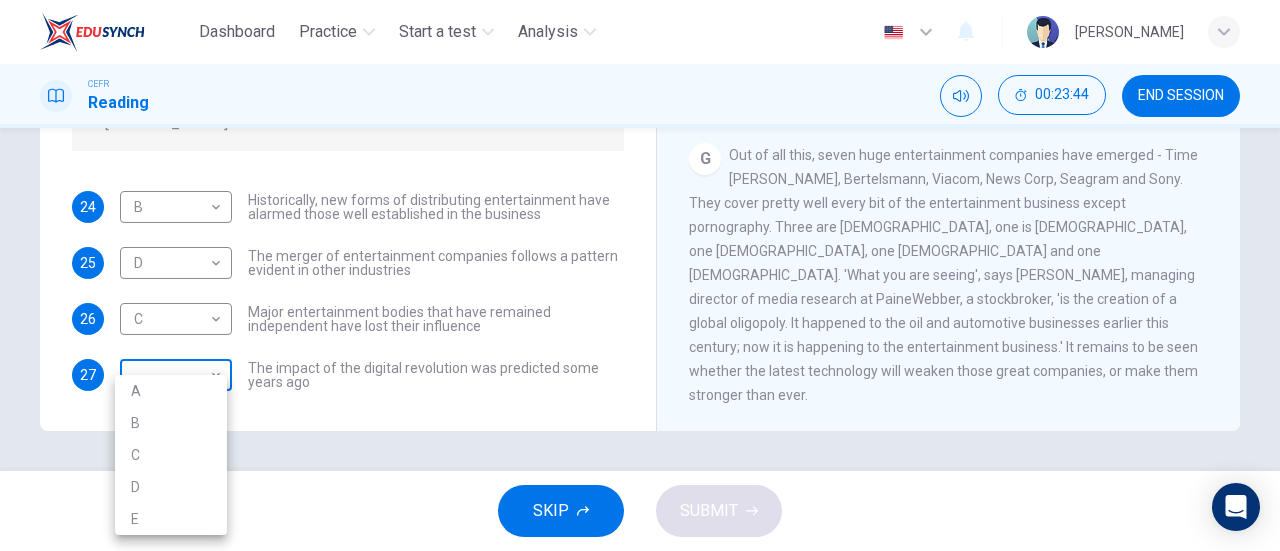 click on "Dashboard Practice Start a test Analysis English en ​ NURALYA BINTI SUHARDI CEFR Reading 00:23:44 END SESSION Questions 24 - 27 The writer refers to various individuals and companies in the reading passage.
Match the people or companies  (A-E)  with the points made in the questions below about the introduction of new technology.
Write the appropriate letter (A-E) in the boxes below. A John Malone B Hal Valarian C MGM D Walt Disney E Christopher Dixon 24 B B ​ Historically, new forms of distributing entertainment have alarmed those well established in the business 25 D D ​ The merger of entertainment companies follows a pattern evident in other industries 26 C C ​ Major entertainment bodies that have remained independent have lost their influence 27 ​ ​ The impact of the digital revolution was predicted some years ago Wheel of Fortune CLICK TO ZOOM Click to Zoom A B C D E F G SKIP SUBMIT EduSynch - Online Language Proficiency Testing
Dashboard Practice Start a test Analysis Notifications" at bounding box center (640, 275) 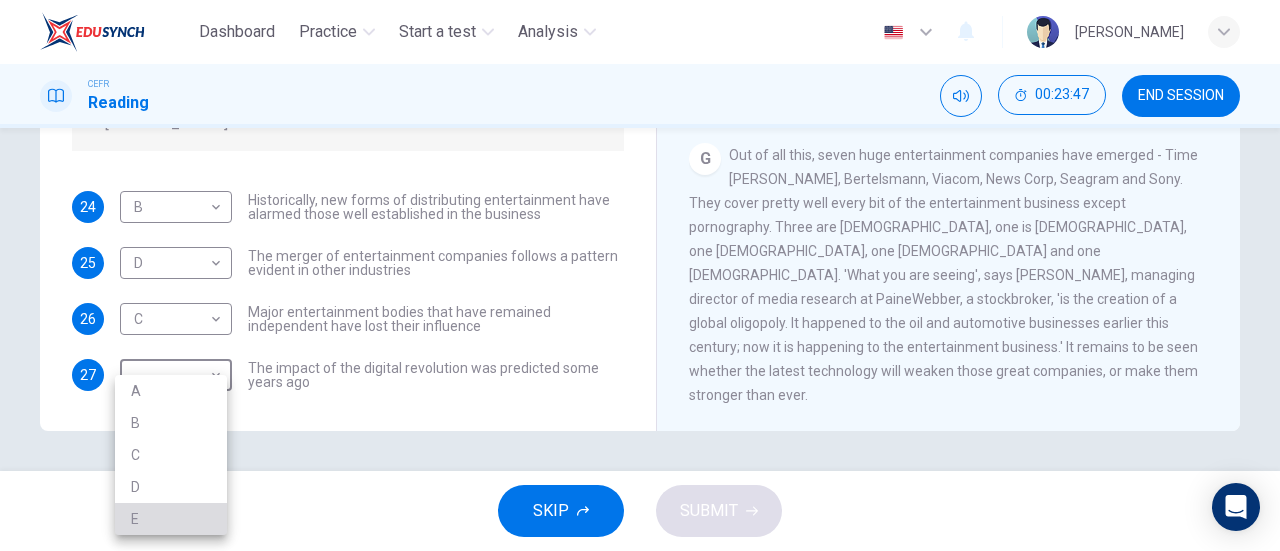 click on "E" at bounding box center (171, 519) 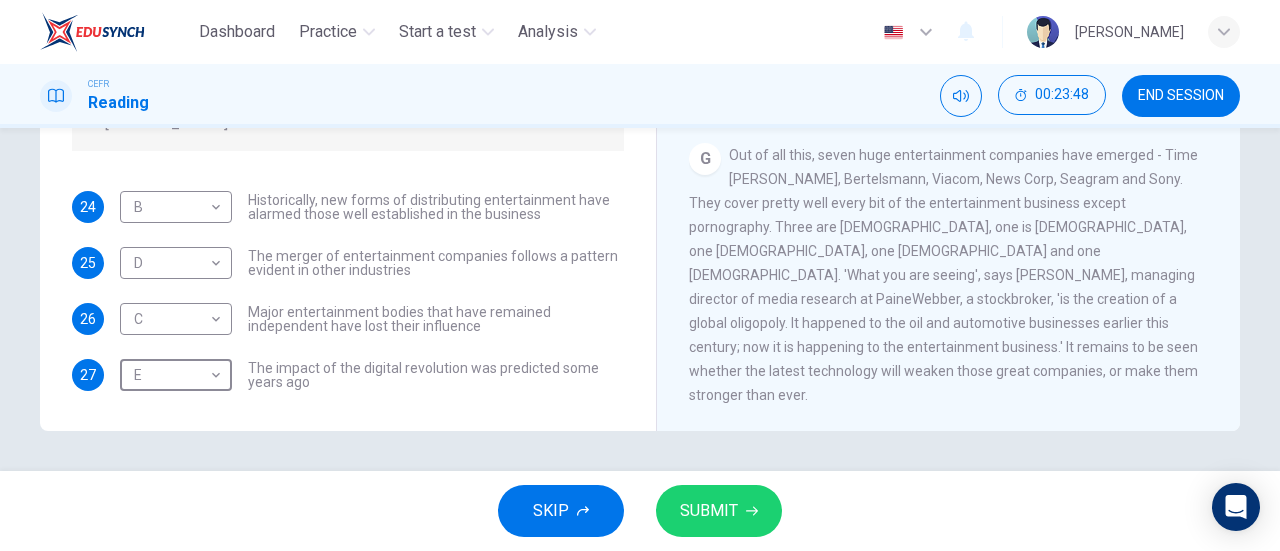 scroll, scrollTop: 120, scrollLeft: 0, axis: vertical 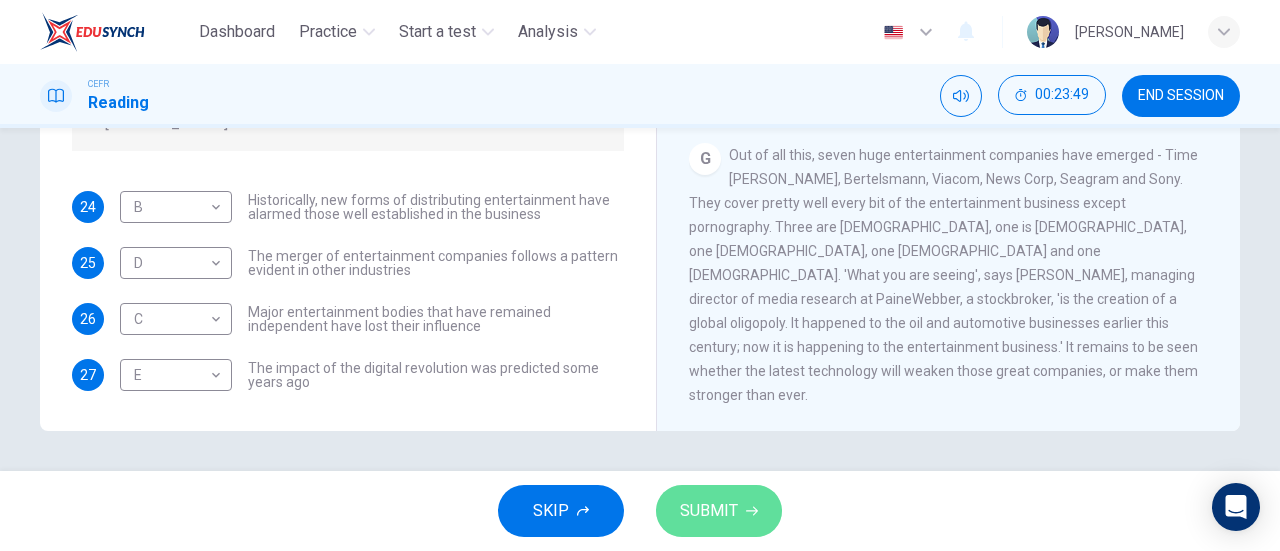 click on "SUBMIT" at bounding box center [719, 511] 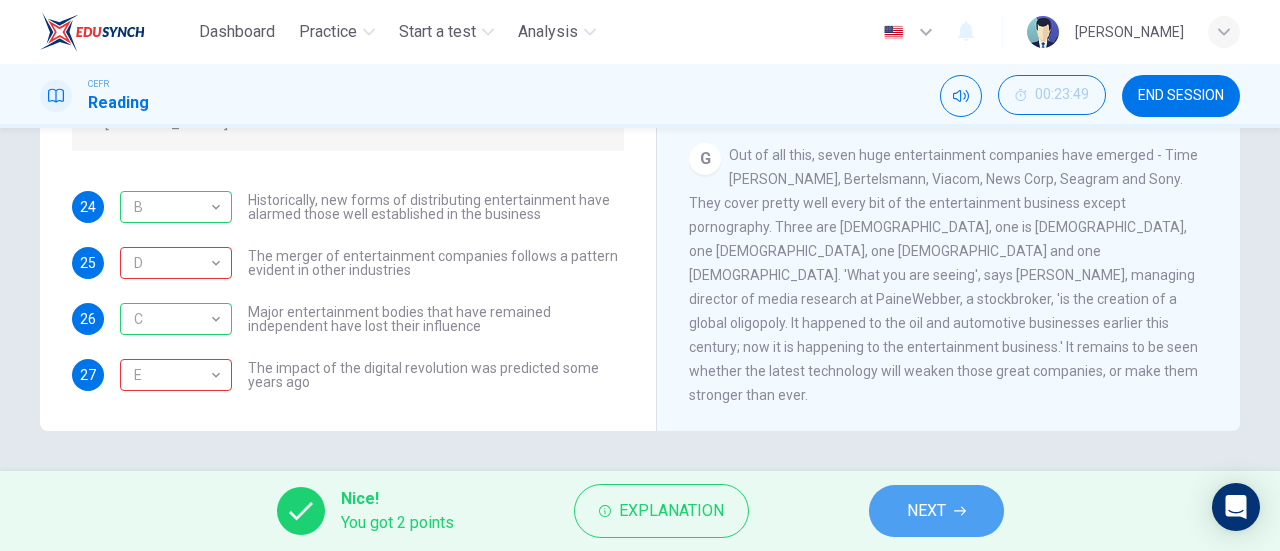 click on "NEXT" at bounding box center [936, 511] 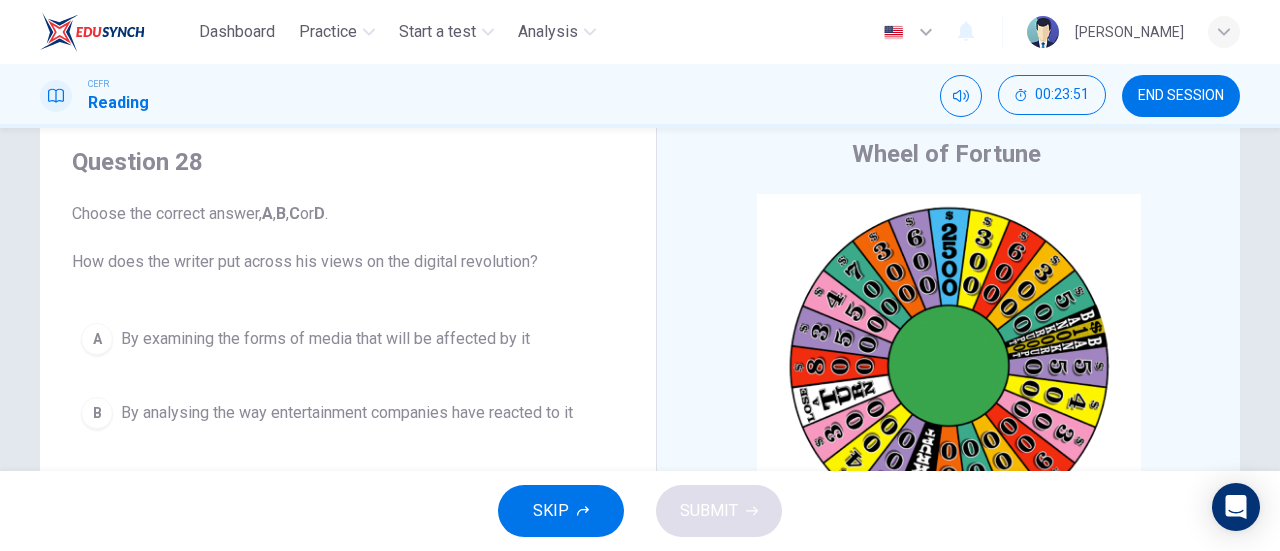 scroll, scrollTop: 53, scrollLeft: 0, axis: vertical 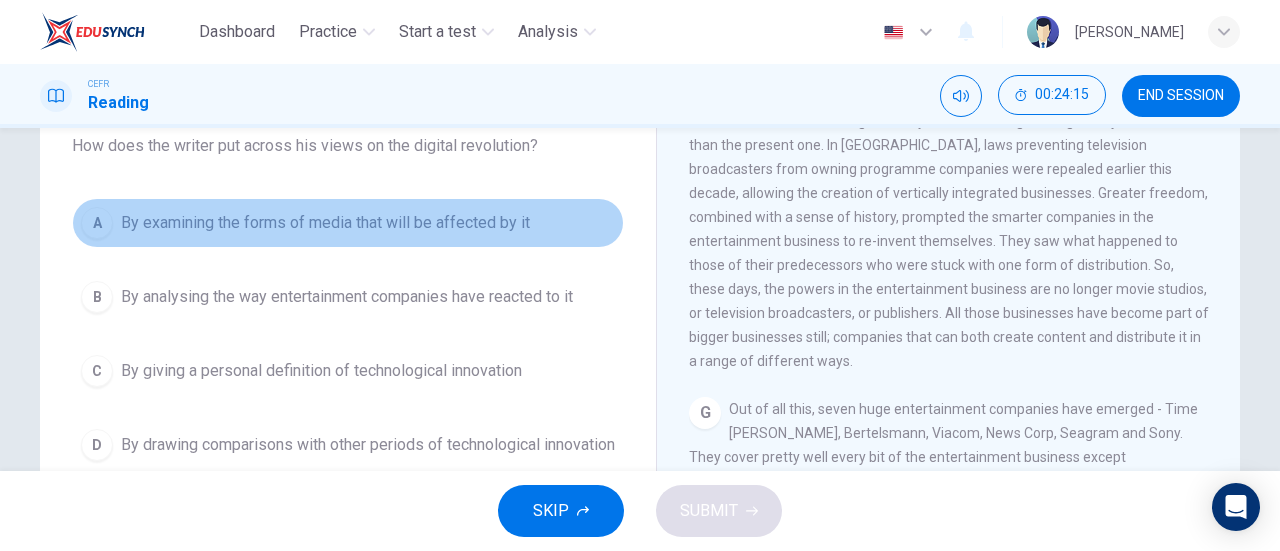 click on "By examining the forms of media that will be affected by it" at bounding box center [325, 223] 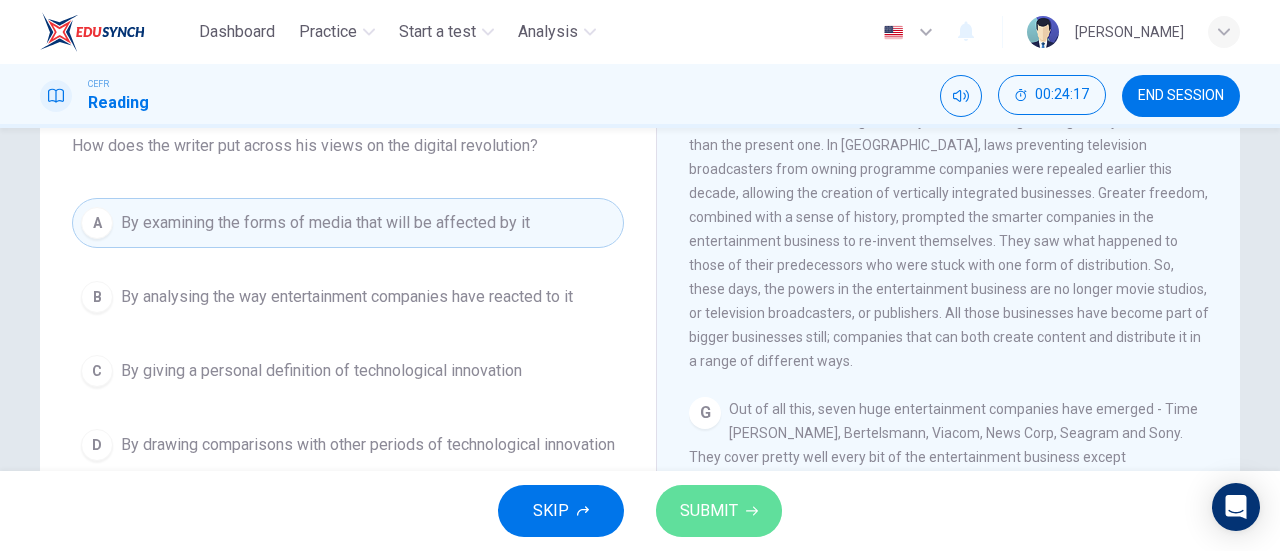 click on "SUBMIT" at bounding box center [719, 511] 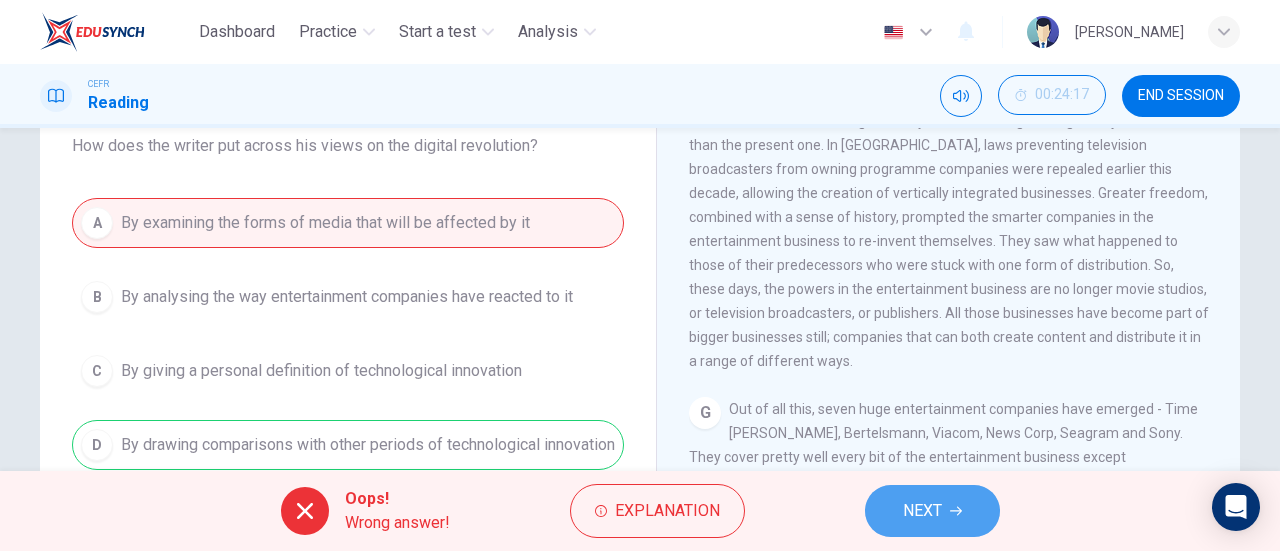 click on "NEXT" at bounding box center (932, 511) 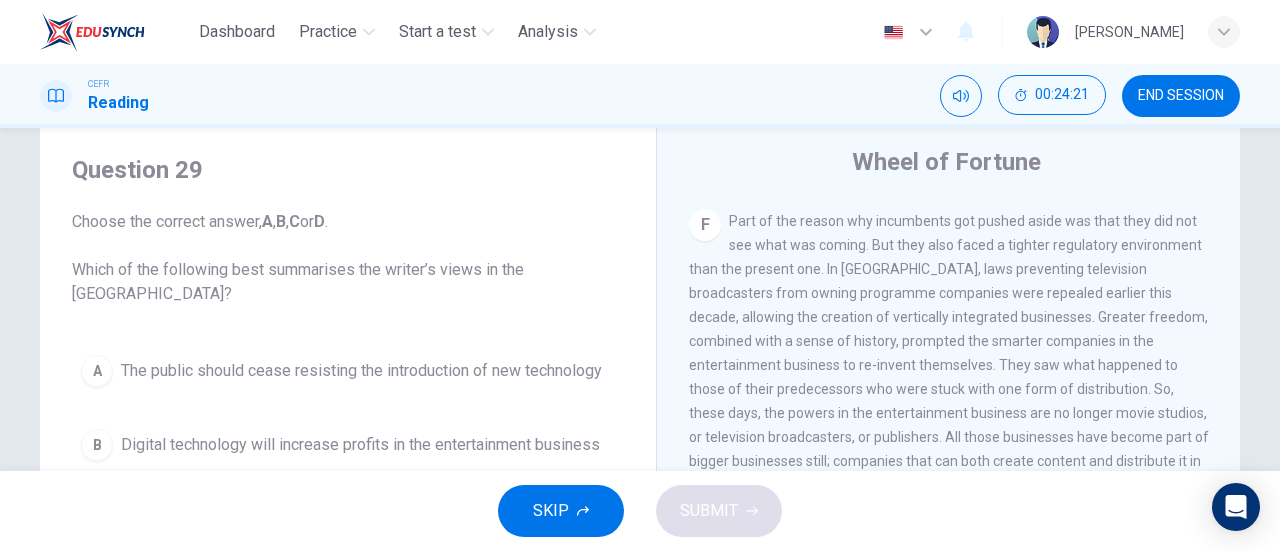 scroll, scrollTop: 0, scrollLeft: 0, axis: both 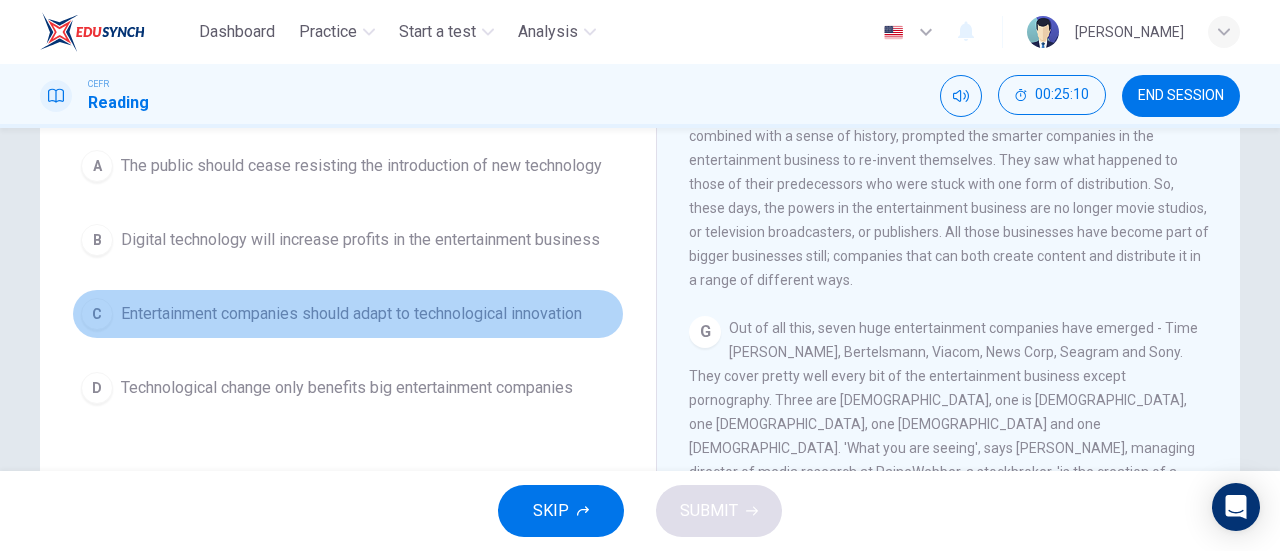 click on "Entertainment companies should adapt to technological innovation" at bounding box center [351, 314] 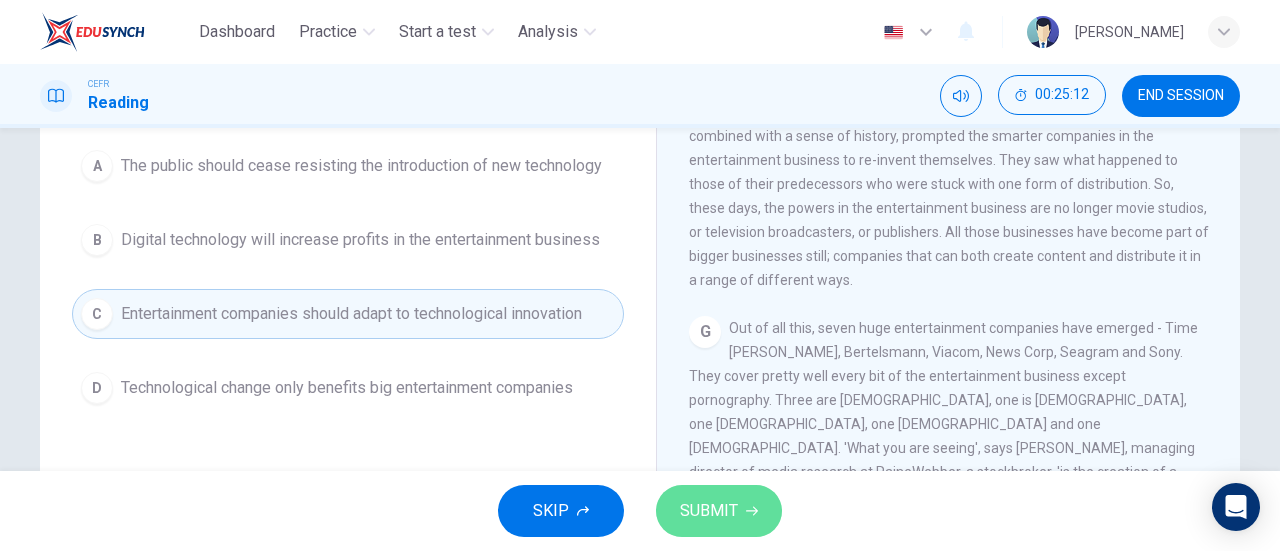 click on "SUBMIT" at bounding box center (709, 511) 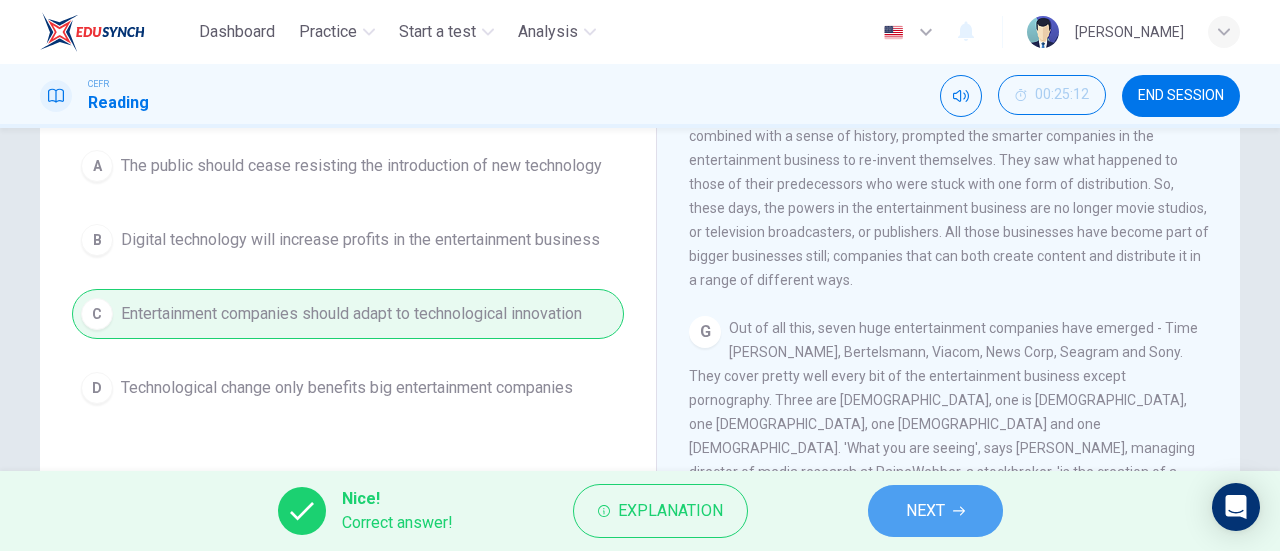 click on "NEXT" at bounding box center [935, 511] 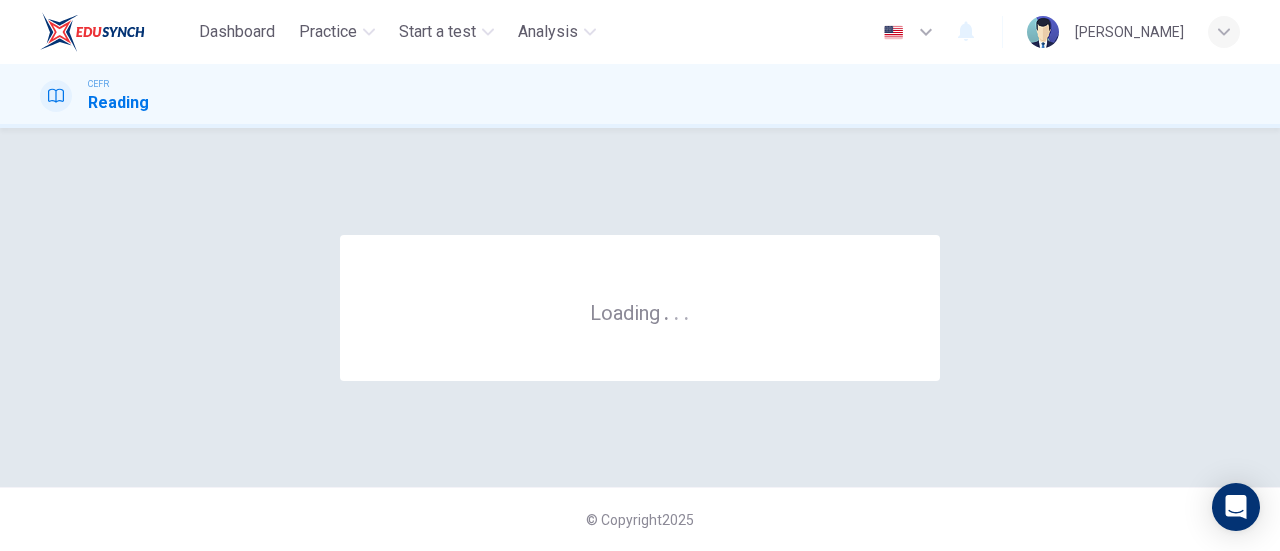 scroll, scrollTop: 0, scrollLeft: 0, axis: both 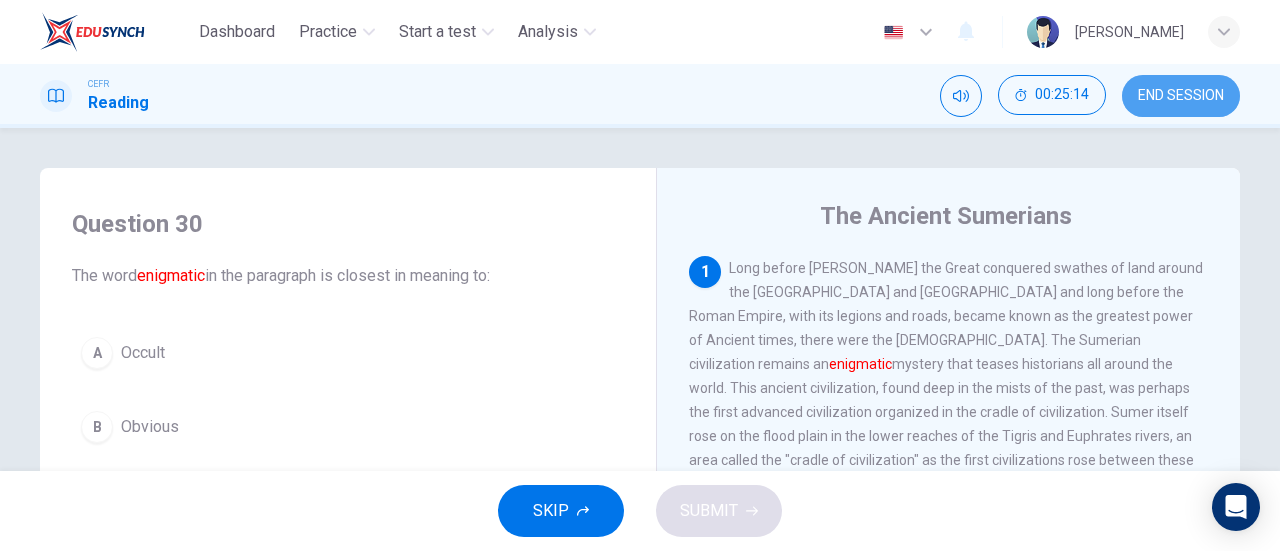 click on "END SESSION" at bounding box center (1181, 96) 